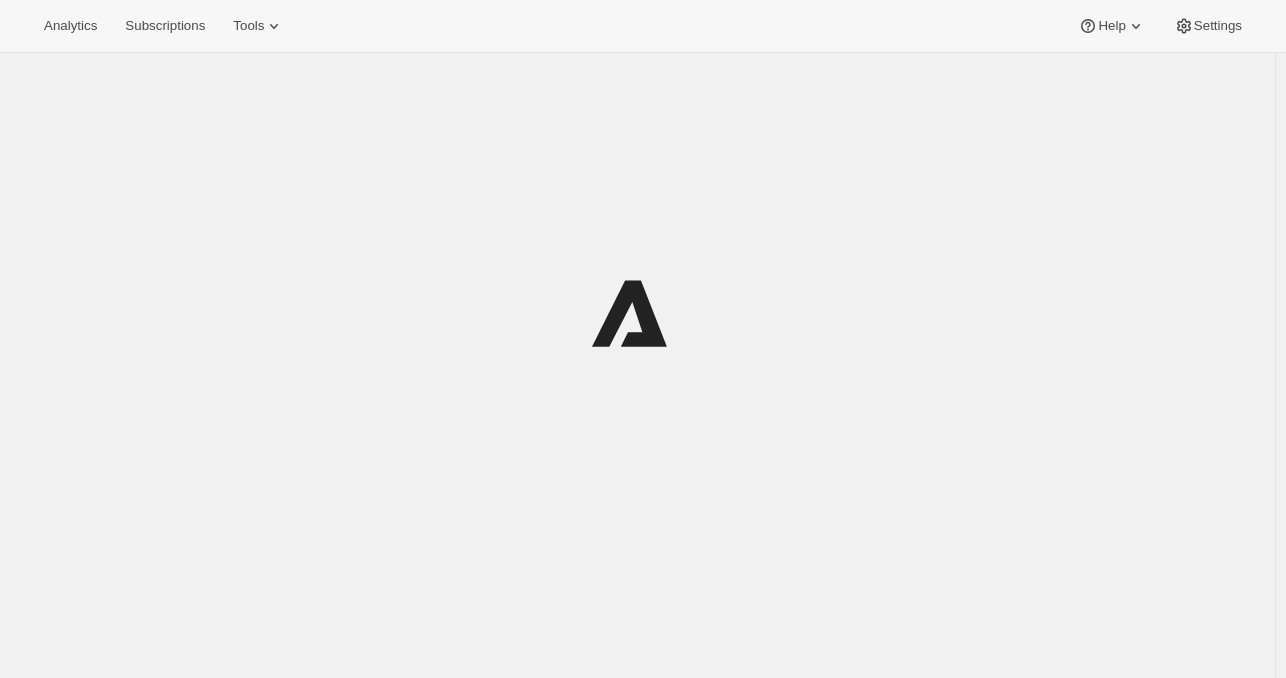 scroll, scrollTop: 0, scrollLeft: 0, axis: both 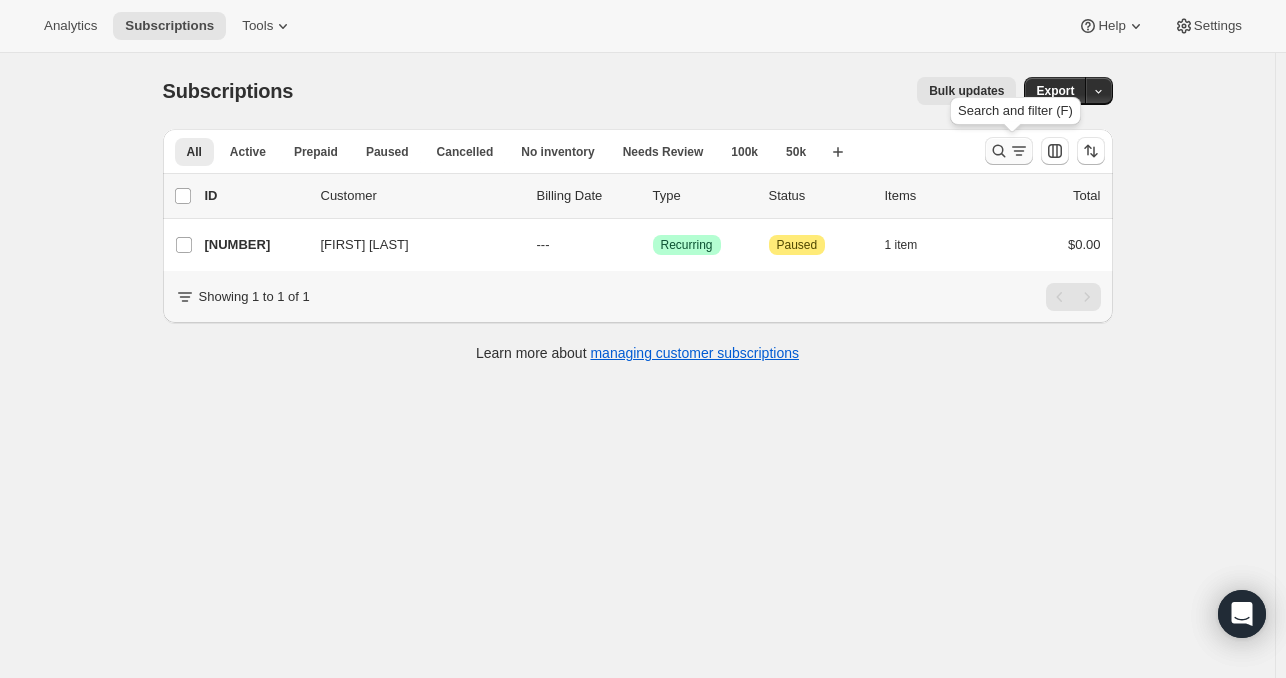 click 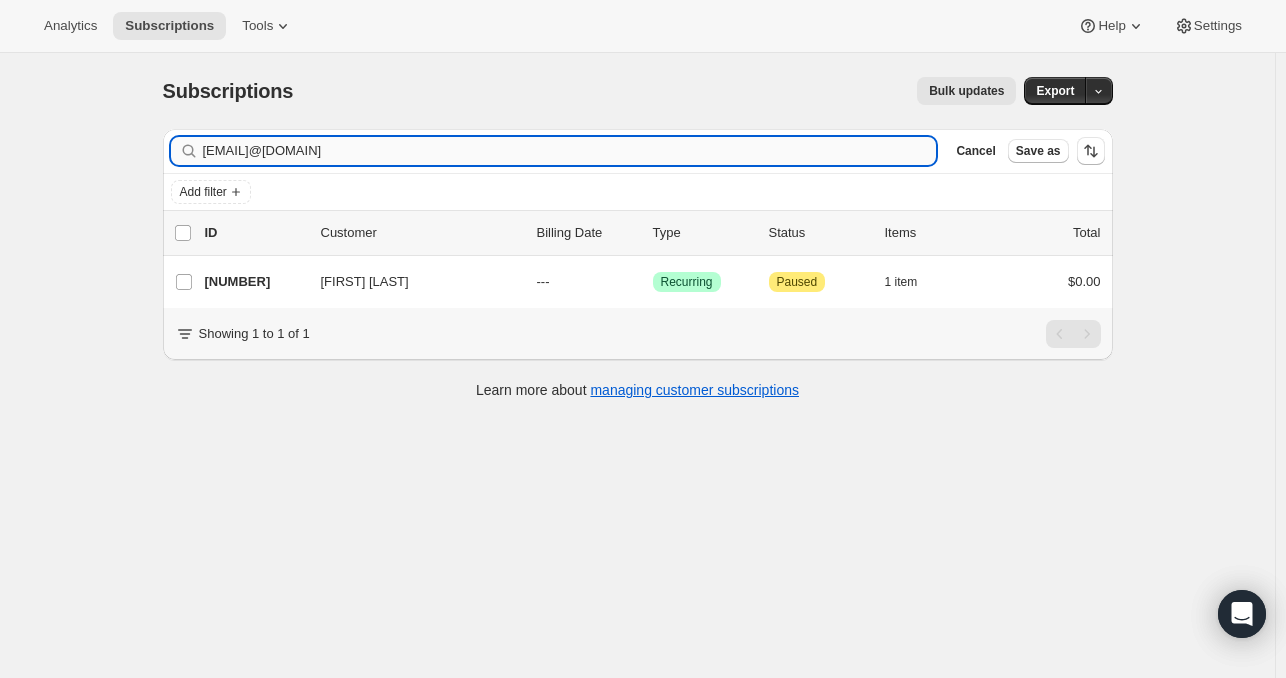 click on "[EMAIL]@[DOMAIN]" at bounding box center (570, 151) 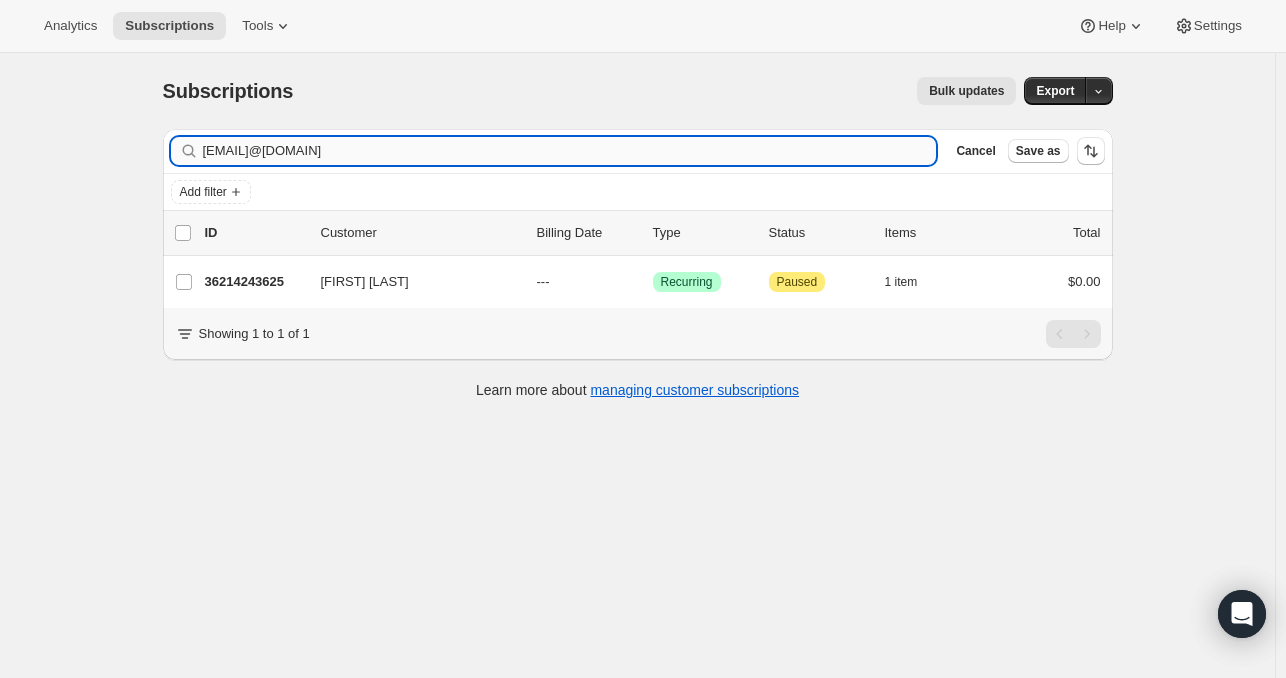 type on "[EMAIL]@[DOMAIN]" 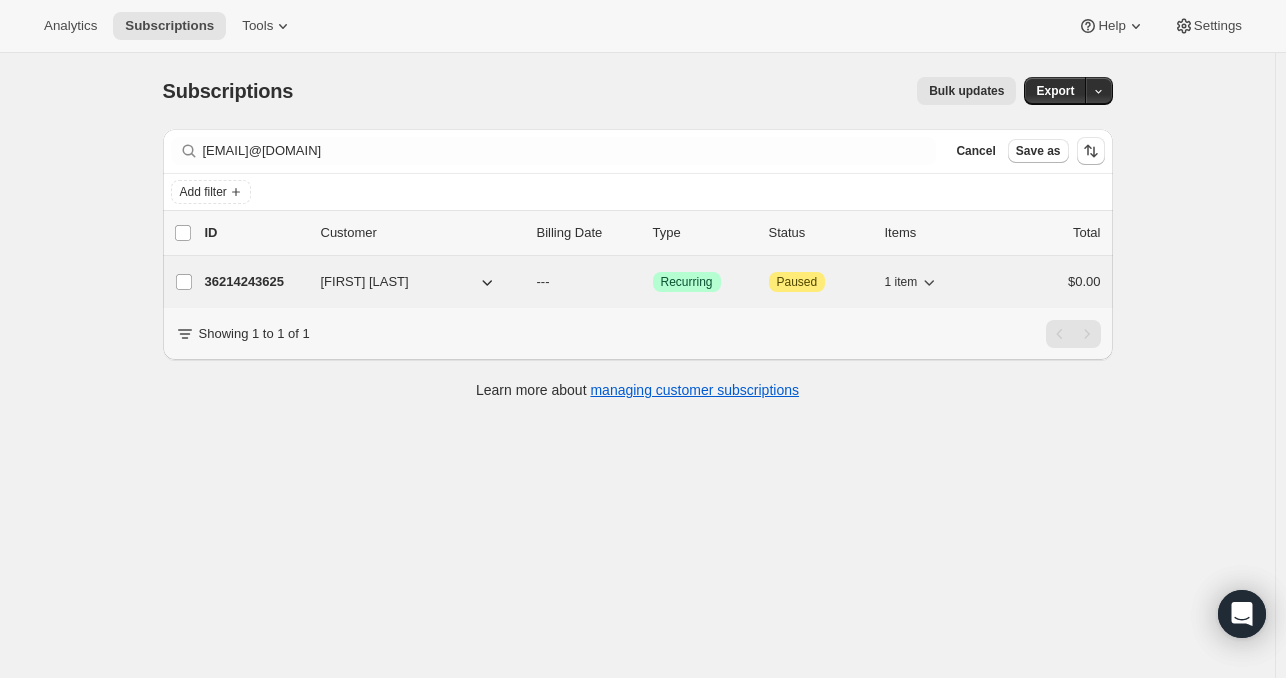 click on "36214243625" at bounding box center (255, 282) 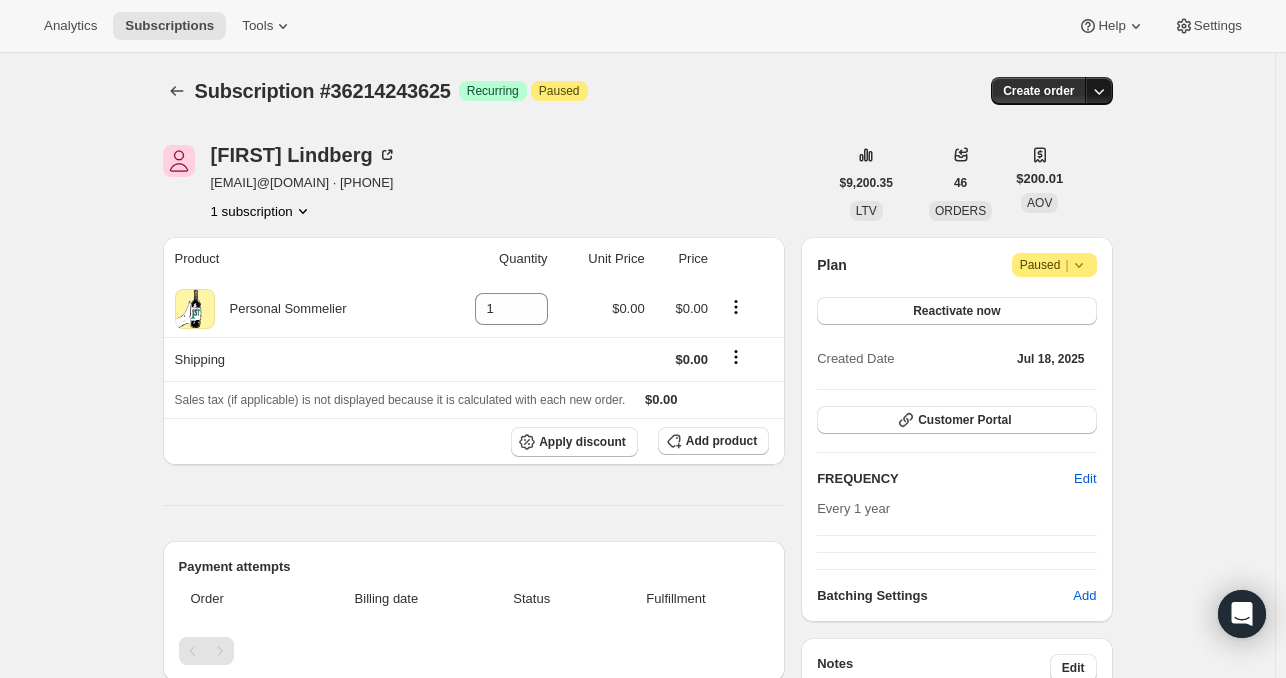 click 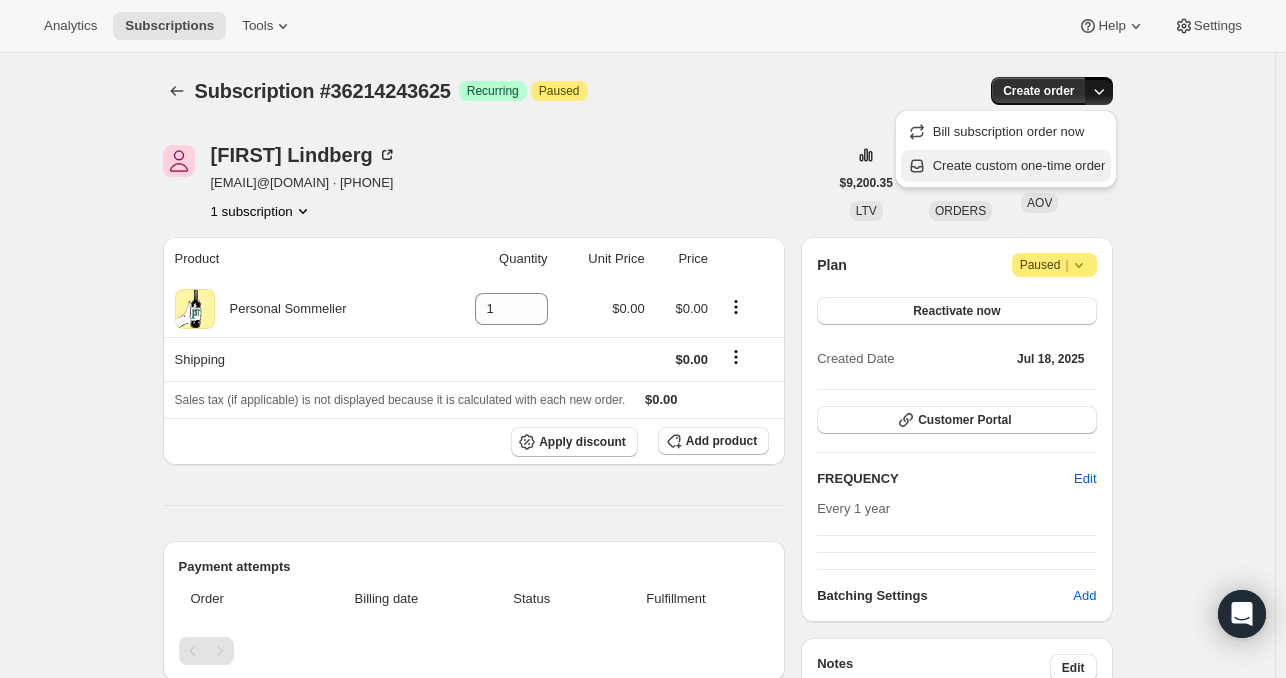 click on "Create custom one-time order" at bounding box center (1019, 165) 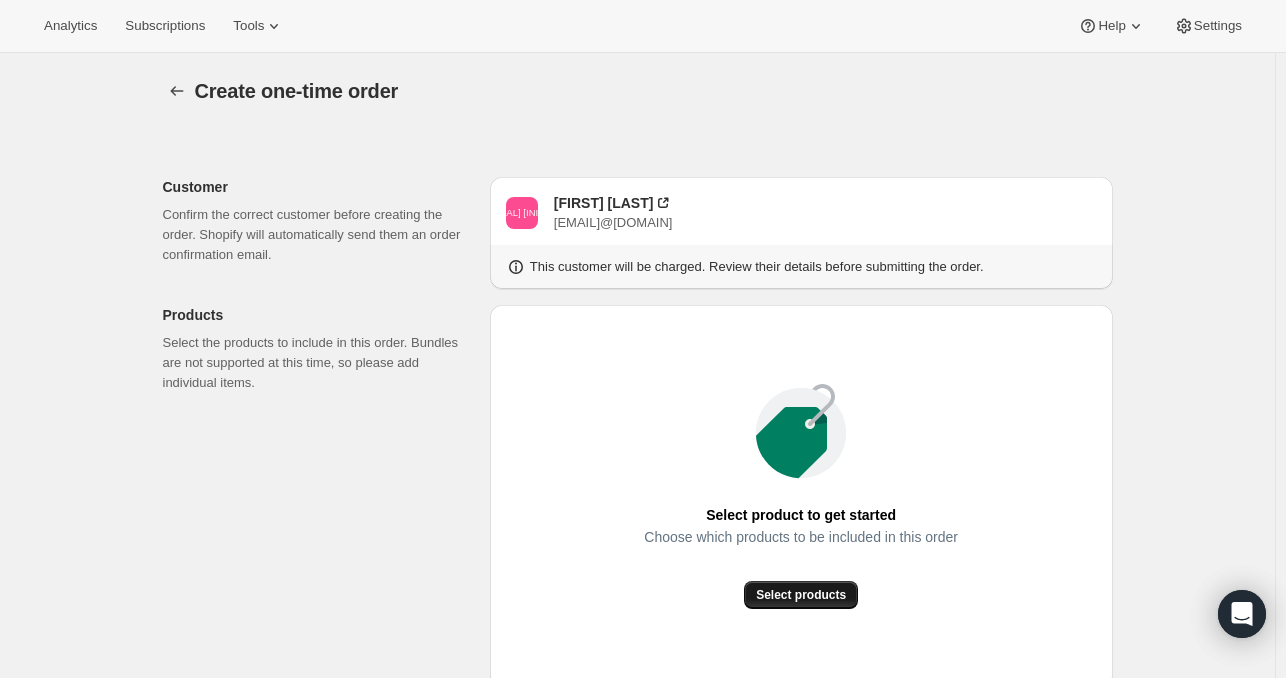 click on "Select products" at bounding box center [801, 595] 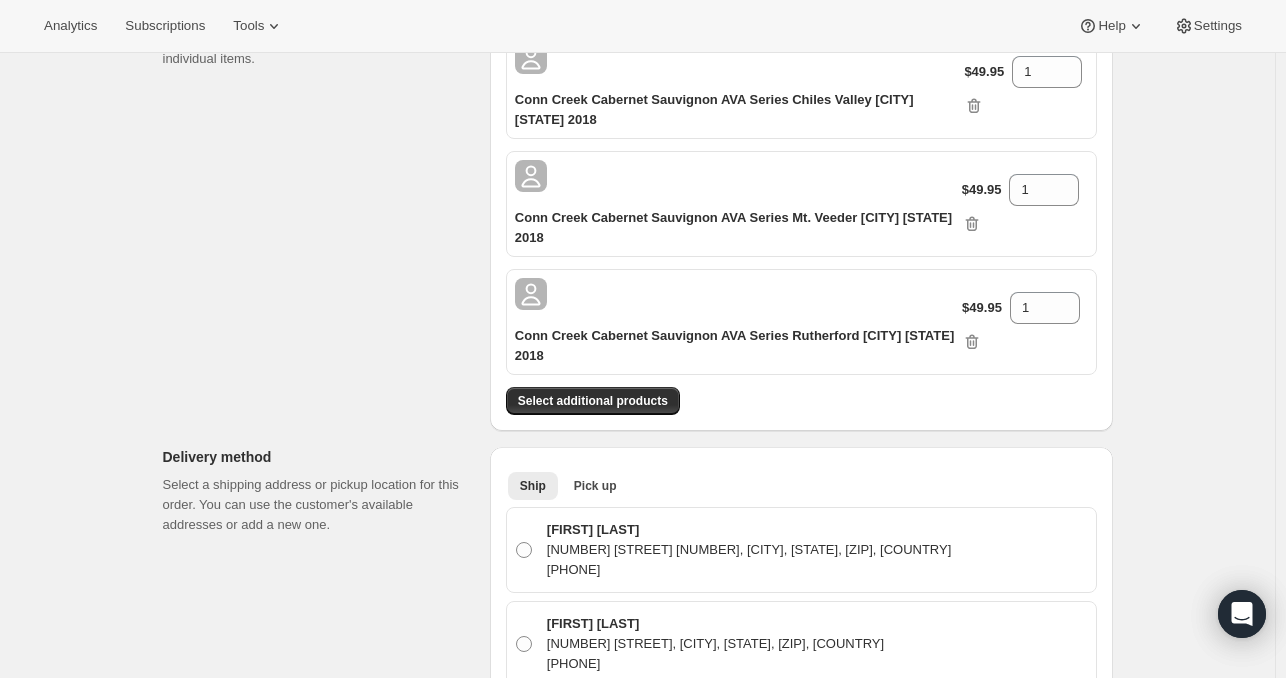 scroll, scrollTop: 328, scrollLeft: 0, axis: vertical 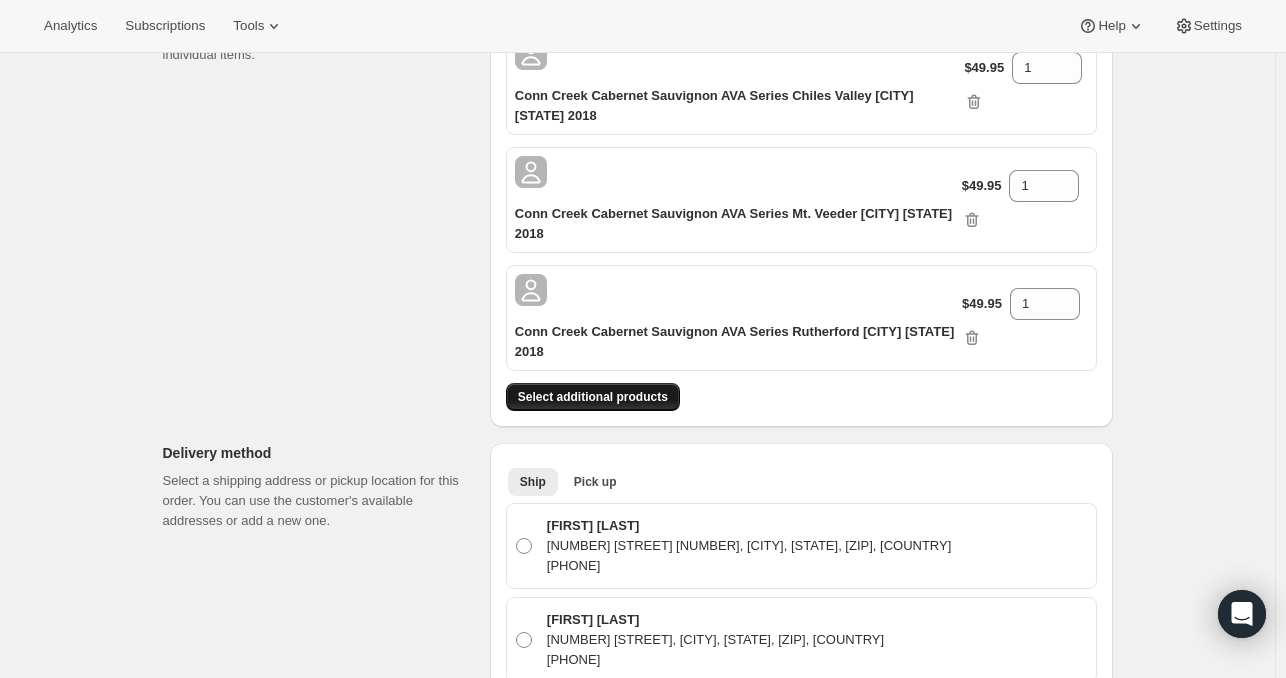 click on "Select additional products" at bounding box center [593, 397] 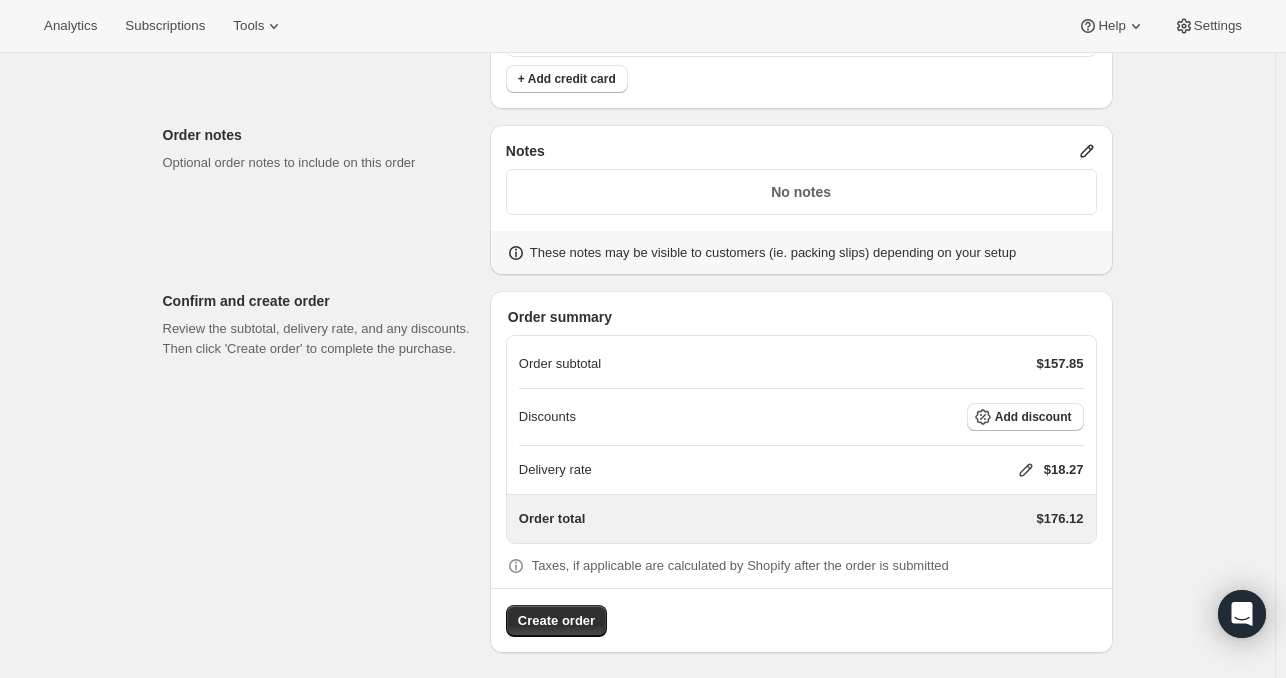scroll, scrollTop: 1673, scrollLeft: 0, axis: vertical 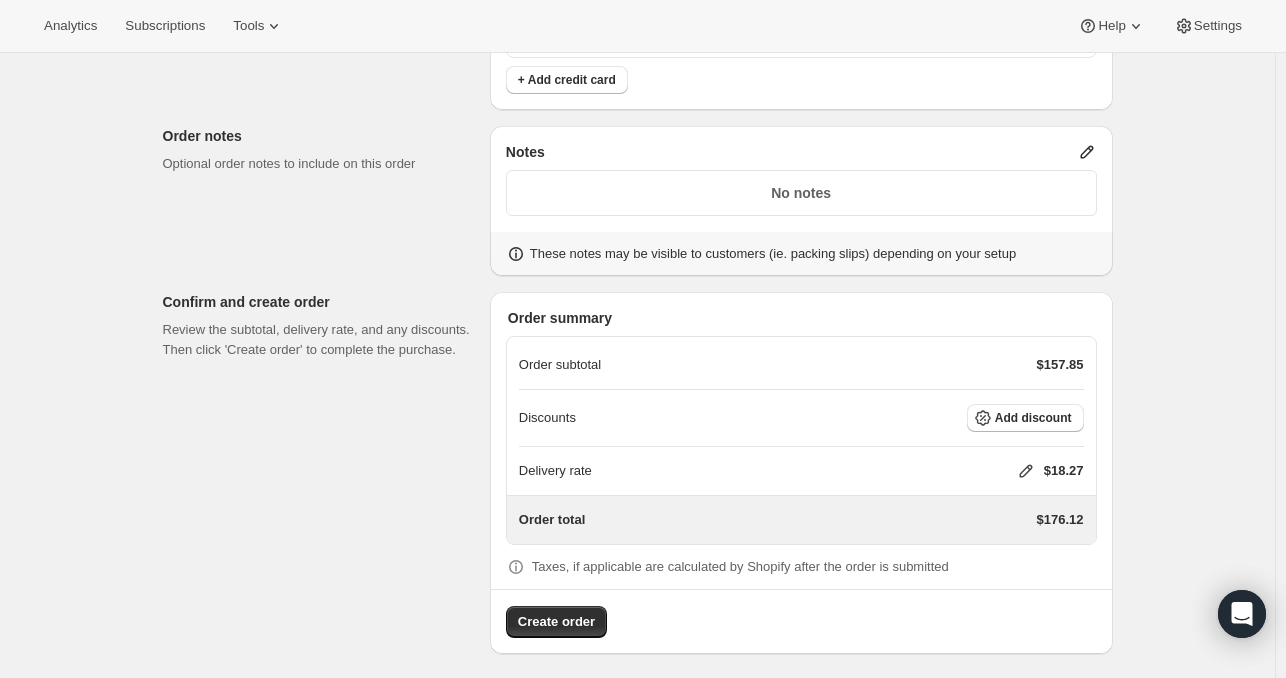 click 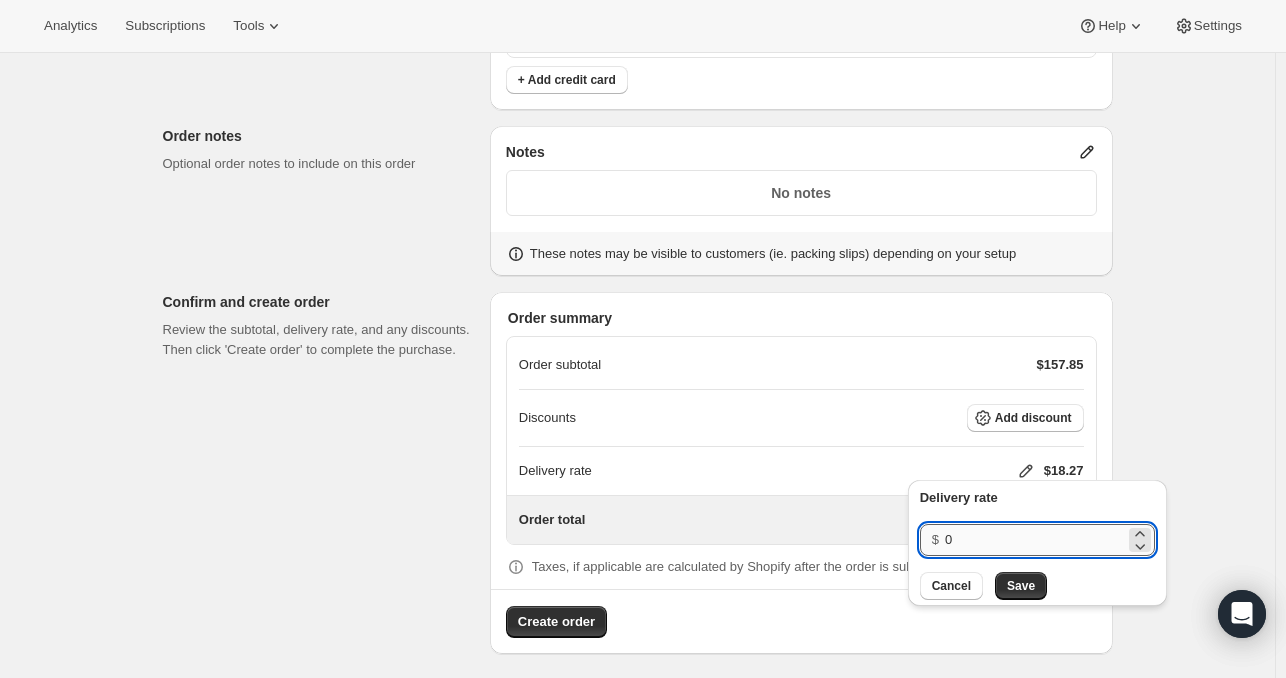 click on "0" at bounding box center (1035, 540) 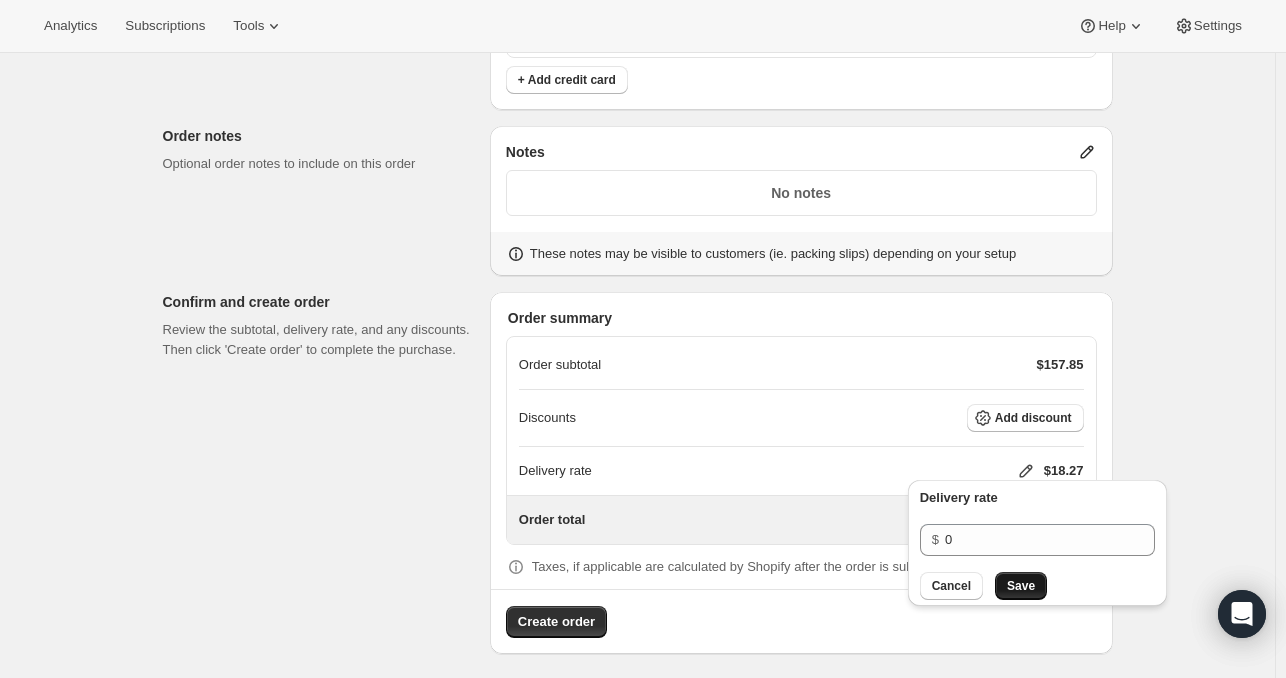 click on "Save" at bounding box center [1021, 586] 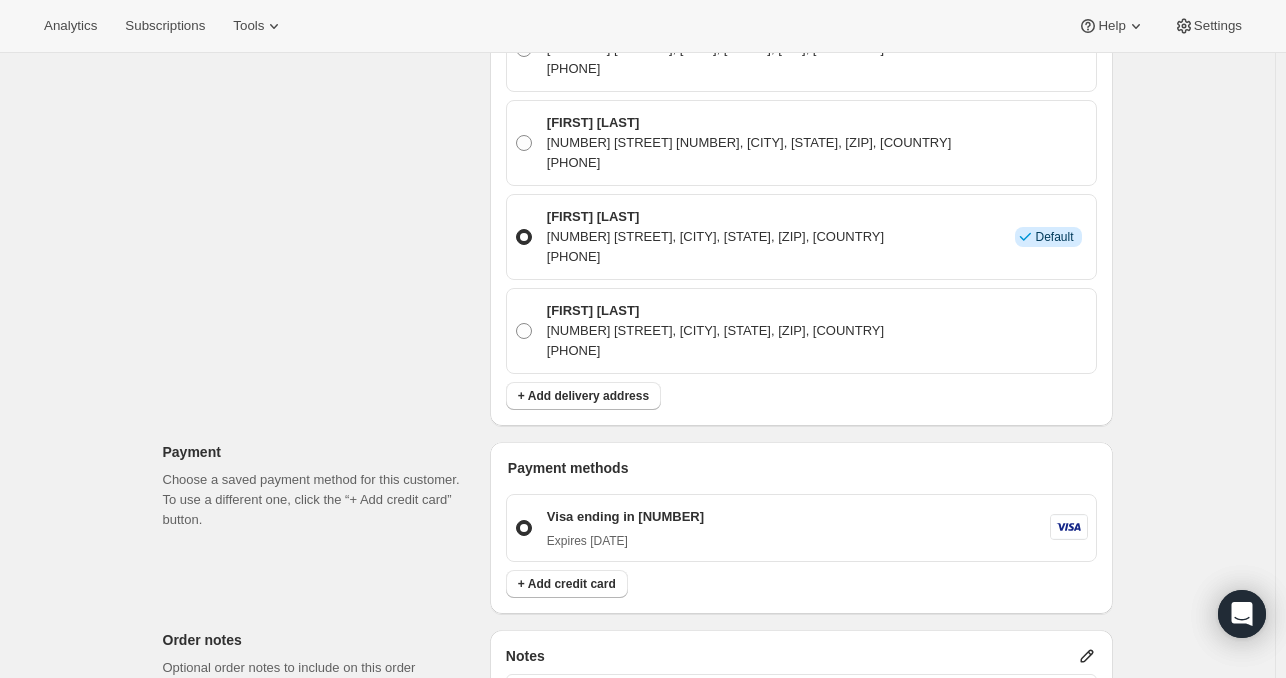 scroll, scrollTop: 1674, scrollLeft: 0, axis: vertical 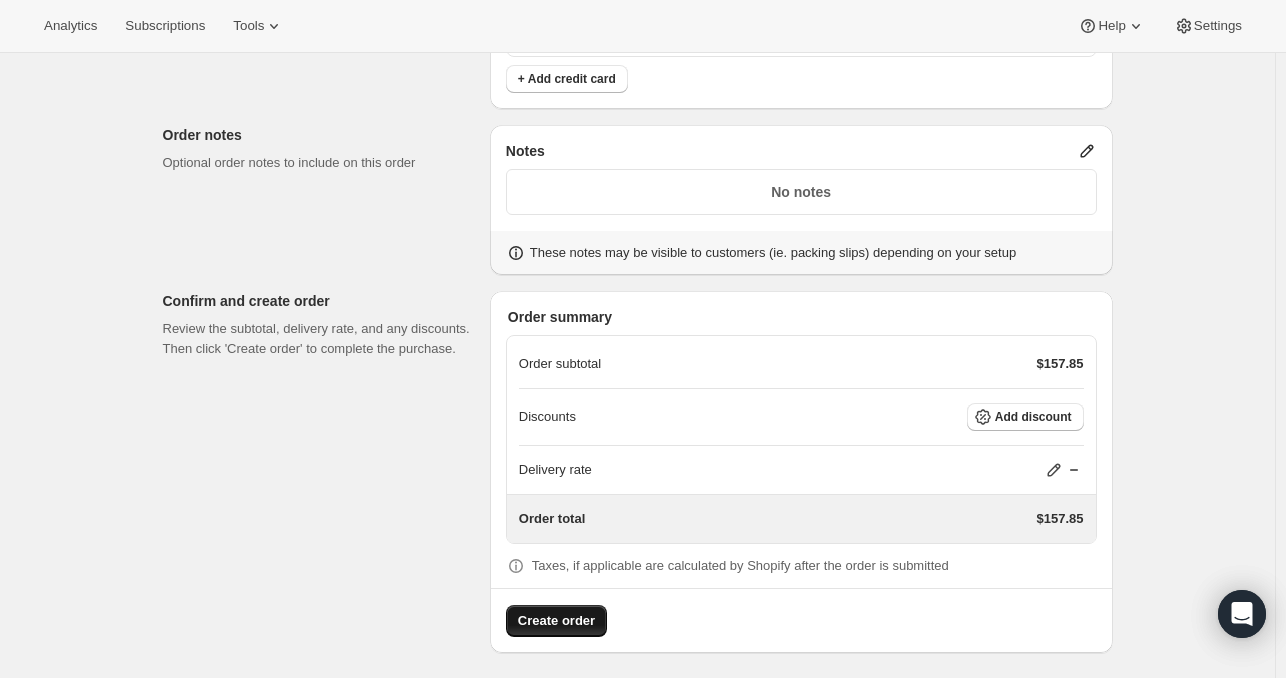 click on "Create order" at bounding box center [556, 621] 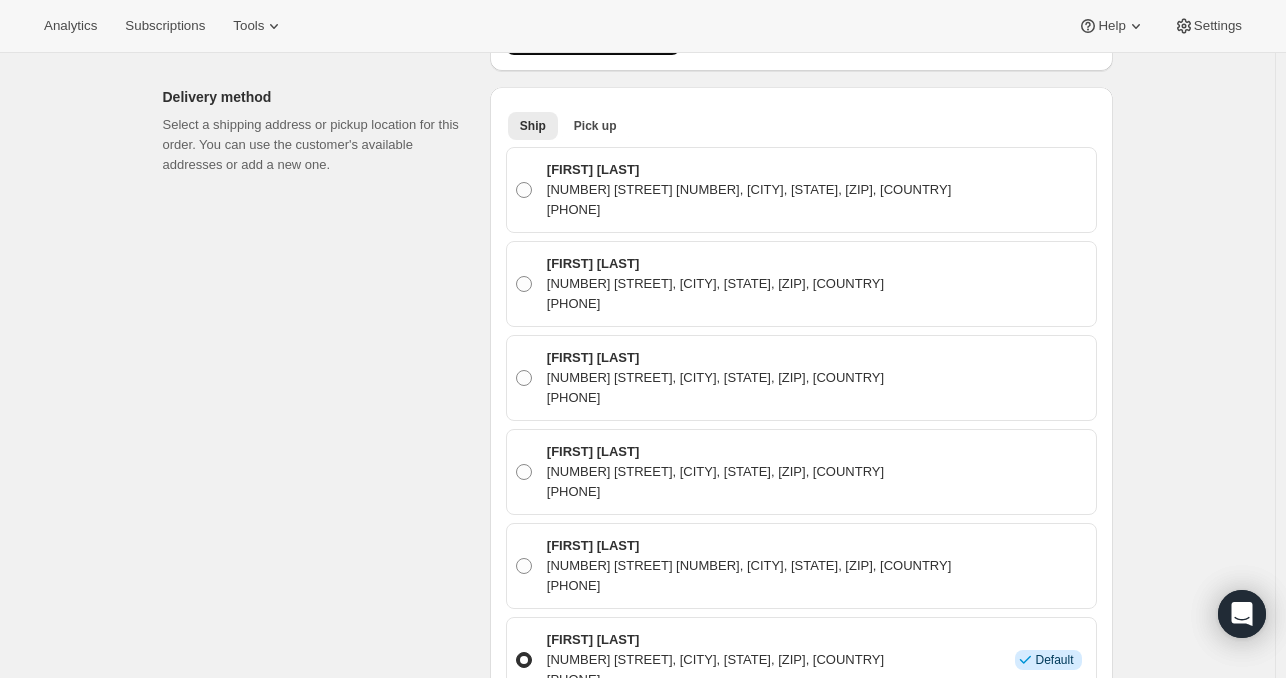 scroll, scrollTop: 688, scrollLeft: 0, axis: vertical 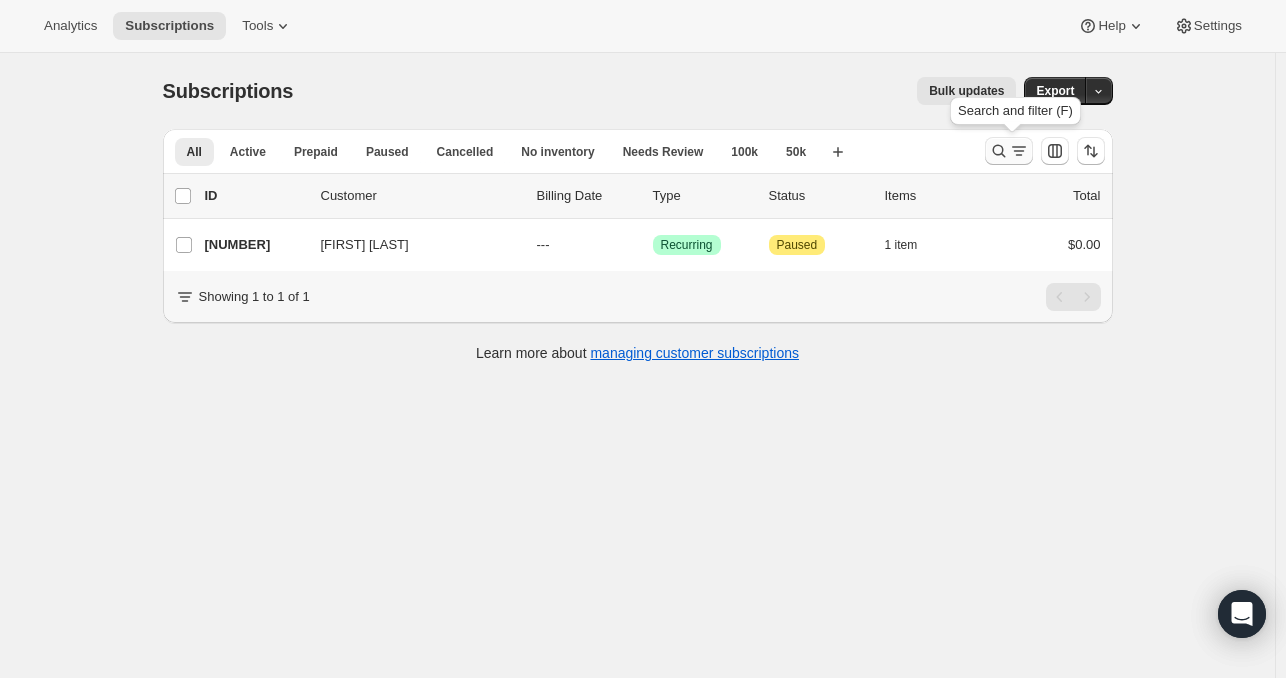 click 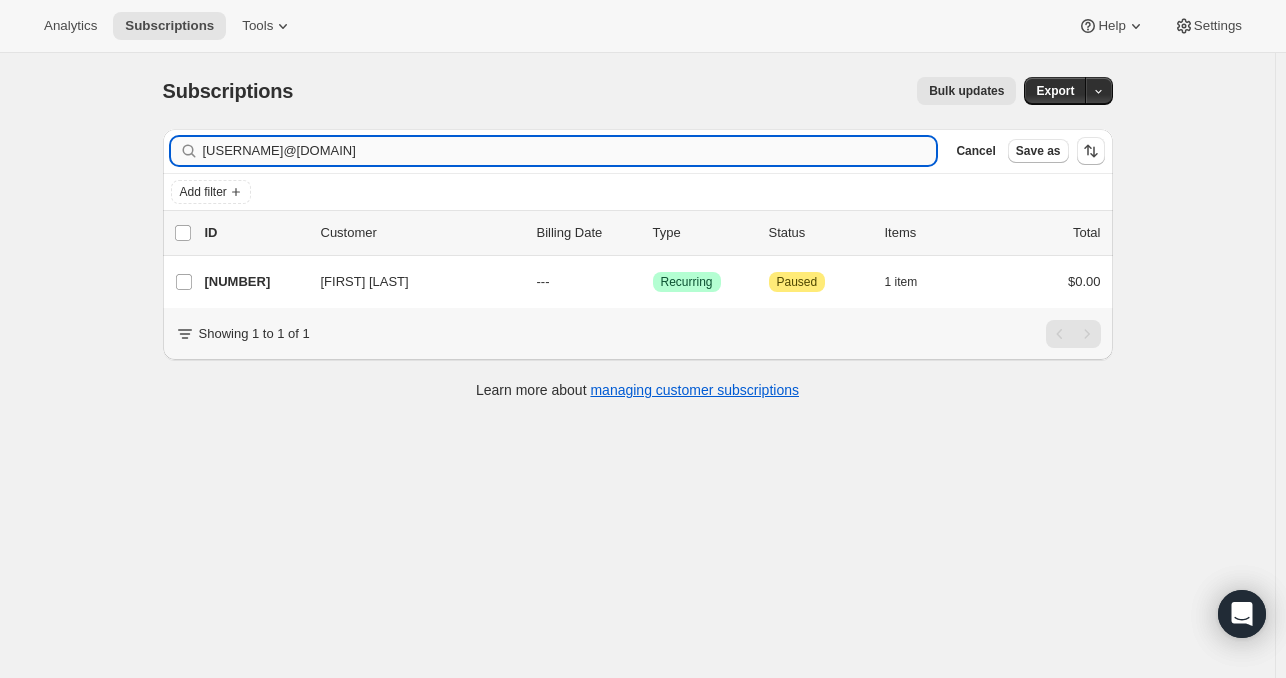 click on "kittyboso123@gmail.com" at bounding box center (570, 151) 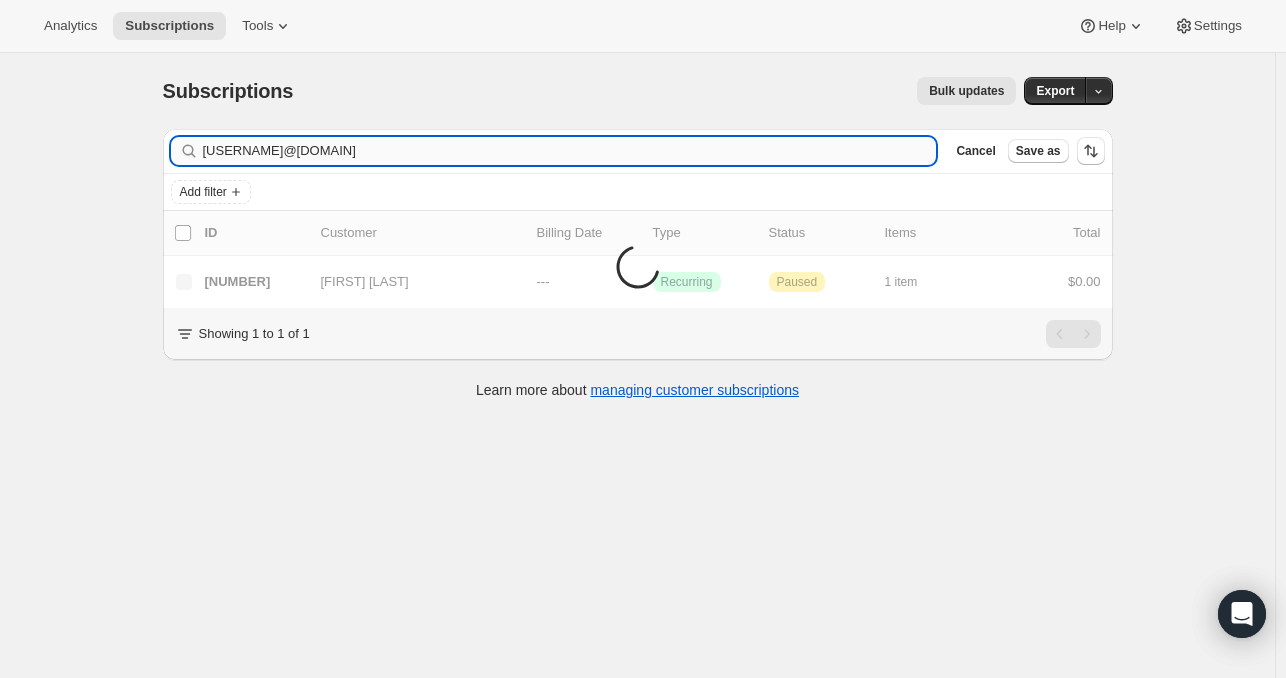 type on "tslater3@verizon.net" 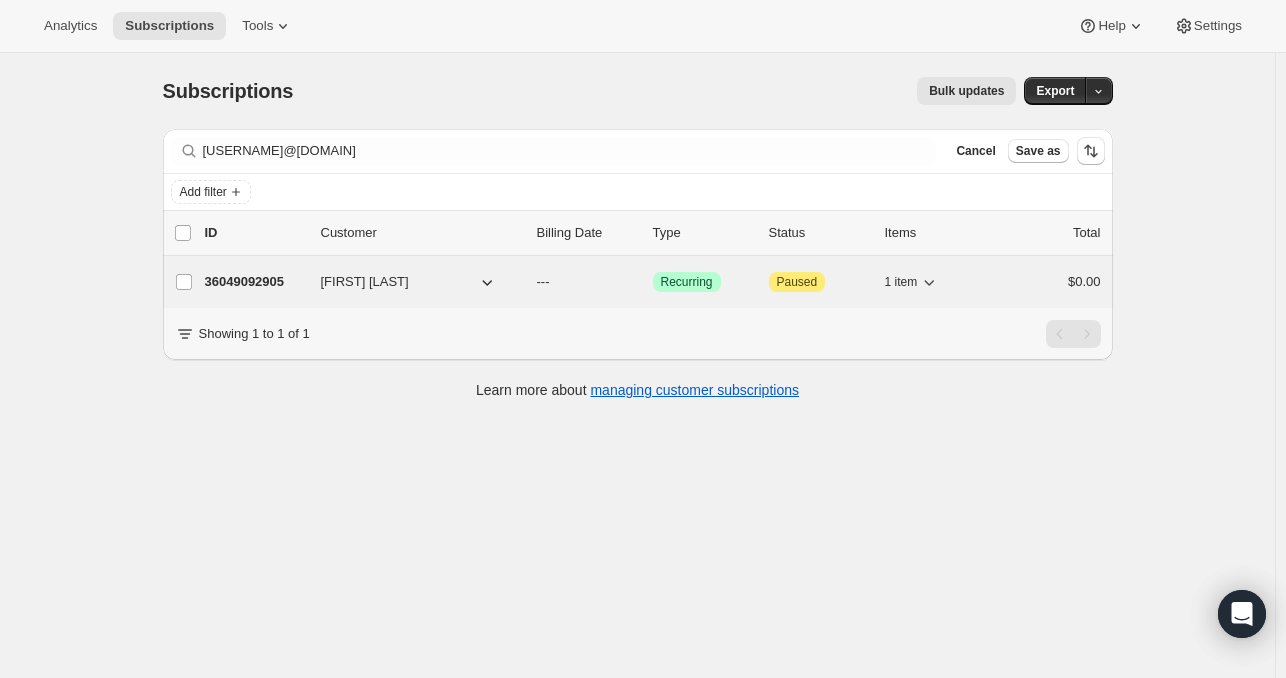 click on "36049092905" at bounding box center (255, 282) 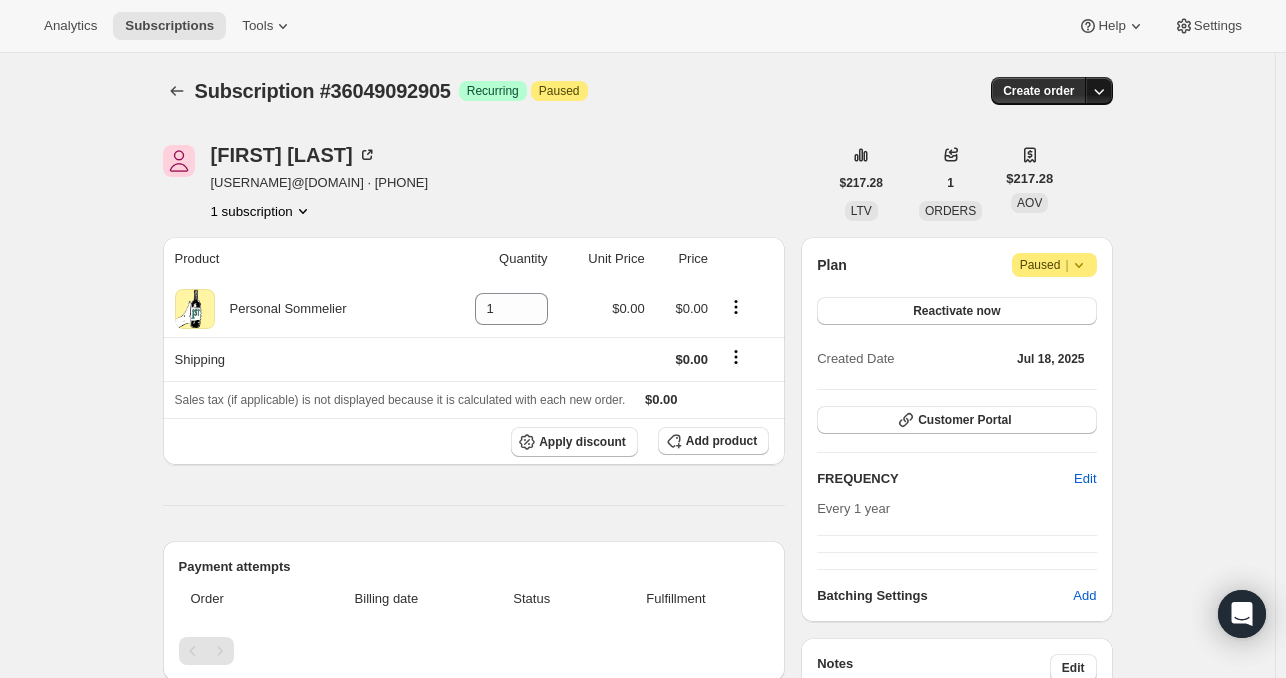 click 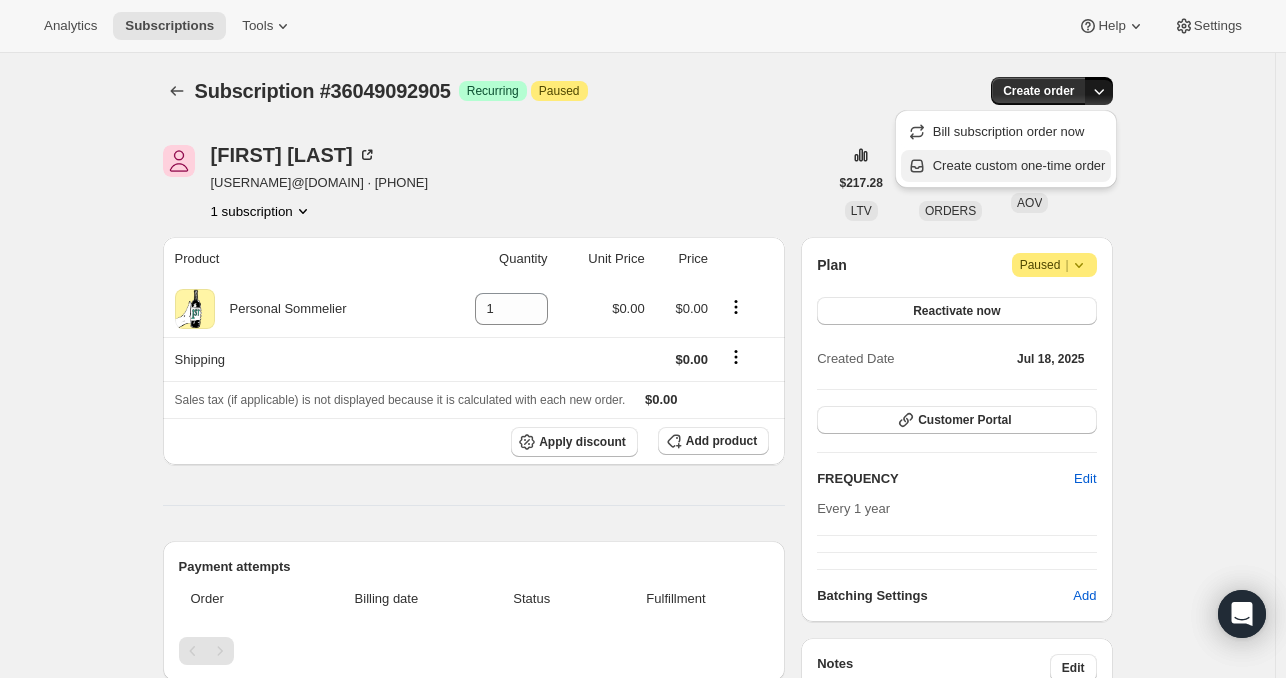 click on "Create custom one-time order" at bounding box center (1019, 165) 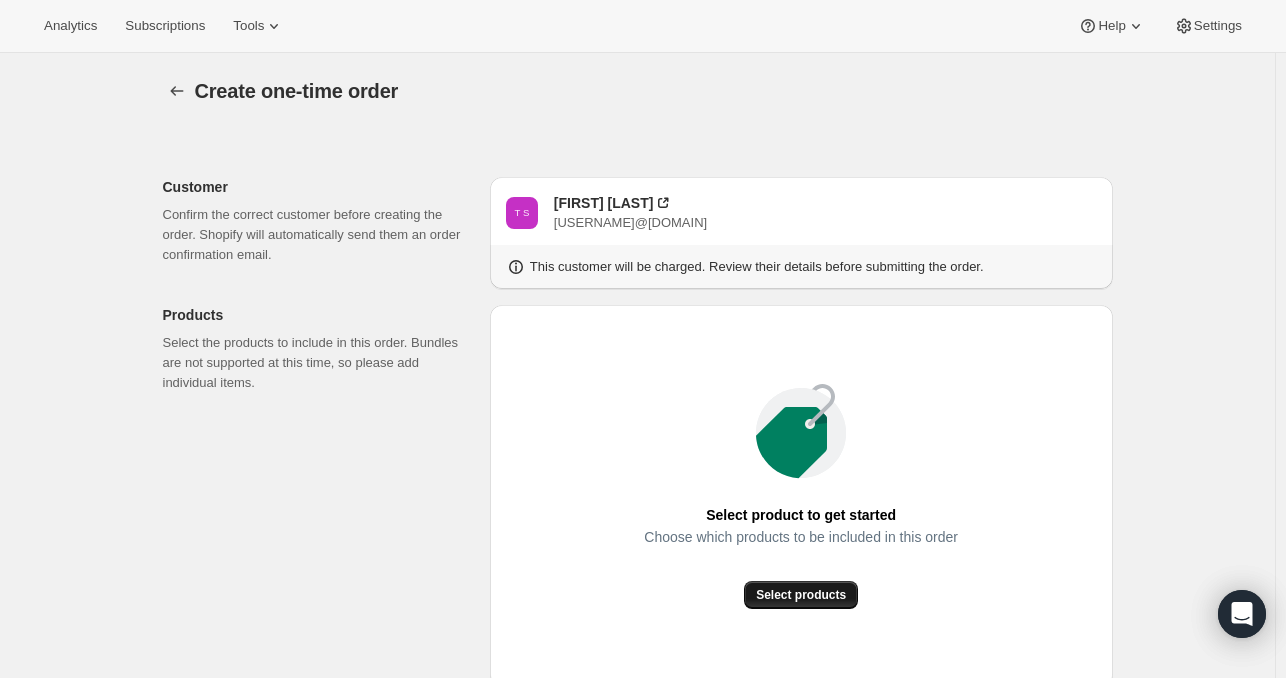 click on "Select products" at bounding box center (801, 595) 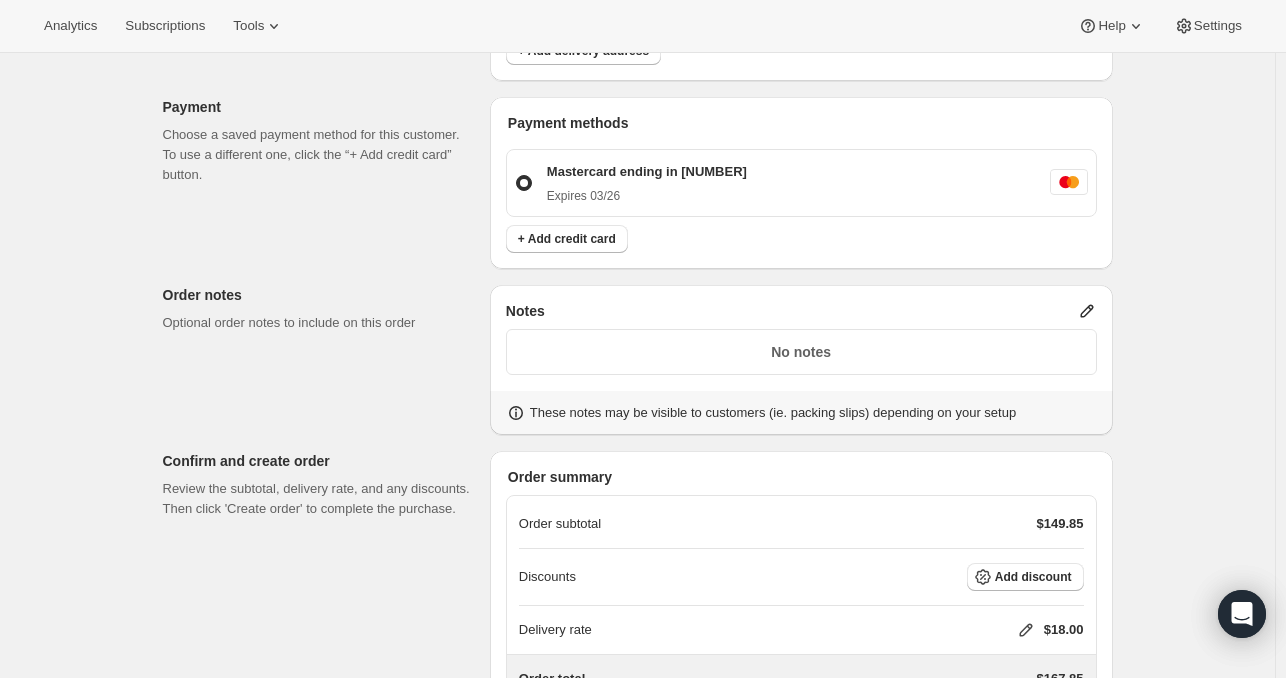 scroll, scrollTop: 887, scrollLeft: 0, axis: vertical 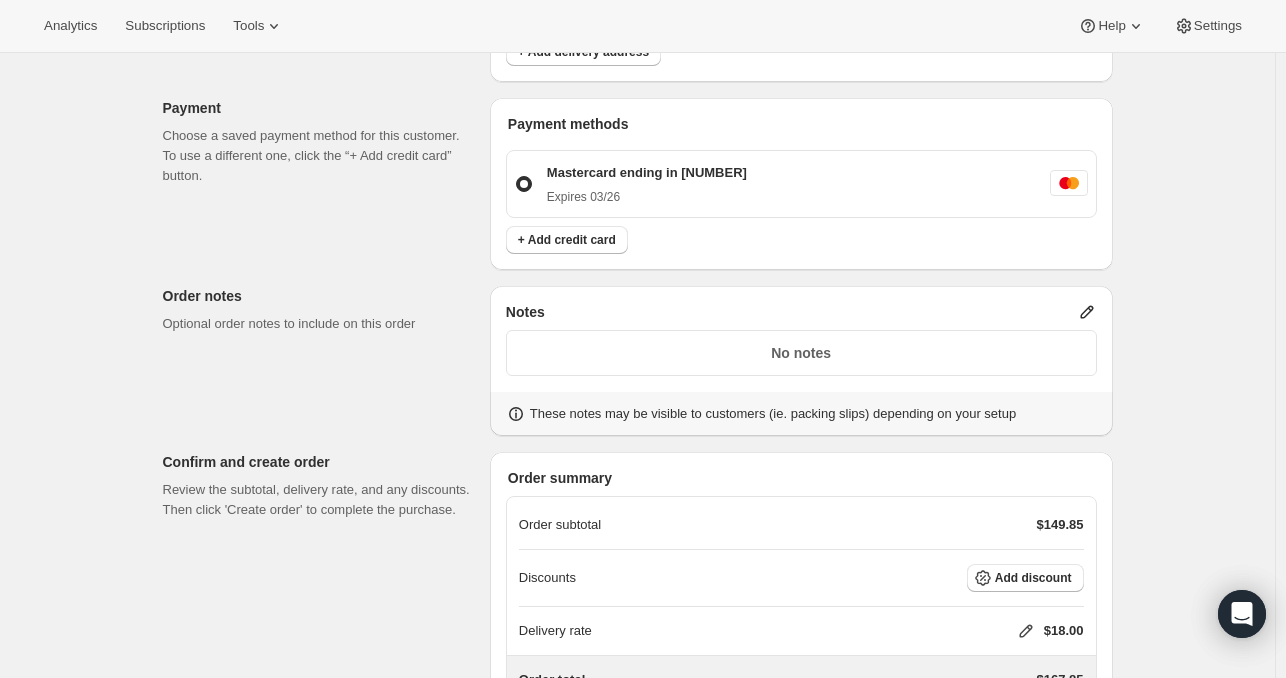 click on "No notes" at bounding box center [801, 353] 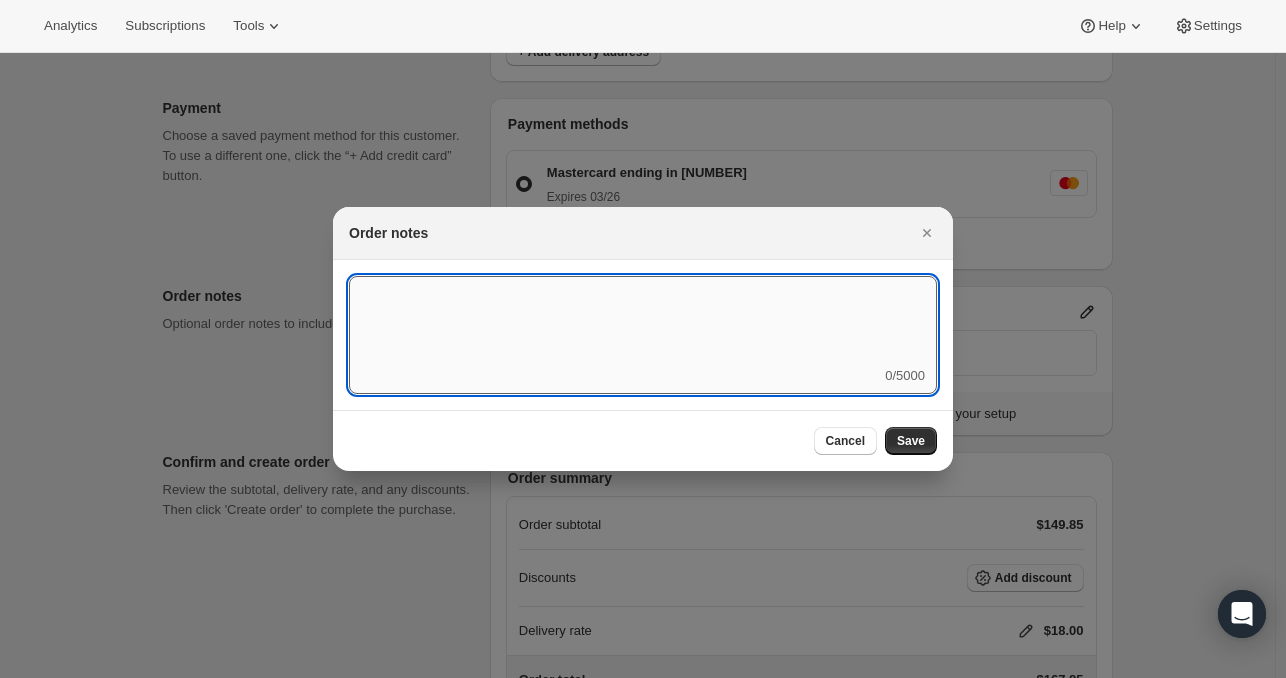 click at bounding box center [643, 321] 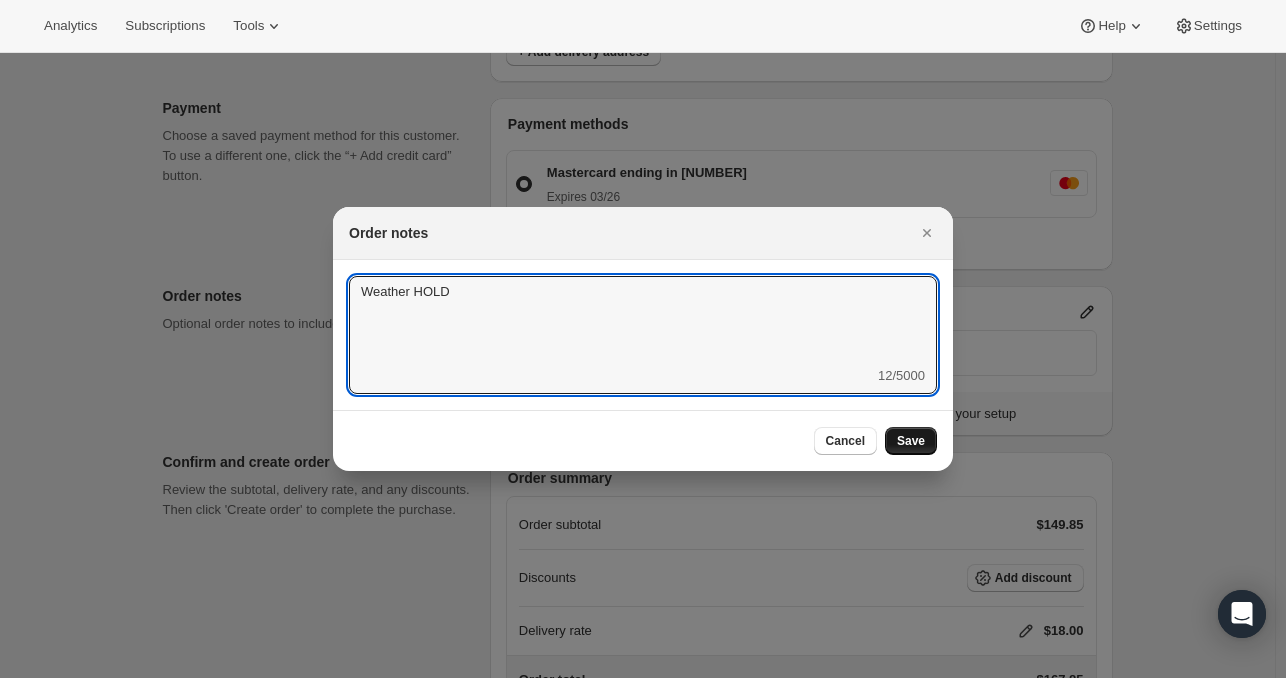 type on "Weather HOLD" 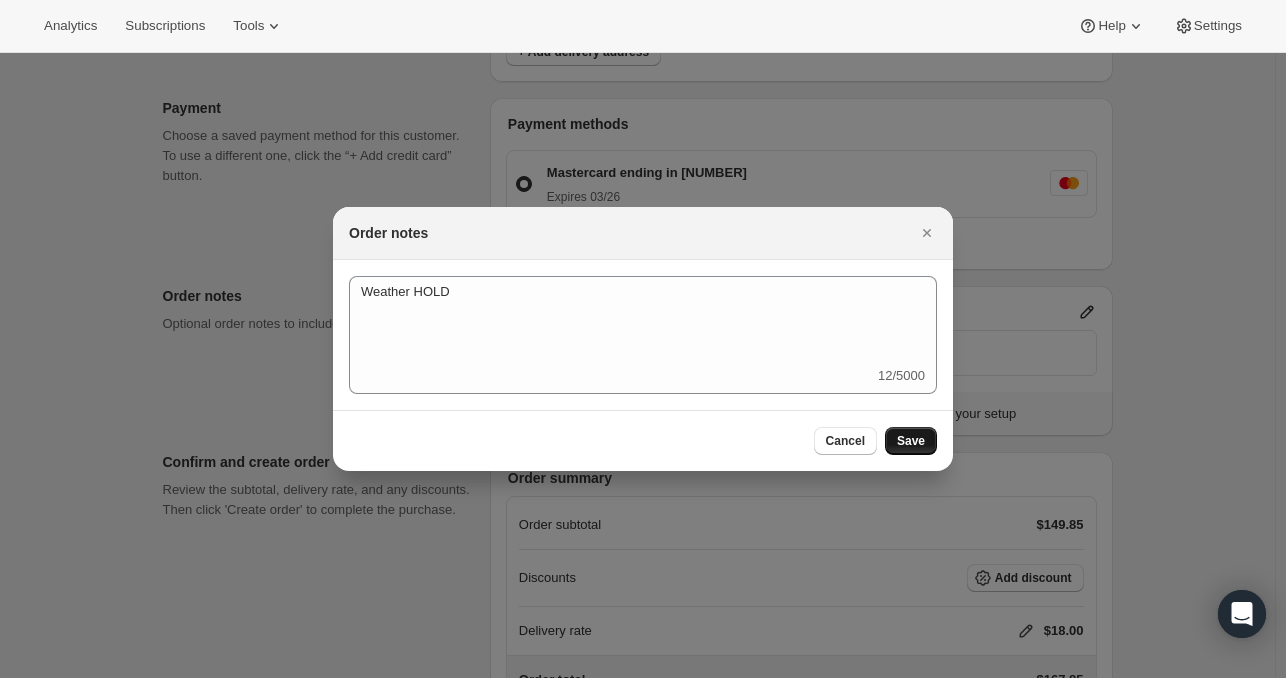 click on "Save" at bounding box center [911, 441] 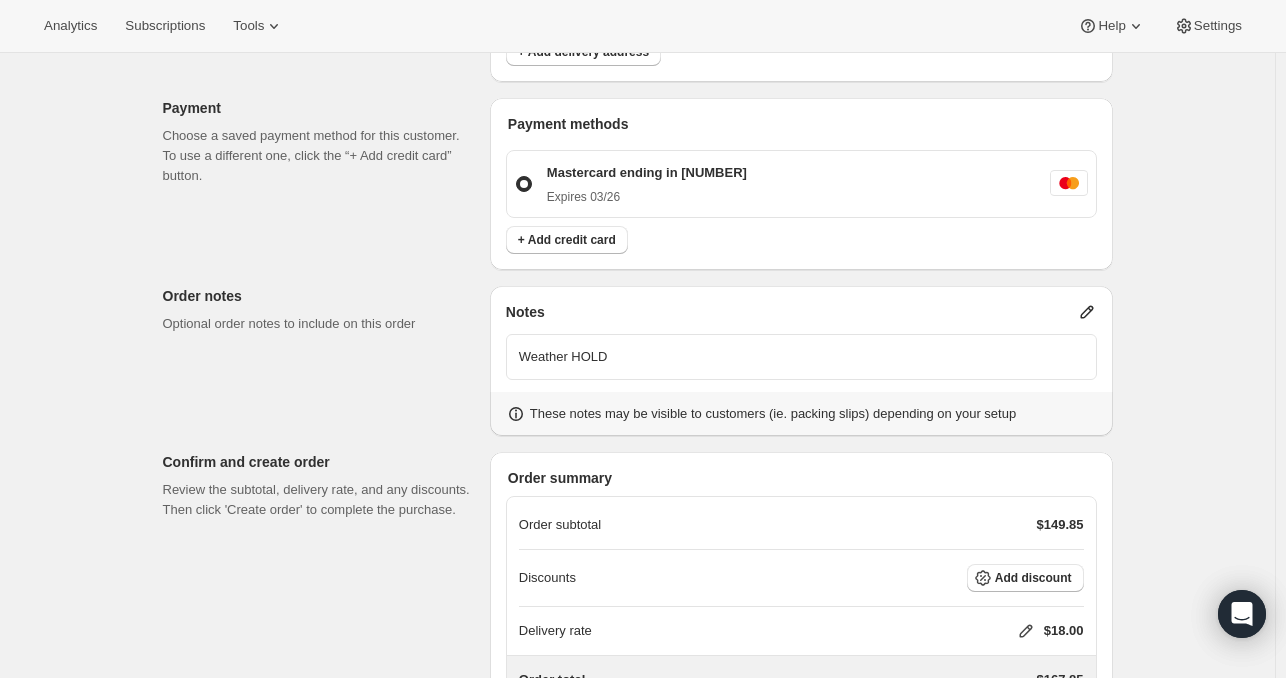 scroll, scrollTop: 1051, scrollLeft: 0, axis: vertical 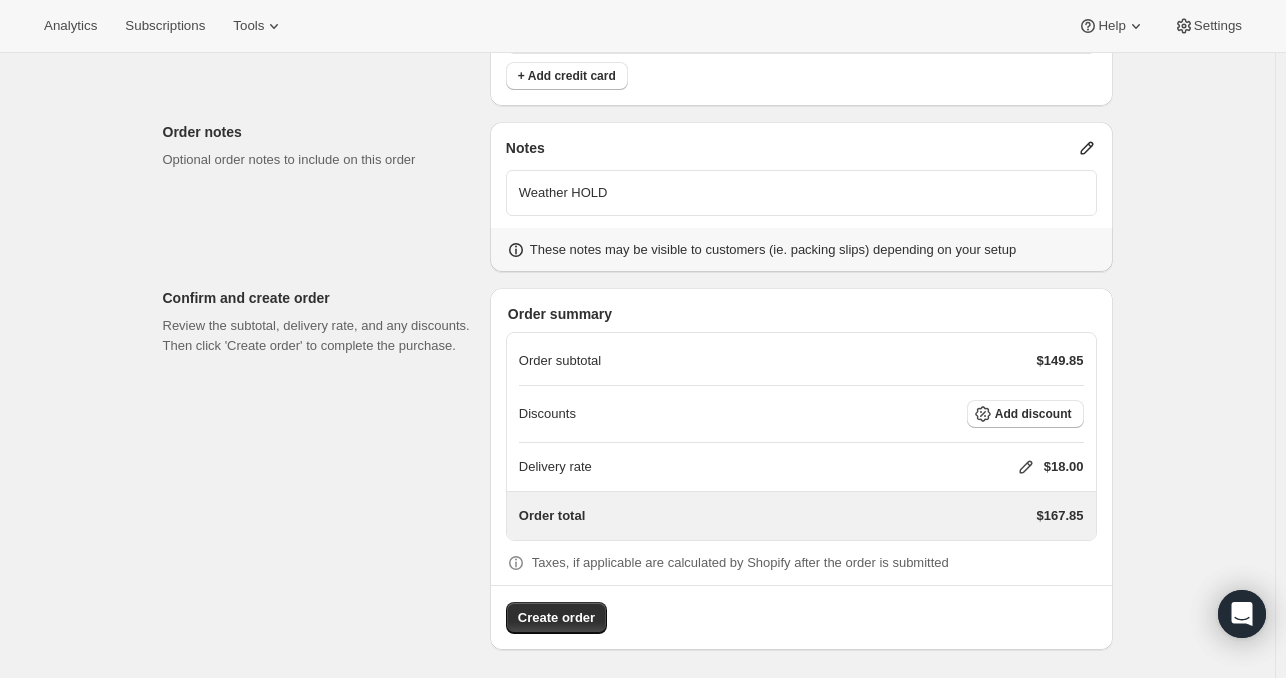 click 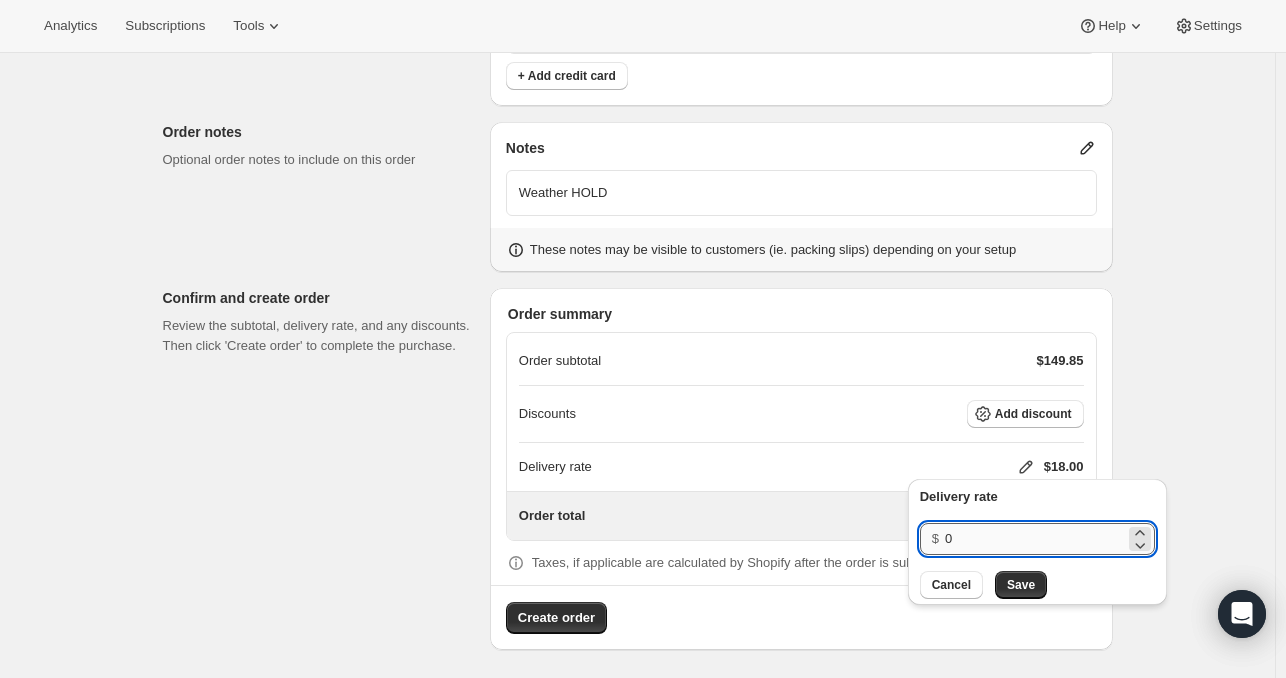 click on "0" at bounding box center (1035, 539) 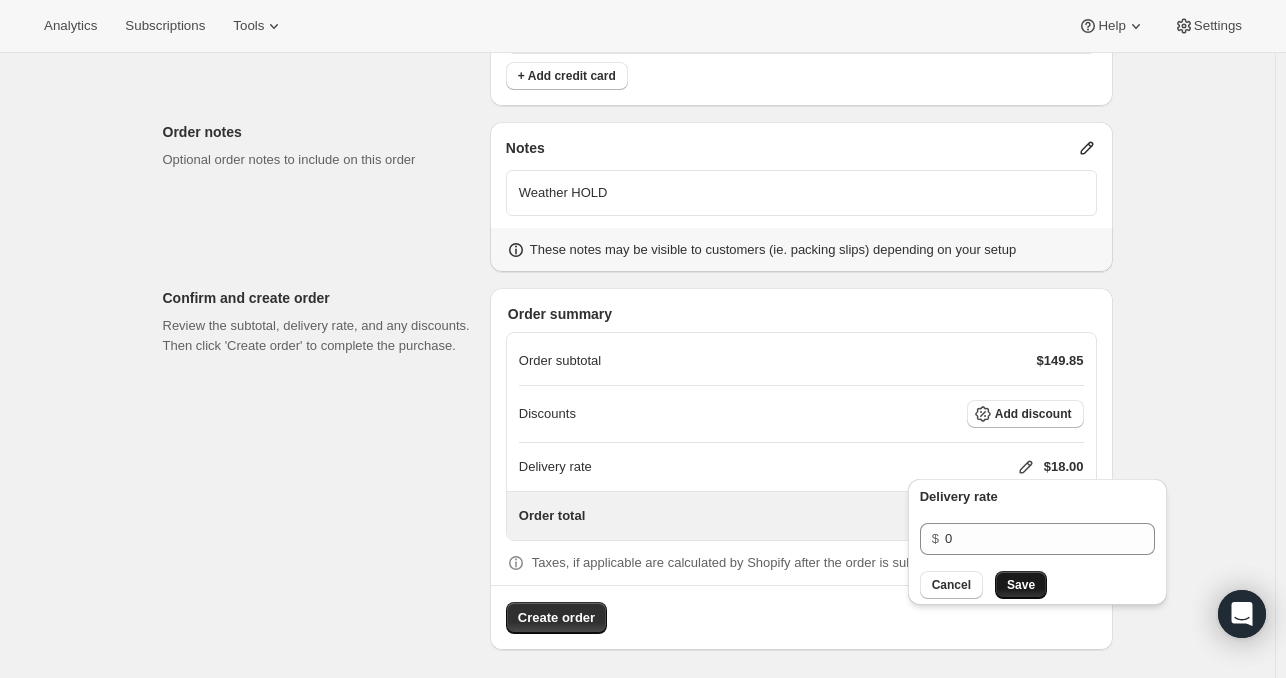click on "Save" at bounding box center (1021, 585) 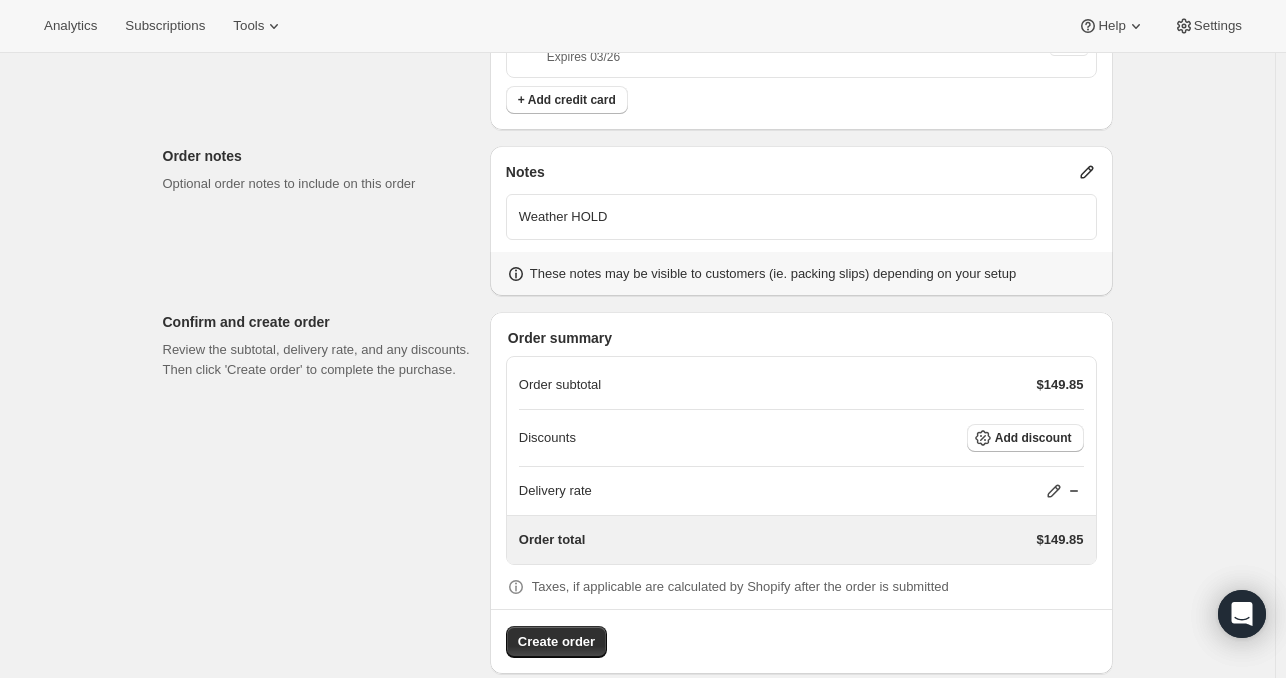 scroll, scrollTop: 1051, scrollLeft: 0, axis: vertical 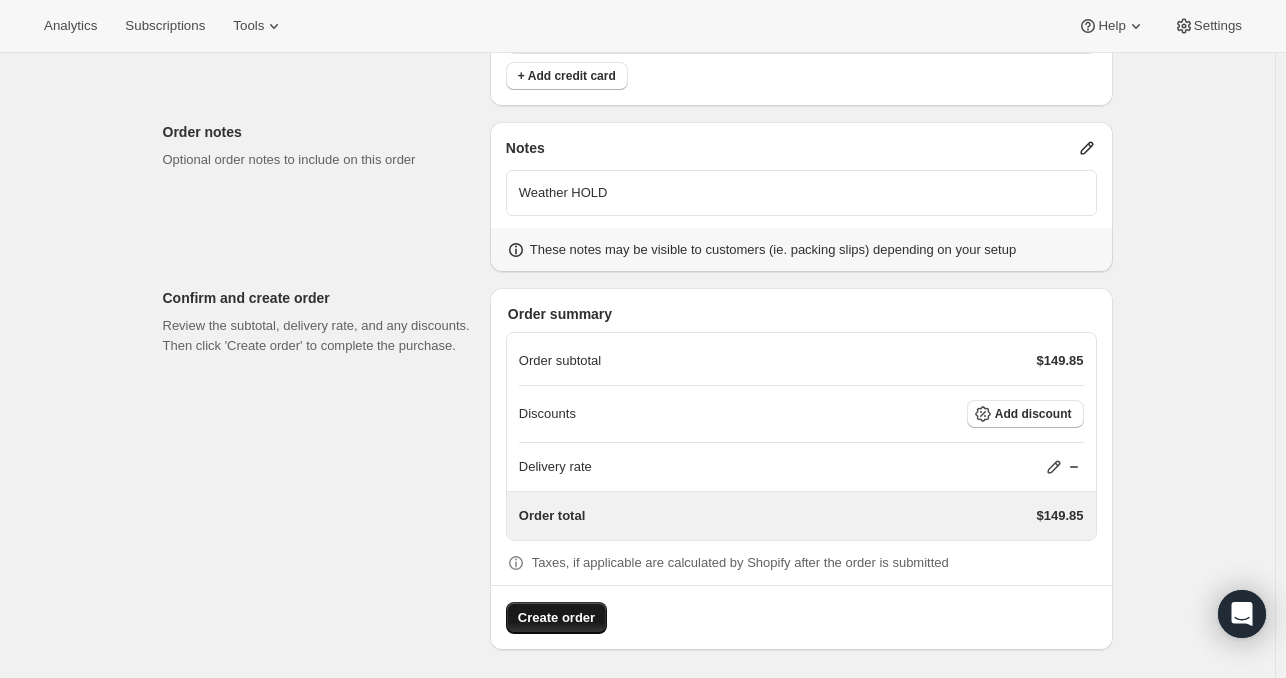 click on "Create order" at bounding box center [556, 618] 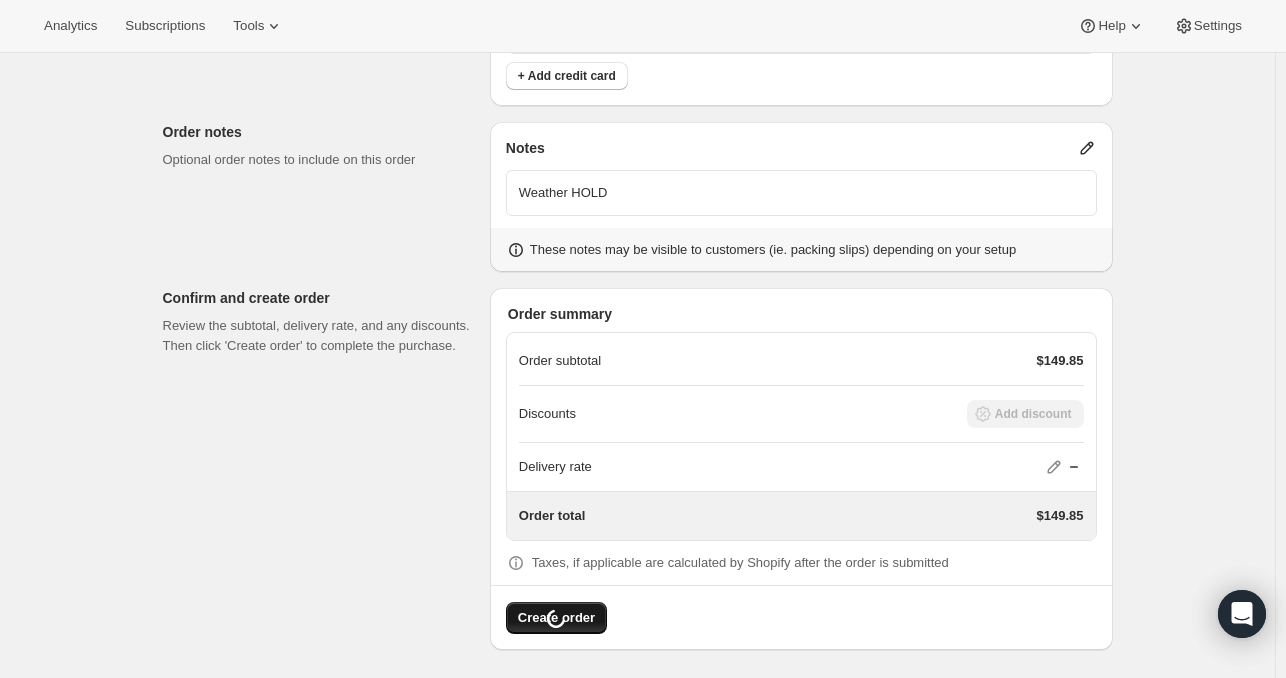 scroll, scrollTop: 0, scrollLeft: 0, axis: both 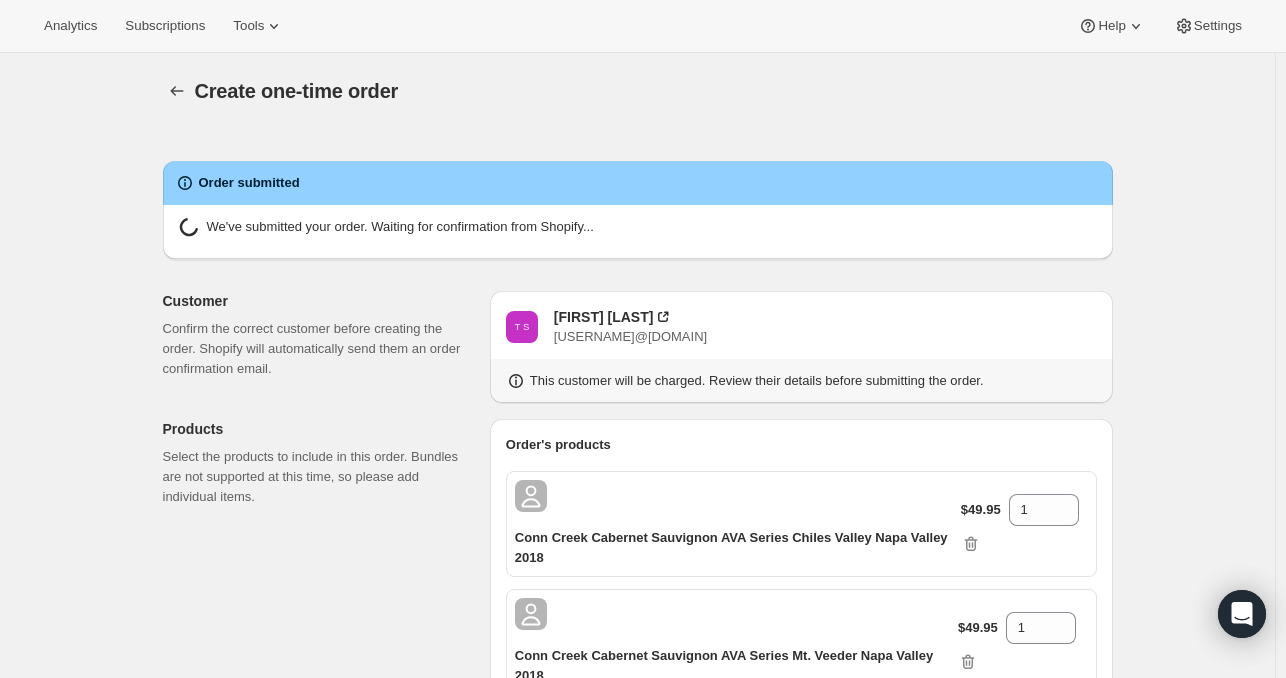 radio on "true" 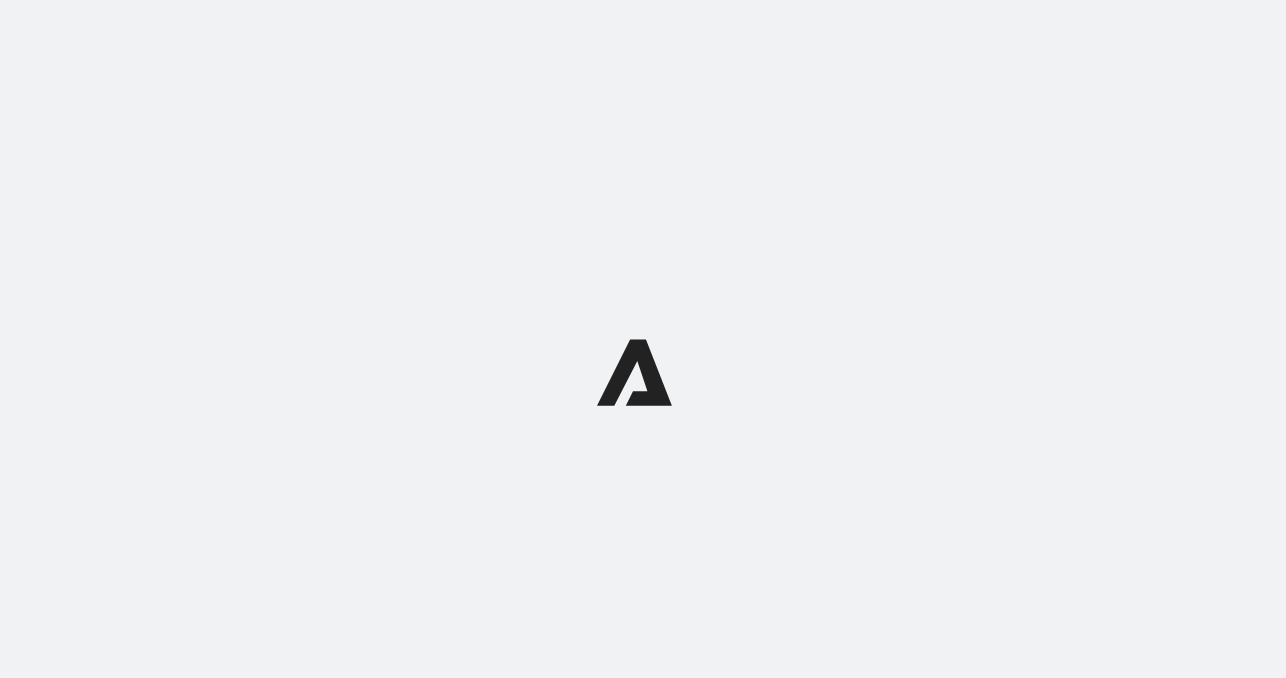 scroll, scrollTop: 0, scrollLeft: 0, axis: both 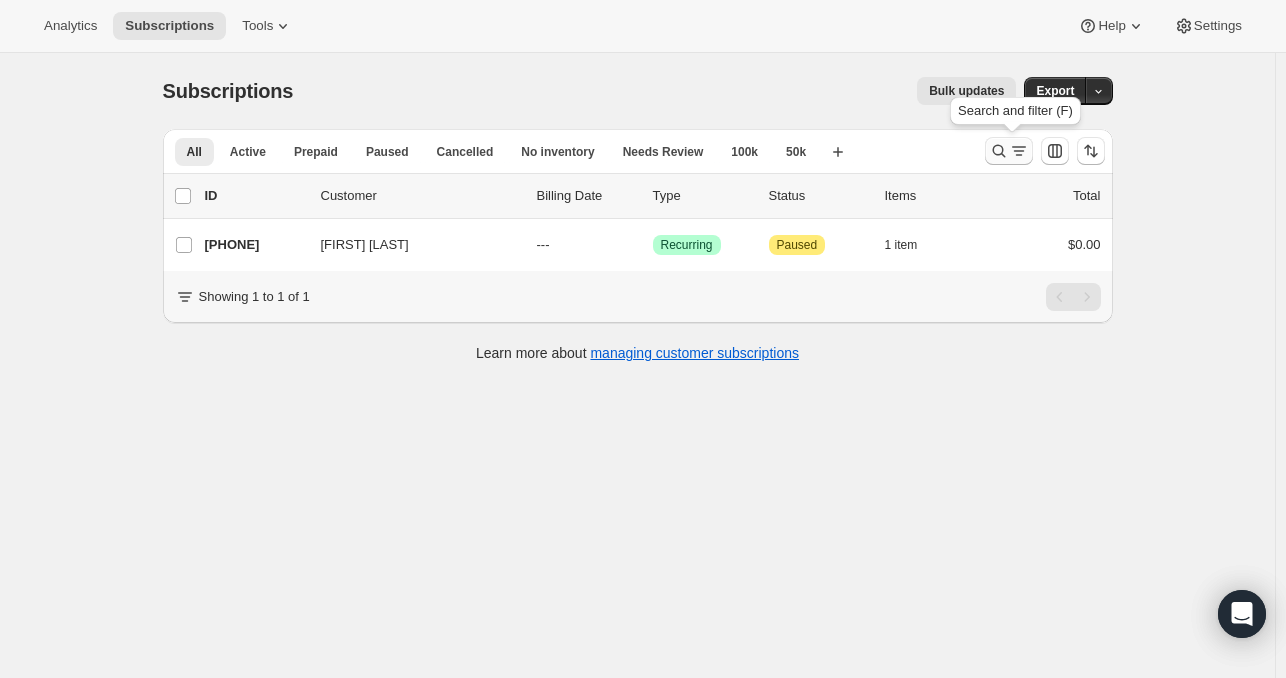 click 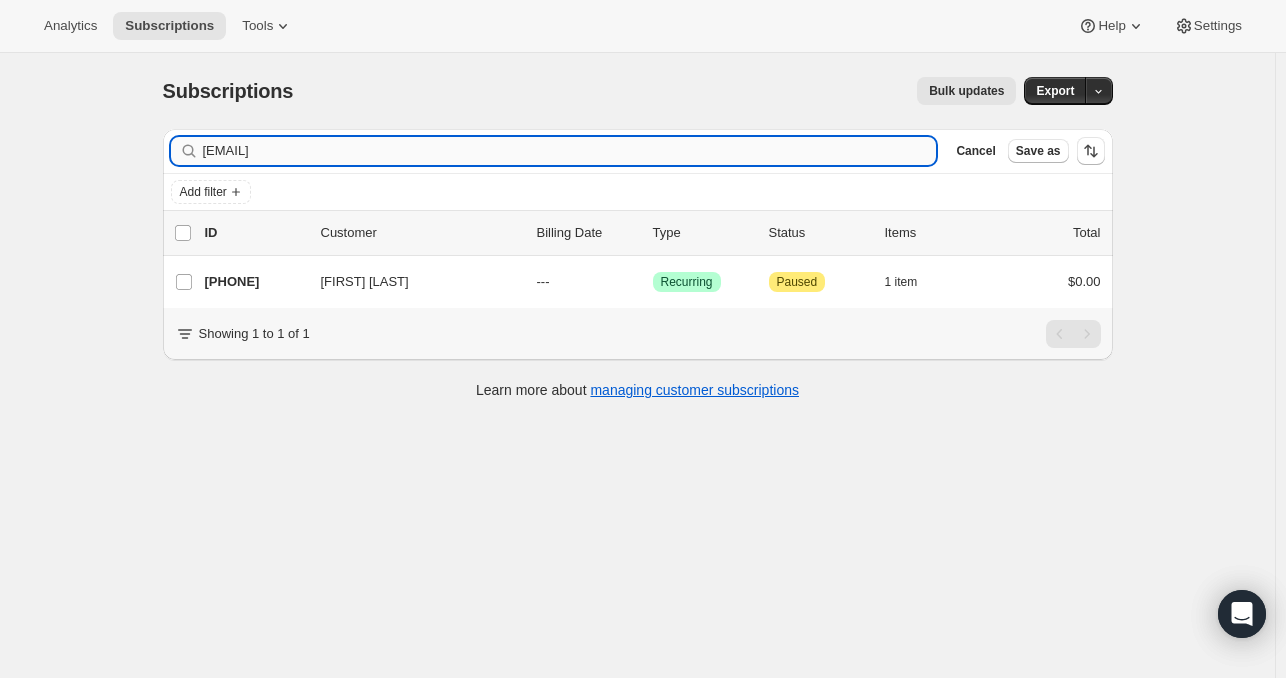 click on "tslater3@verizon.net" at bounding box center (570, 151) 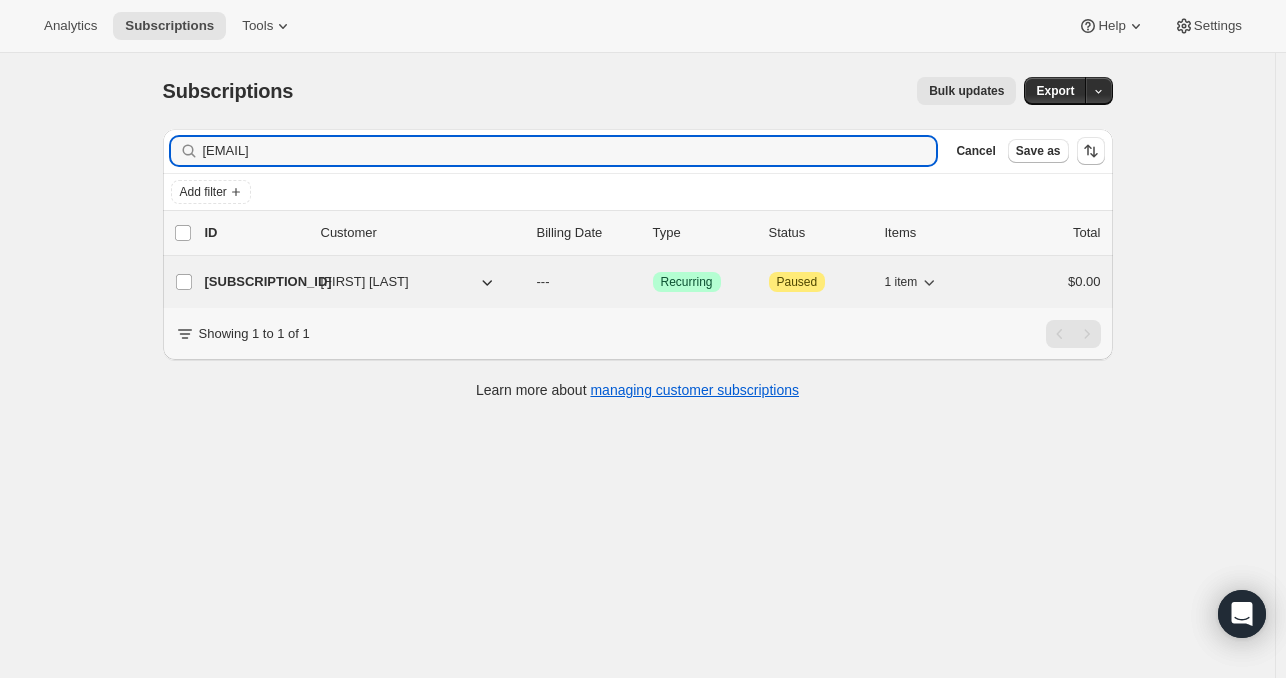 type on "bobsteppling@gmail.com" 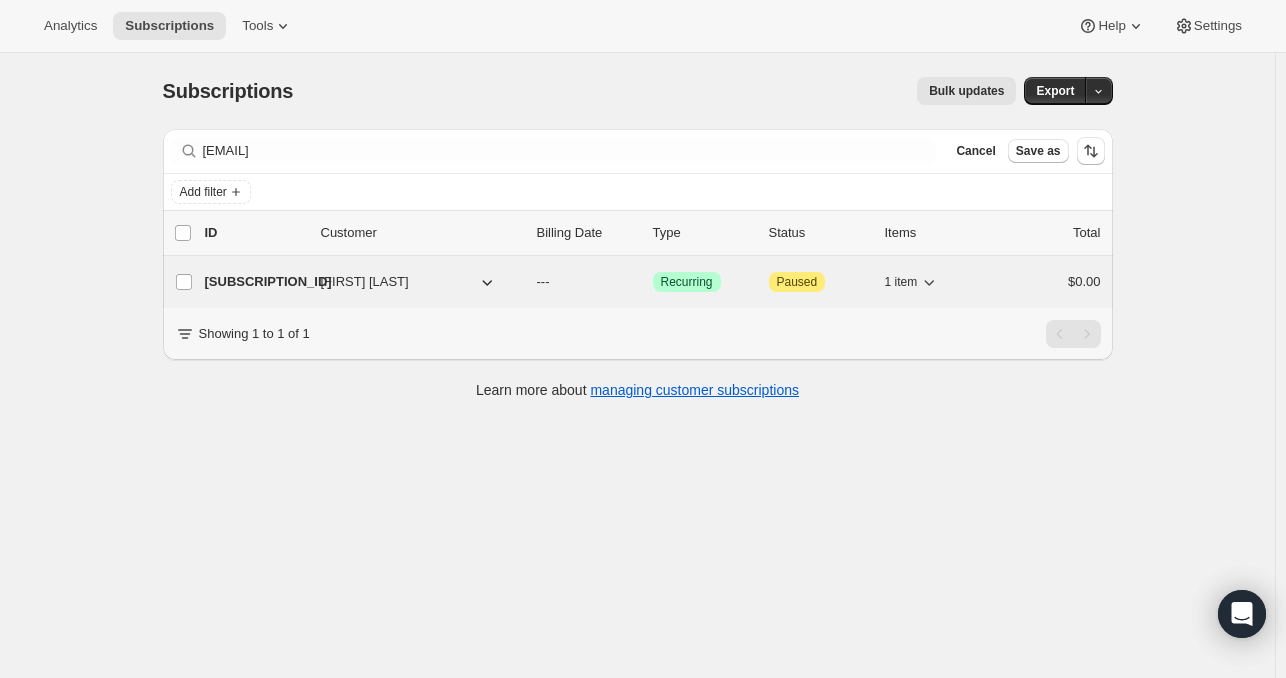 click on "36041687337" at bounding box center [255, 282] 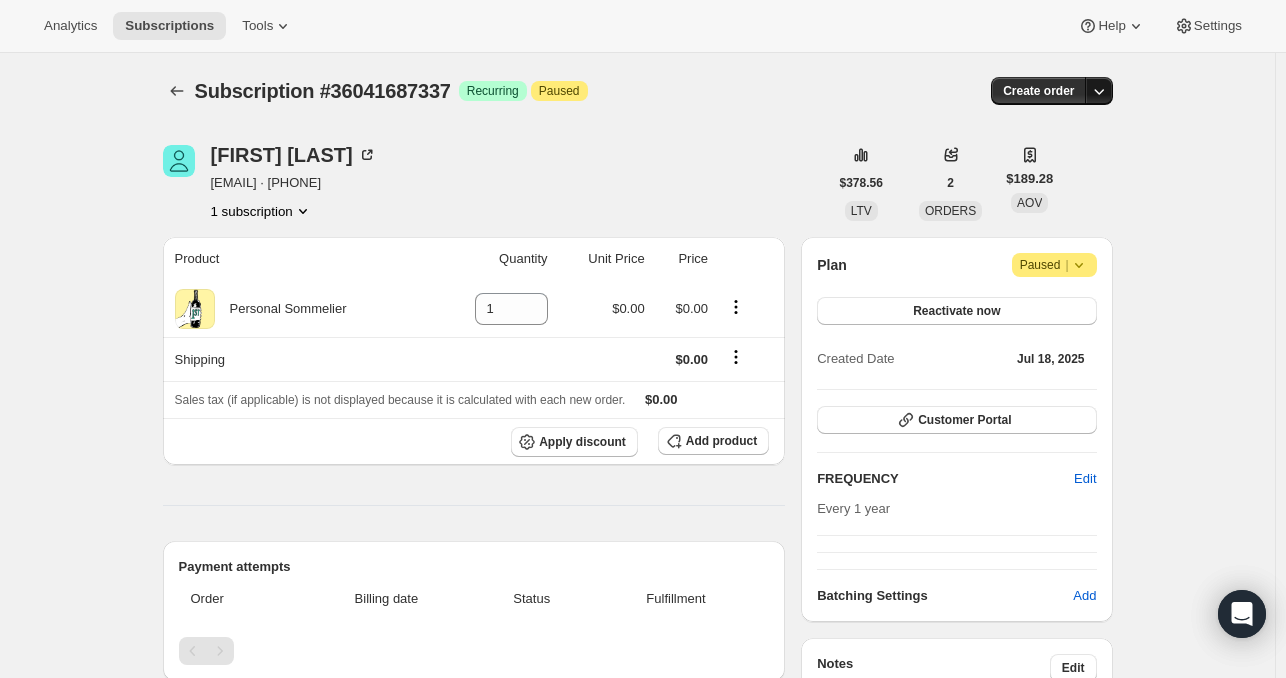 click 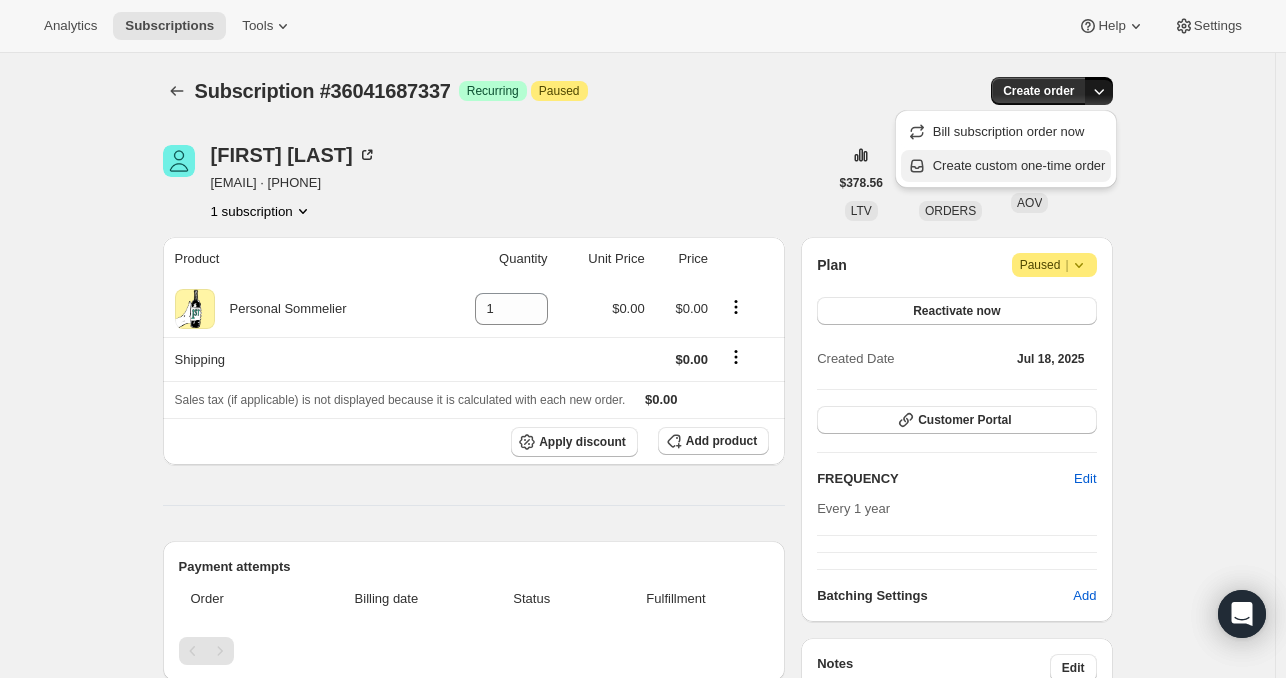 click on "Create custom one-time order" at bounding box center [1019, 165] 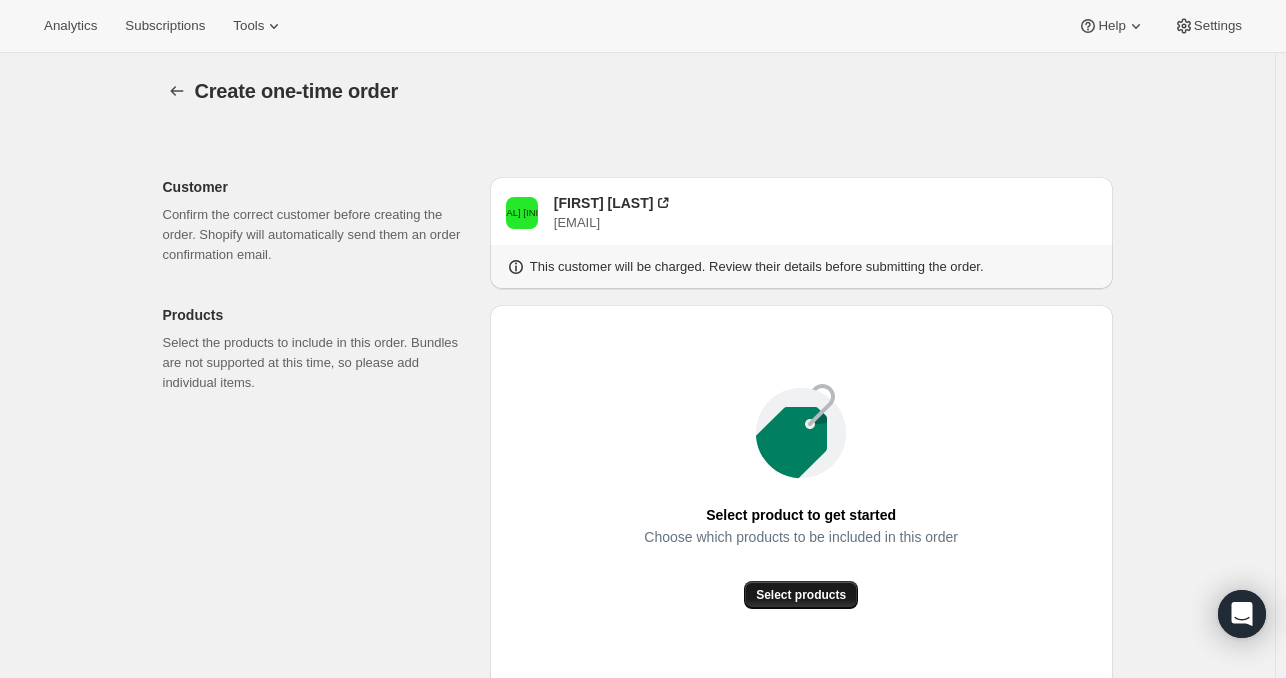 click on "Select products" at bounding box center [801, 595] 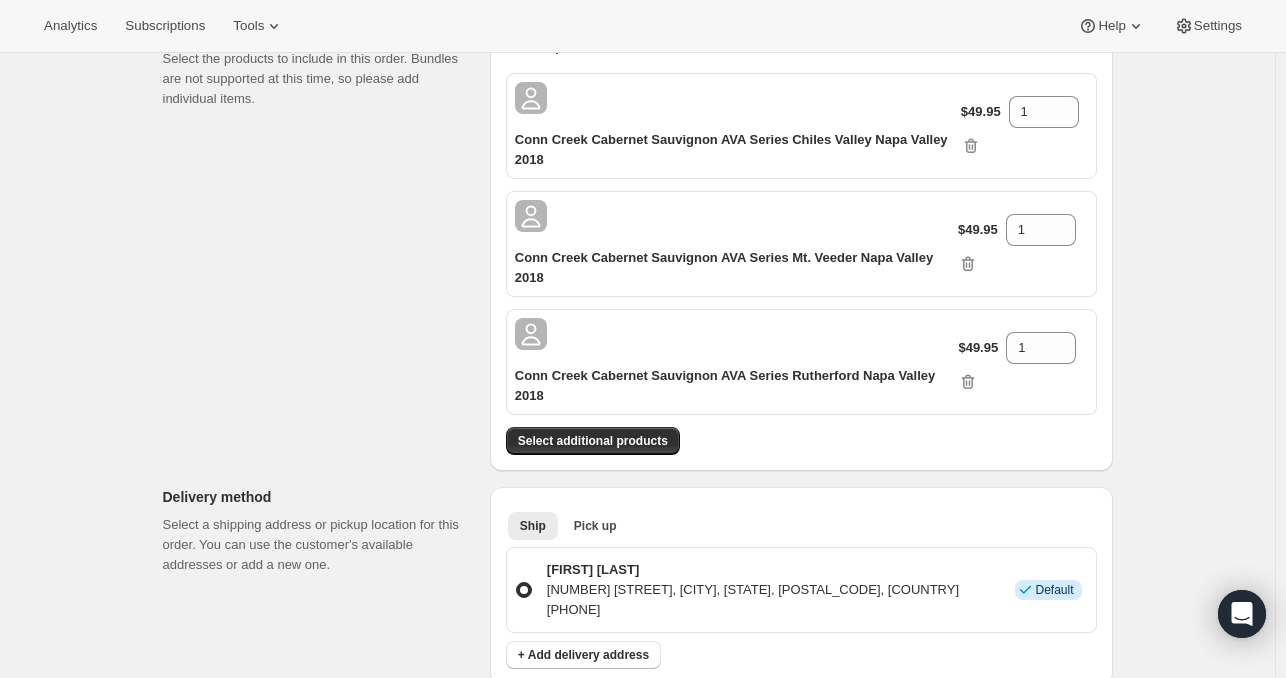 scroll, scrollTop: 287, scrollLeft: 0, axis: vertical 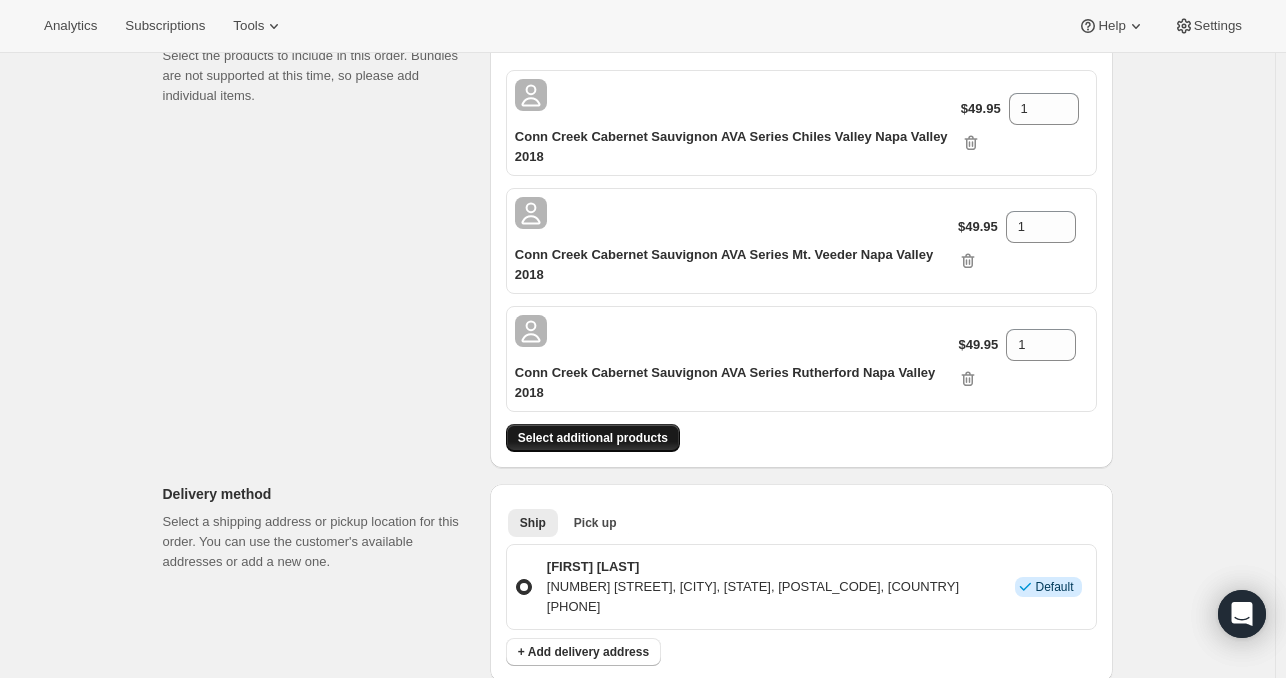 click on "Select additional products" at bounding box center [593, 438] 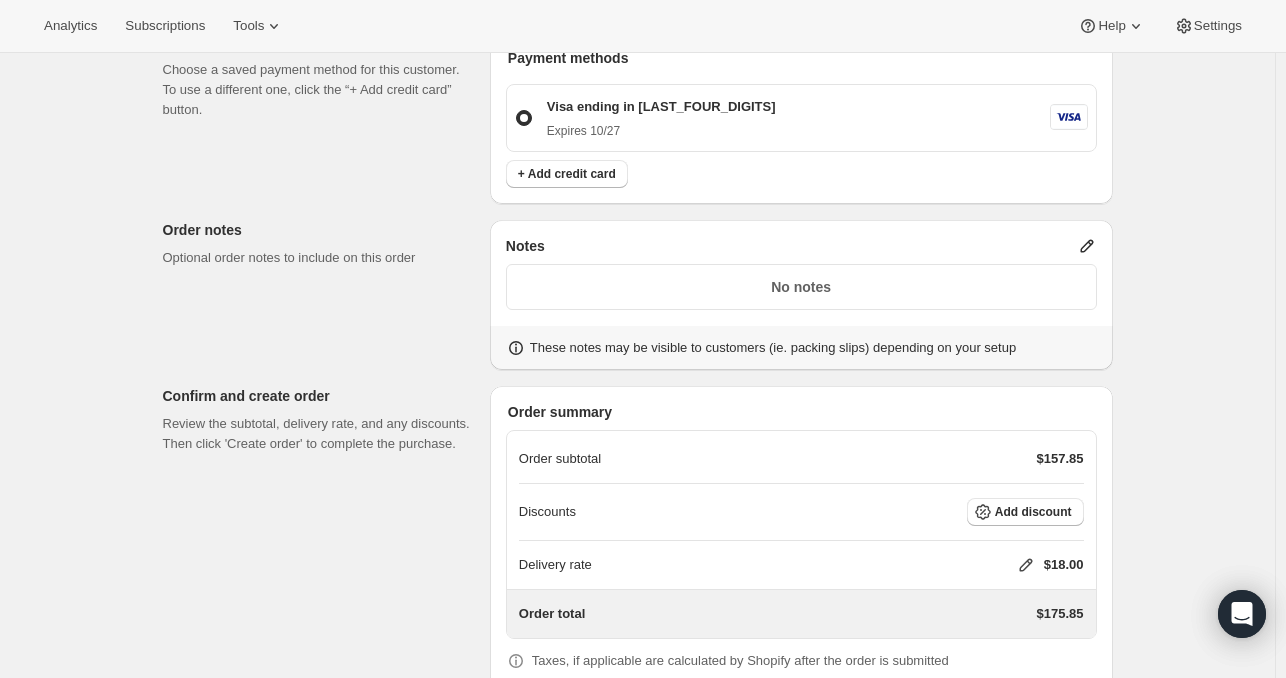scroll, scrollTop: 1112, scrollLeft: 0, axis: vertical 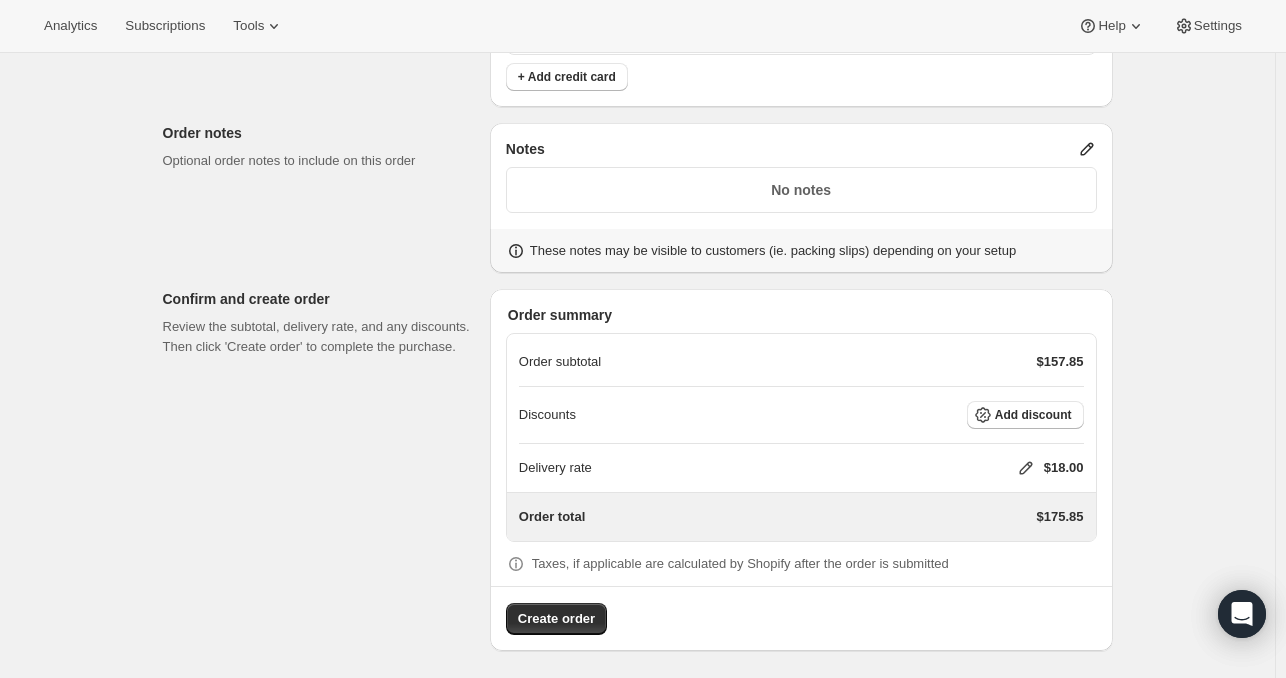 click 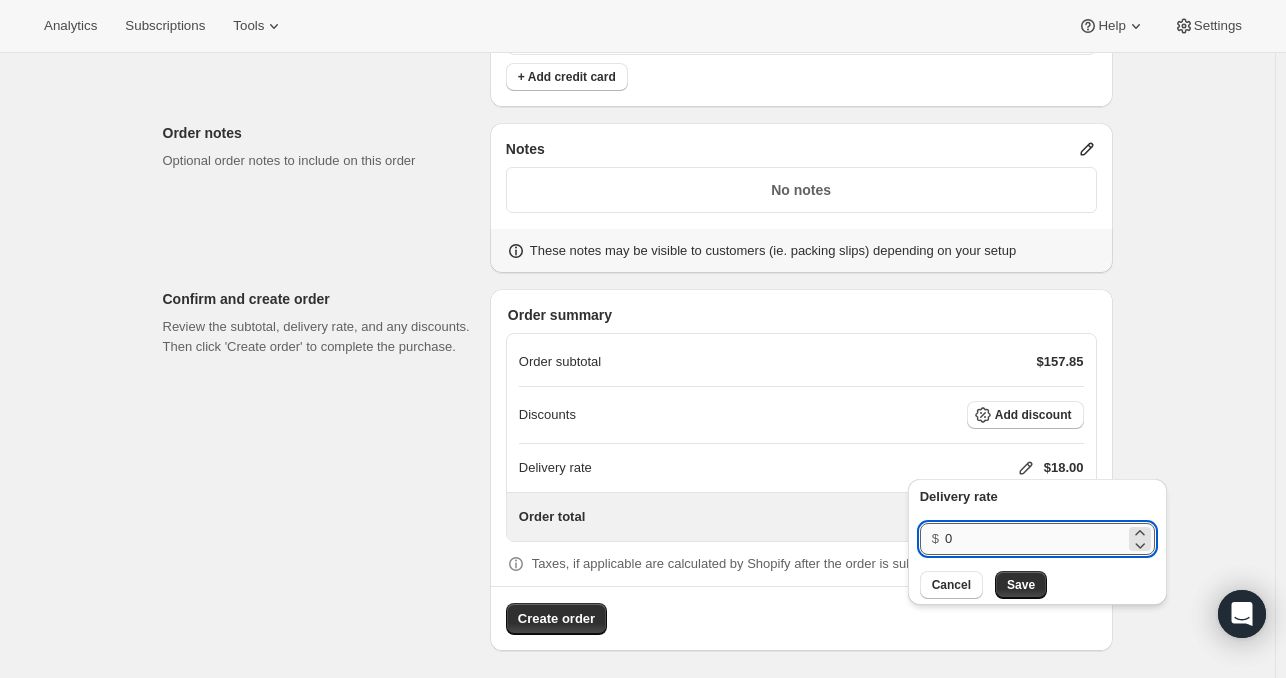 click on "0" at bounding box center (1035, 539) 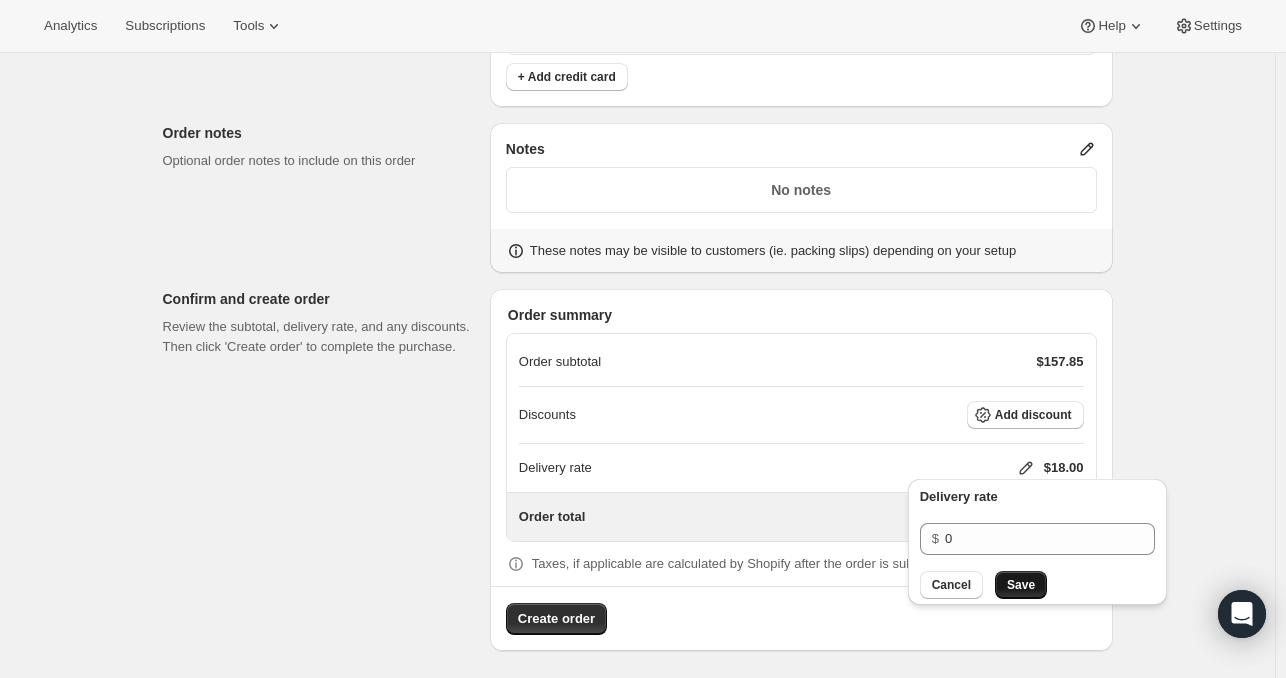 click on "Save" at bounding box center [1021, 585] 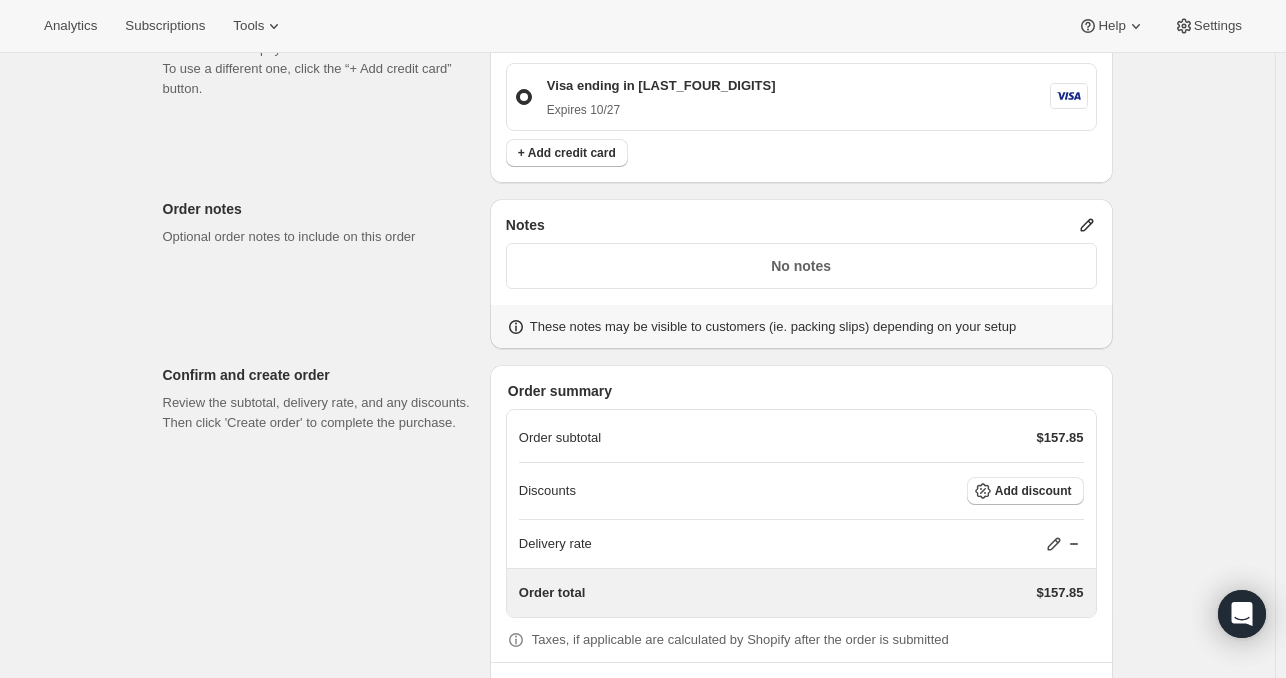 scroll, scrollTop: 1112, scrollLeft: 0, axis: vertical 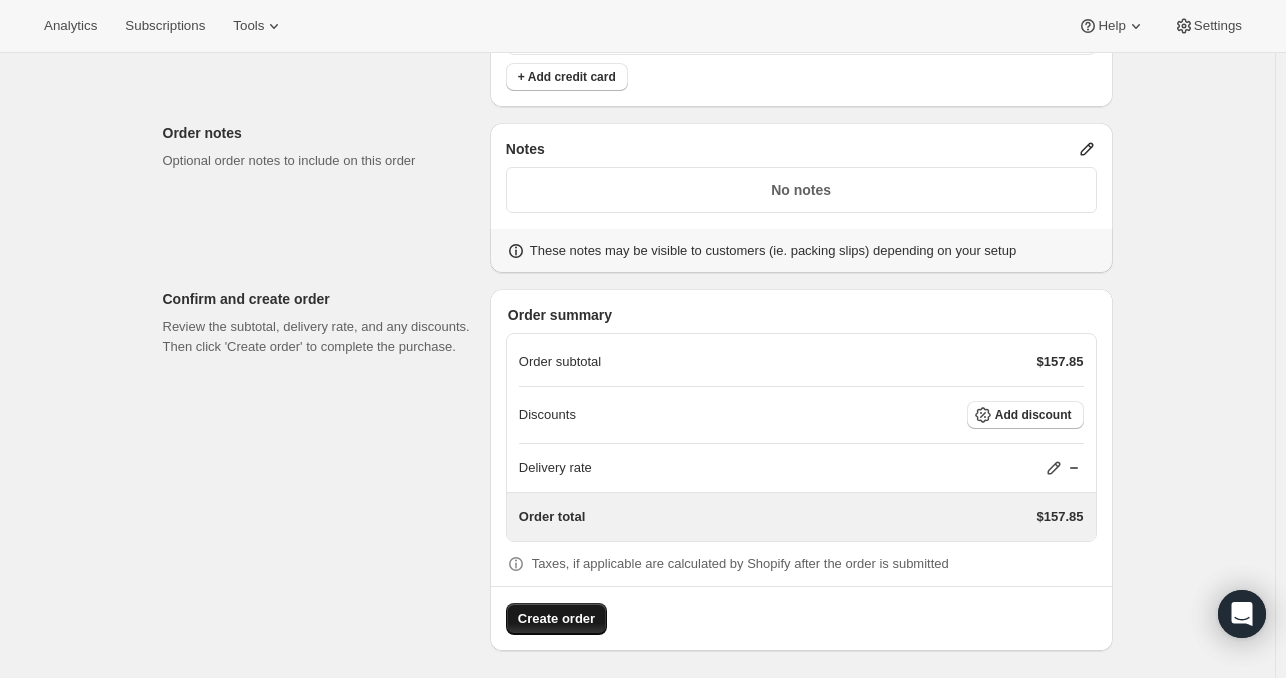 click on "Create order" at bounding box center [556, 619] 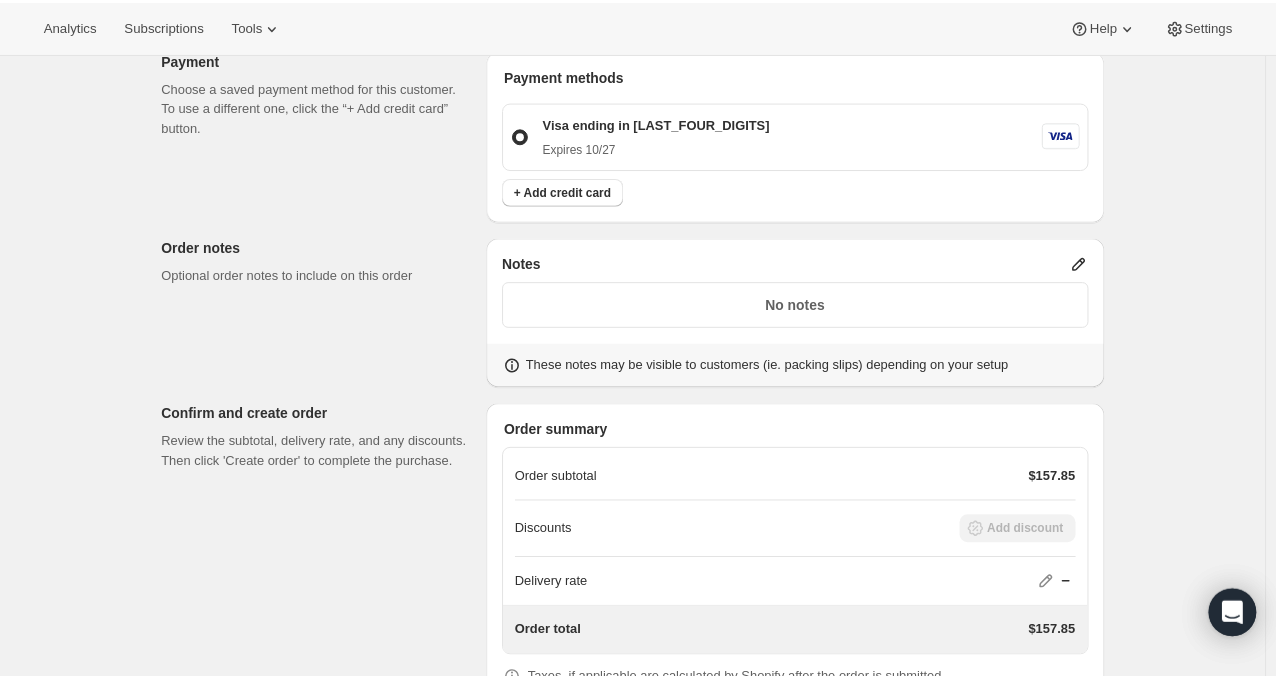 scroll, scrollTop: 0, scrollLeft: 0, axis: both 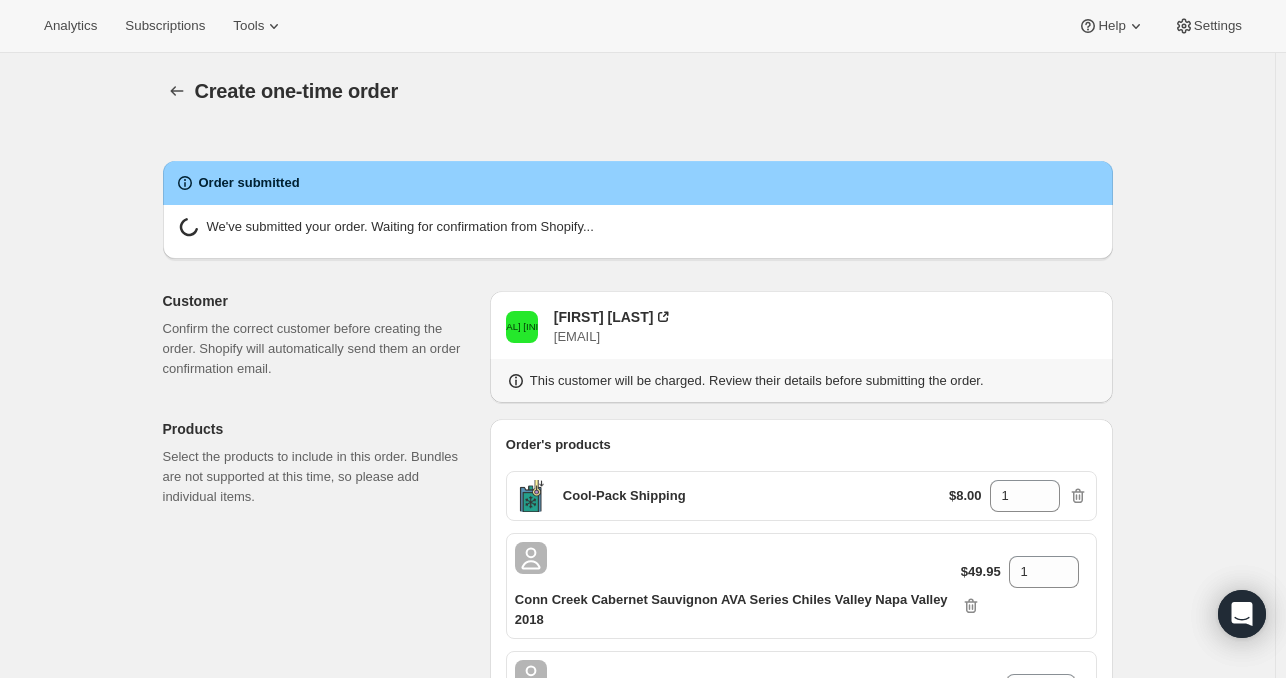 radio on "true" 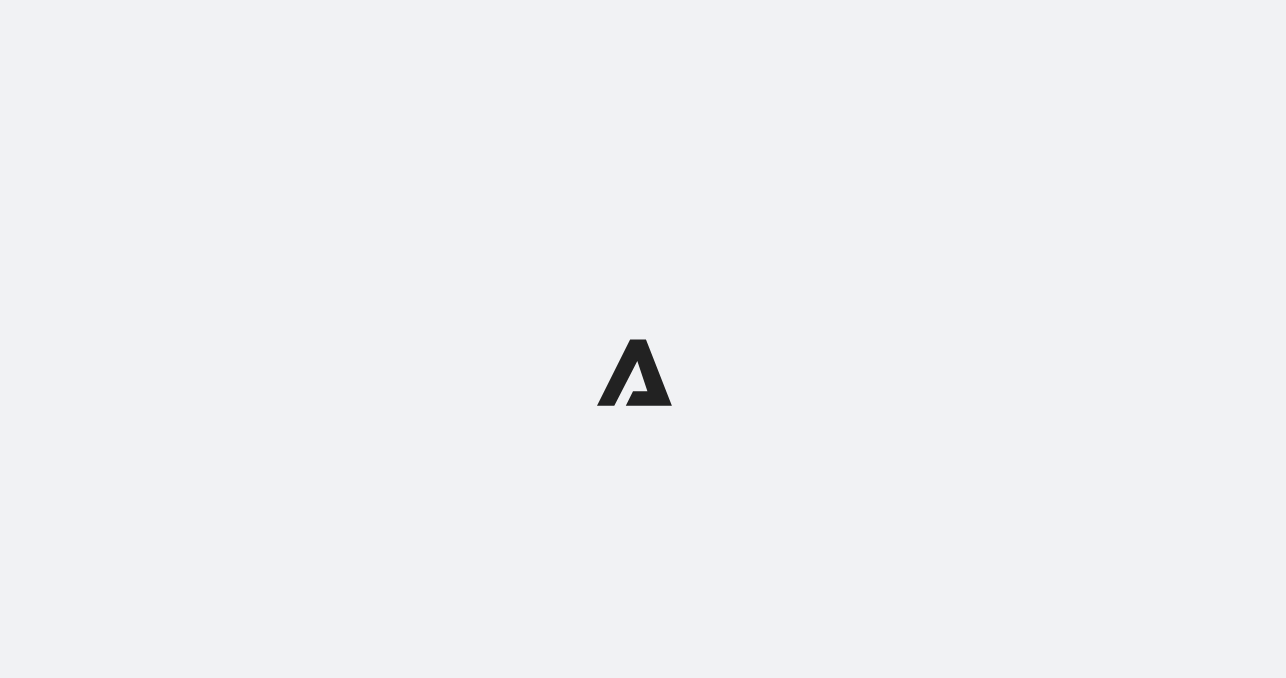 scroll, scrollTop: 0, scrollLeft: 0, axis: both 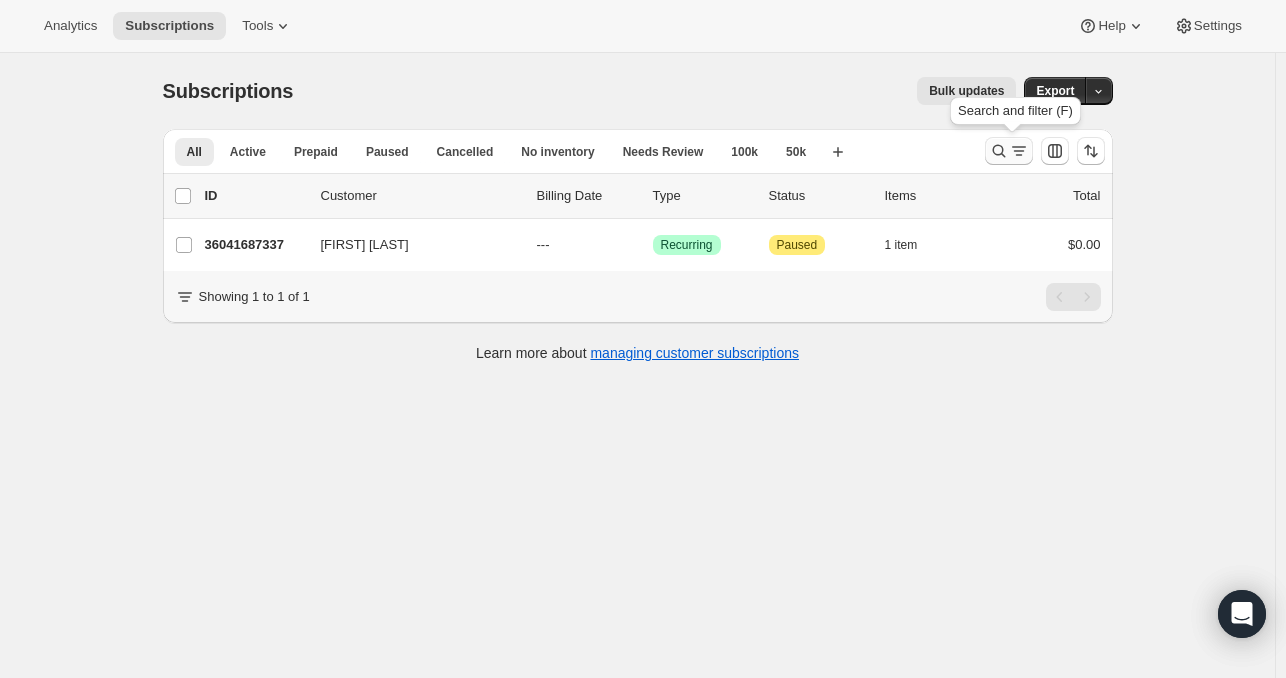 click 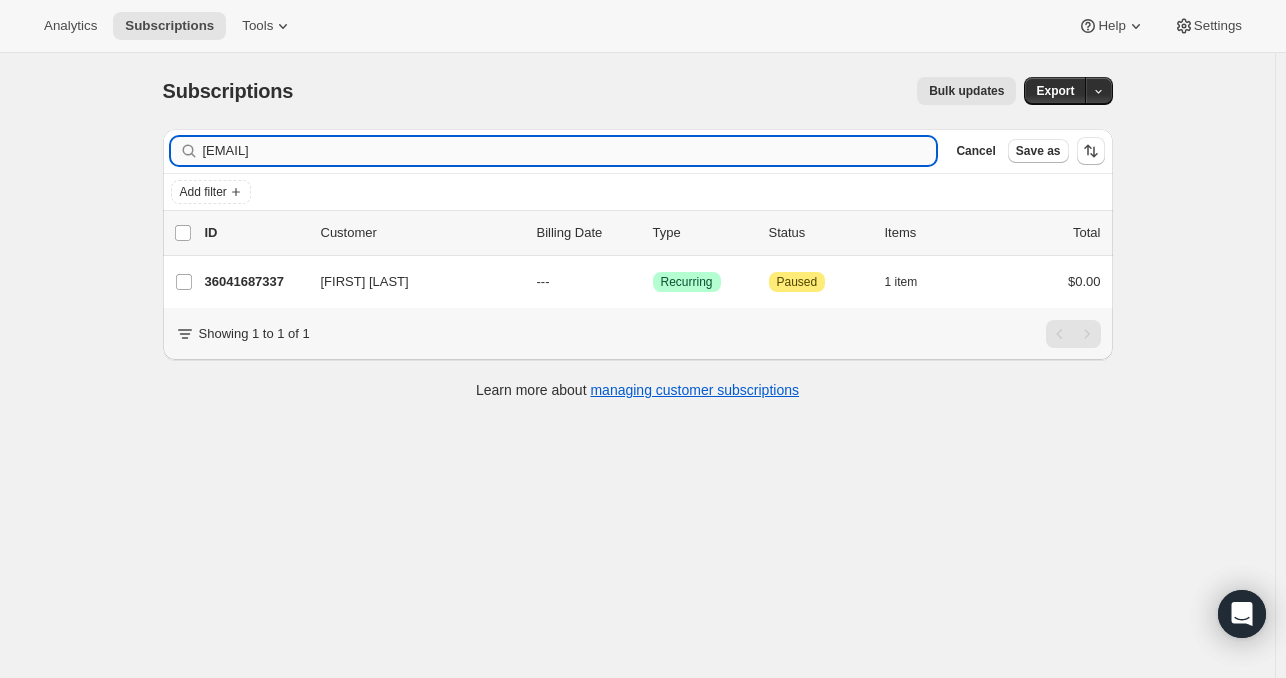 click on "bobsteppling@gmail.com" at bounding box center (570, 151) 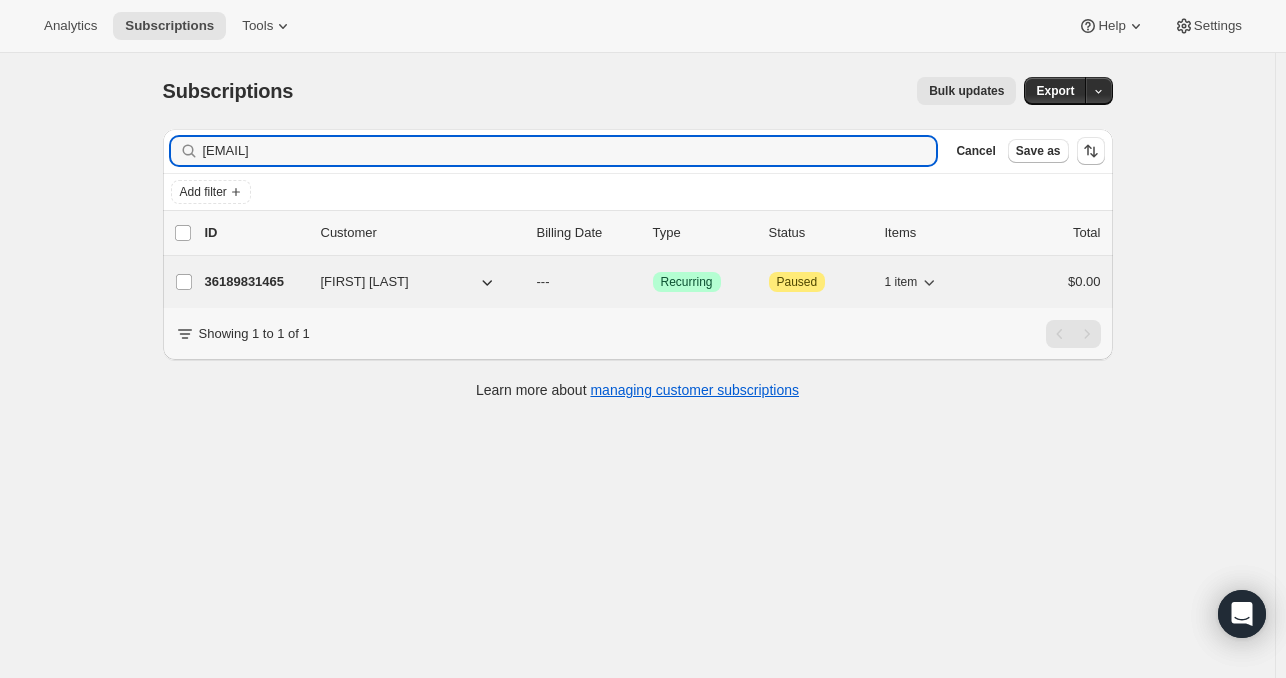 type on "whalley12@yahoo.com" 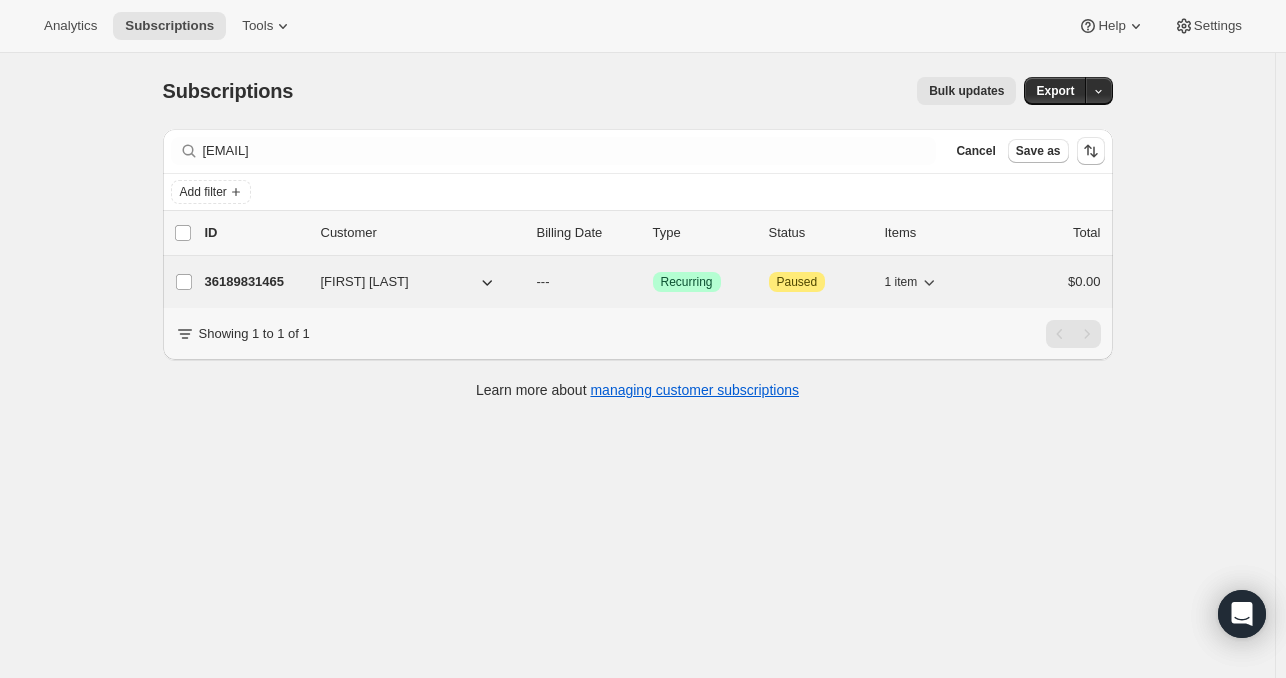 click on "36189831465" at bounding box center (255, 282) 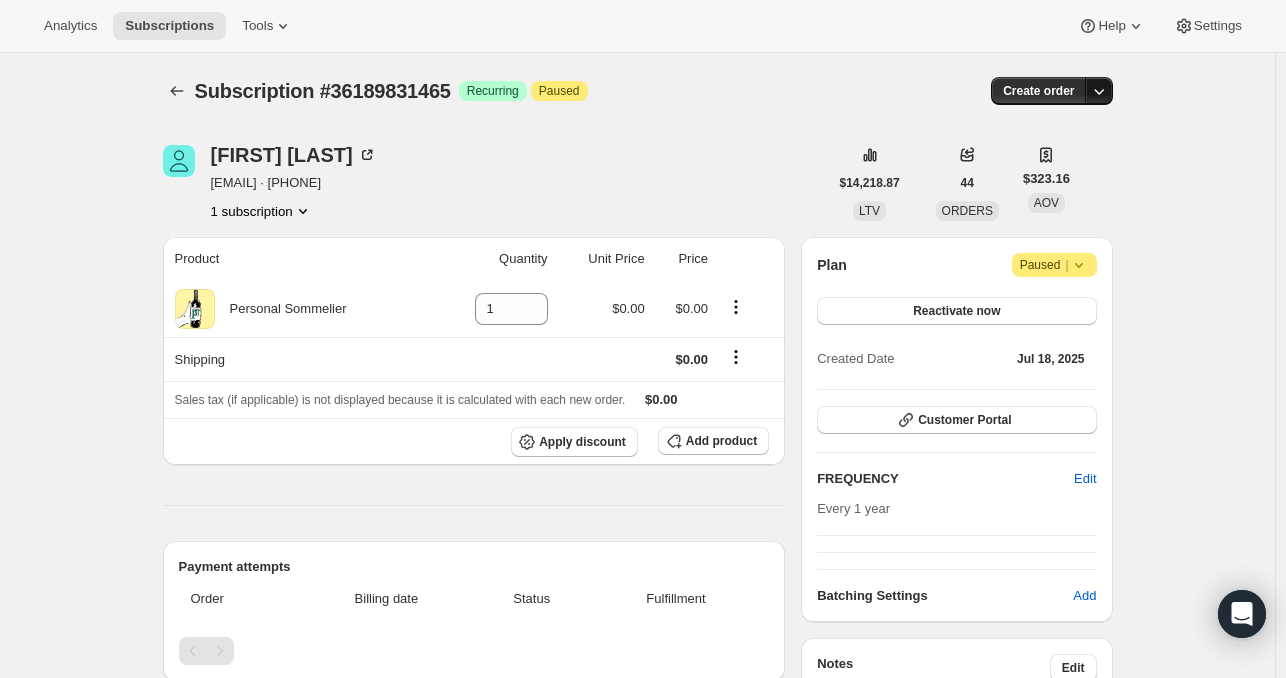 click 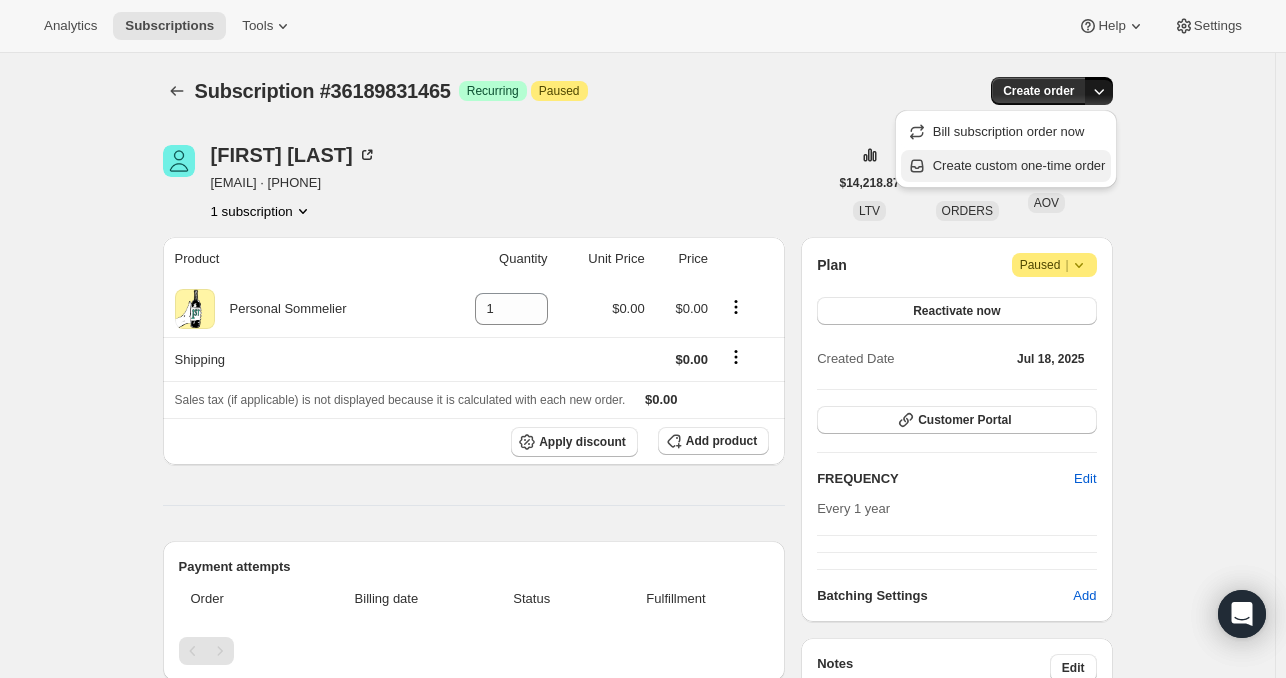 click on "Create custom one-time order" at bounding box center [1019, 165] 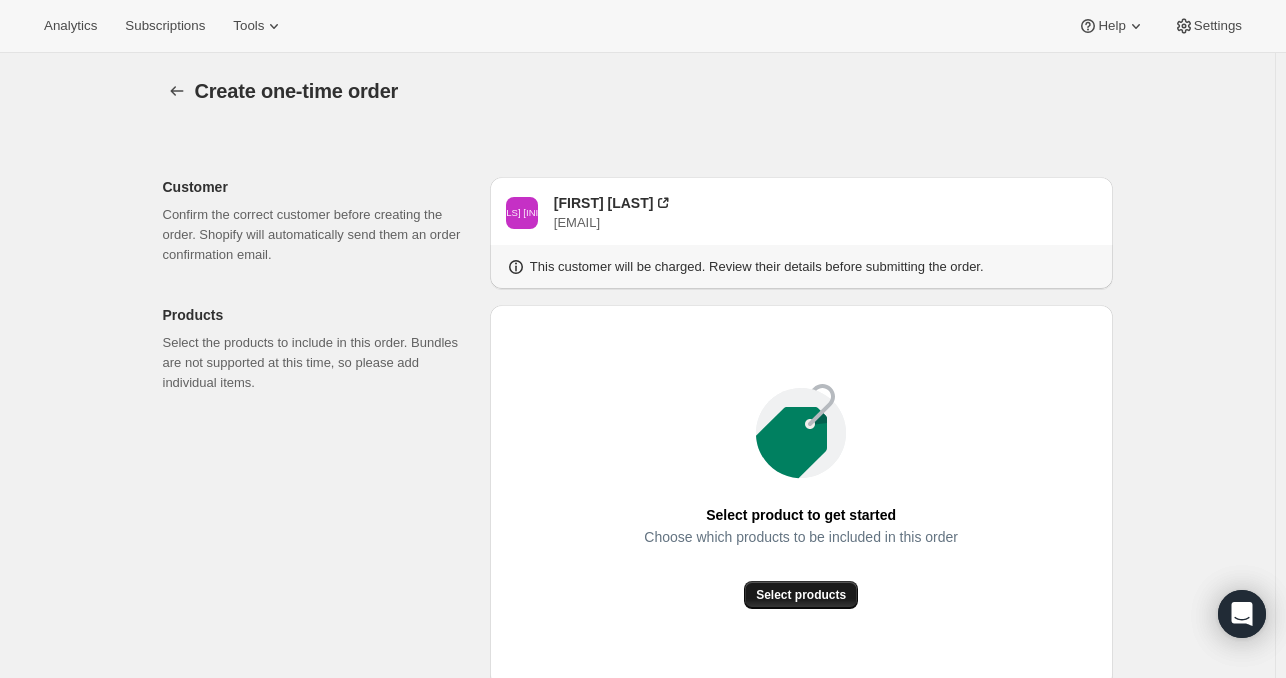 click on "Select products" at bounding box center [801, 595] 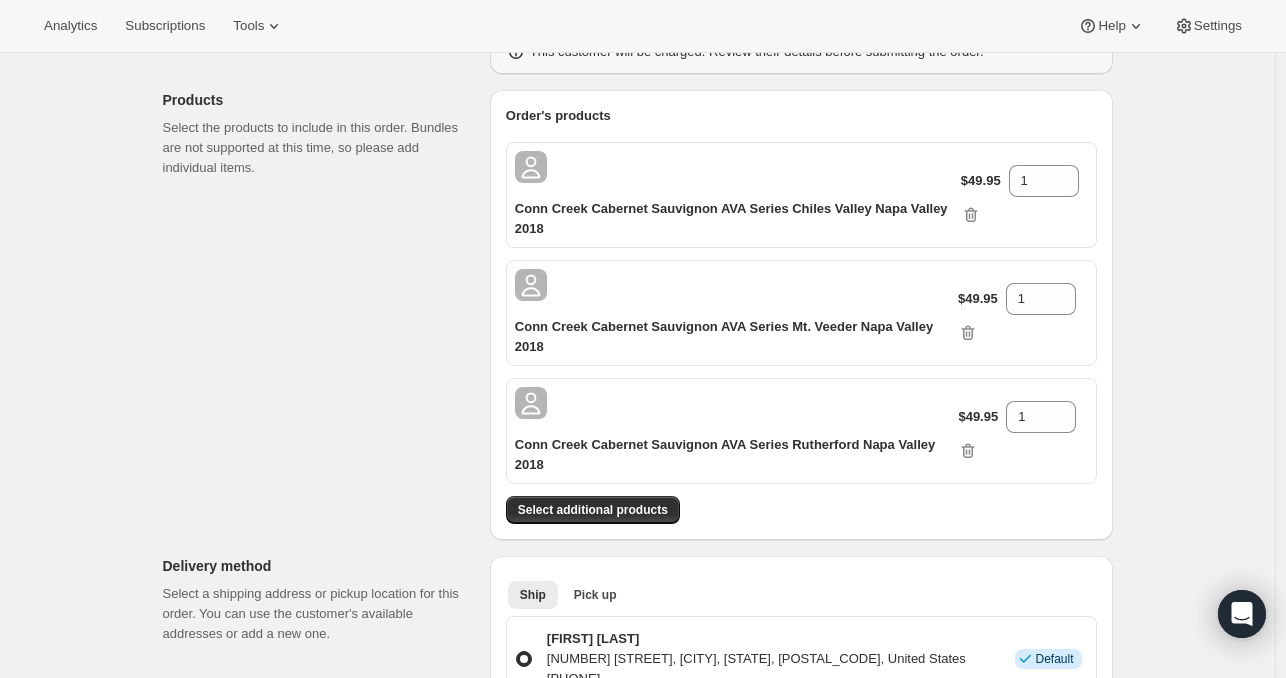 scroll, scrollTop: 210, scrollLeft: 0, axis: vertical 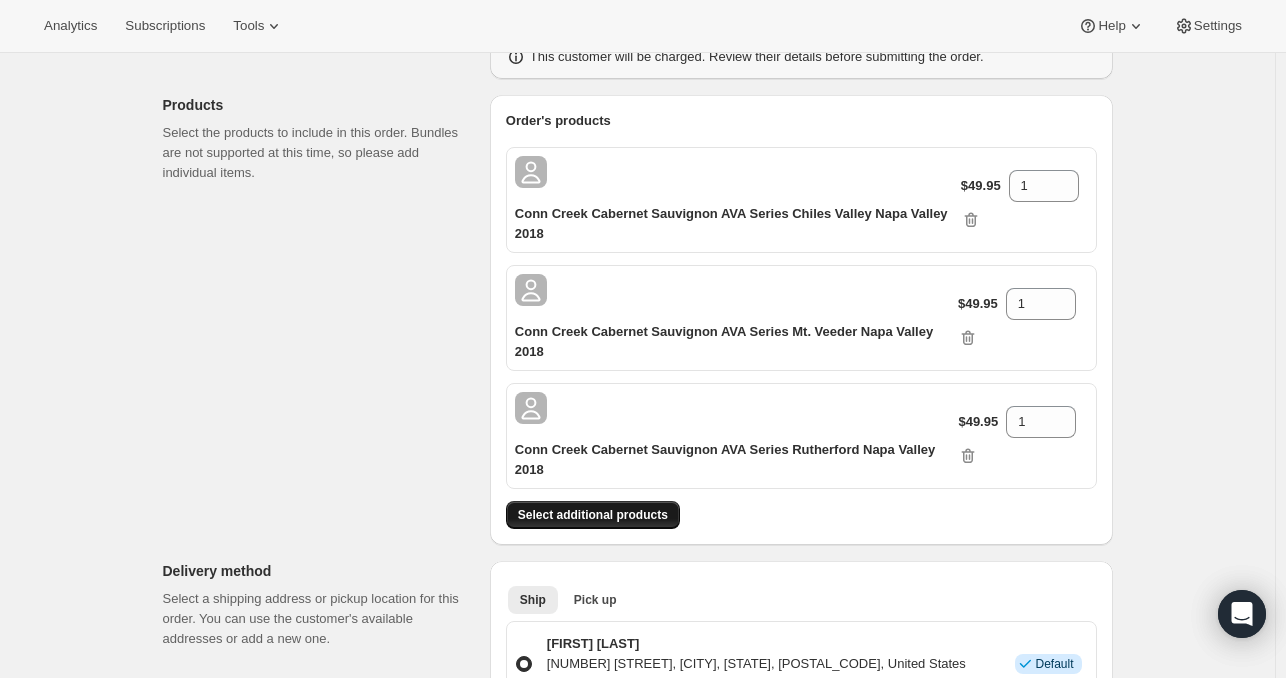 click on "Select additional products" at bounding box center (593, 515) 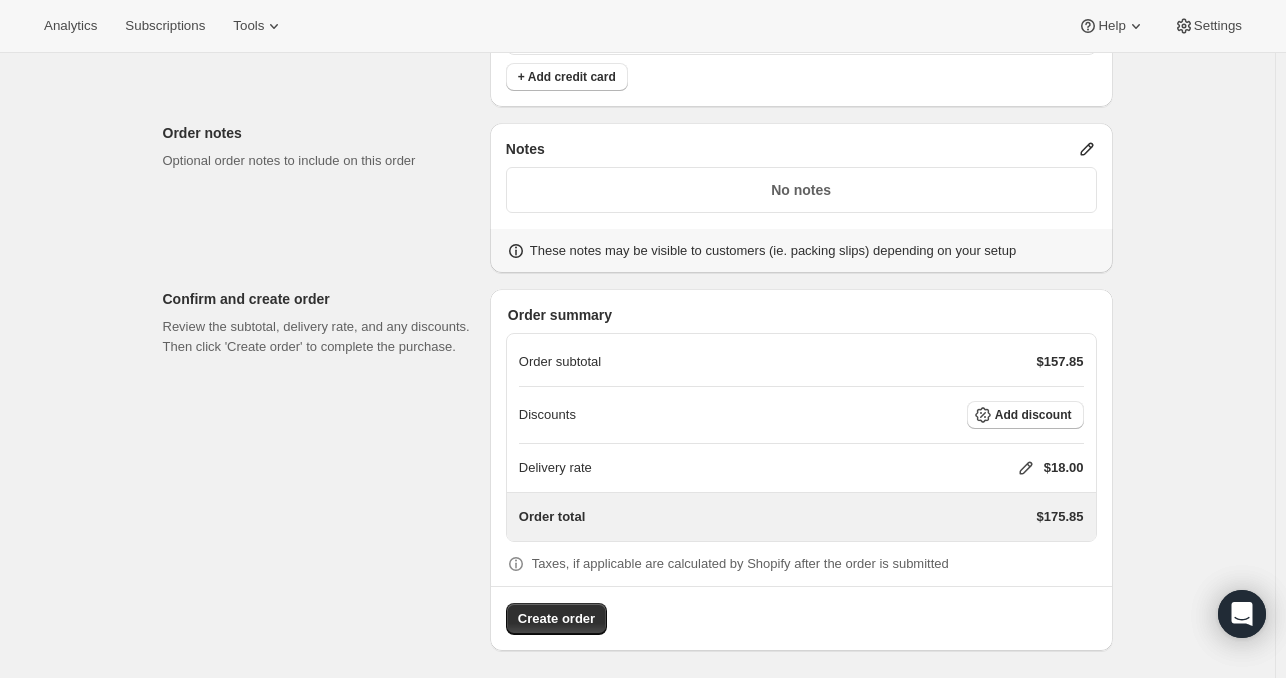 scroll, scrollTop: 1184, scrollLeft: 0, axis: vertical 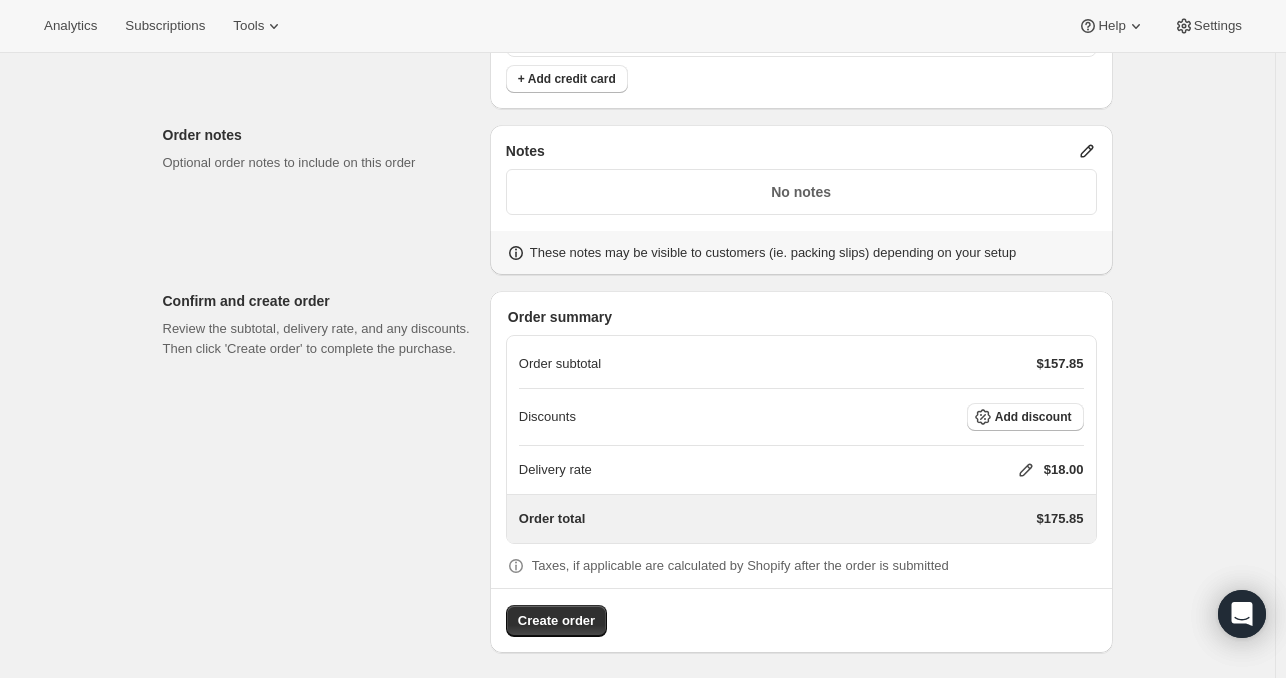 drag, startPoint x: 812, startPoint y: 531, endPoint x: 1215, endPoint y: 436, distance: 414.0459 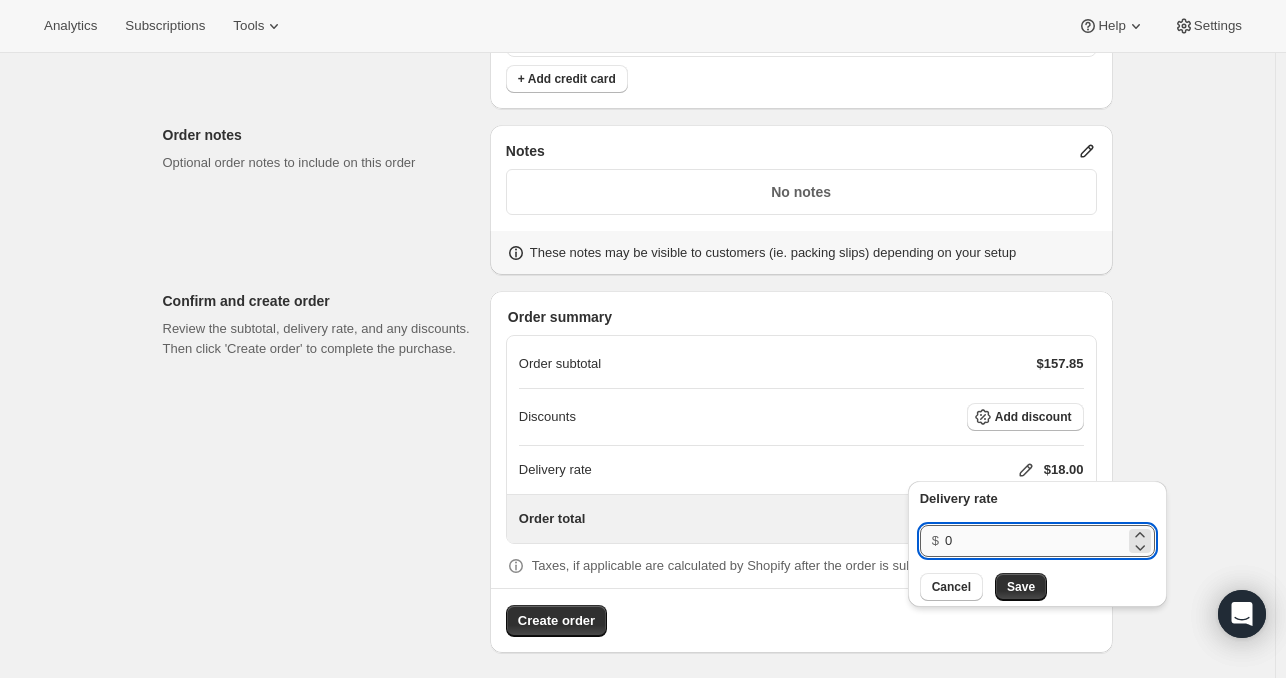 click on "0" at bounding box center (1035, 541) 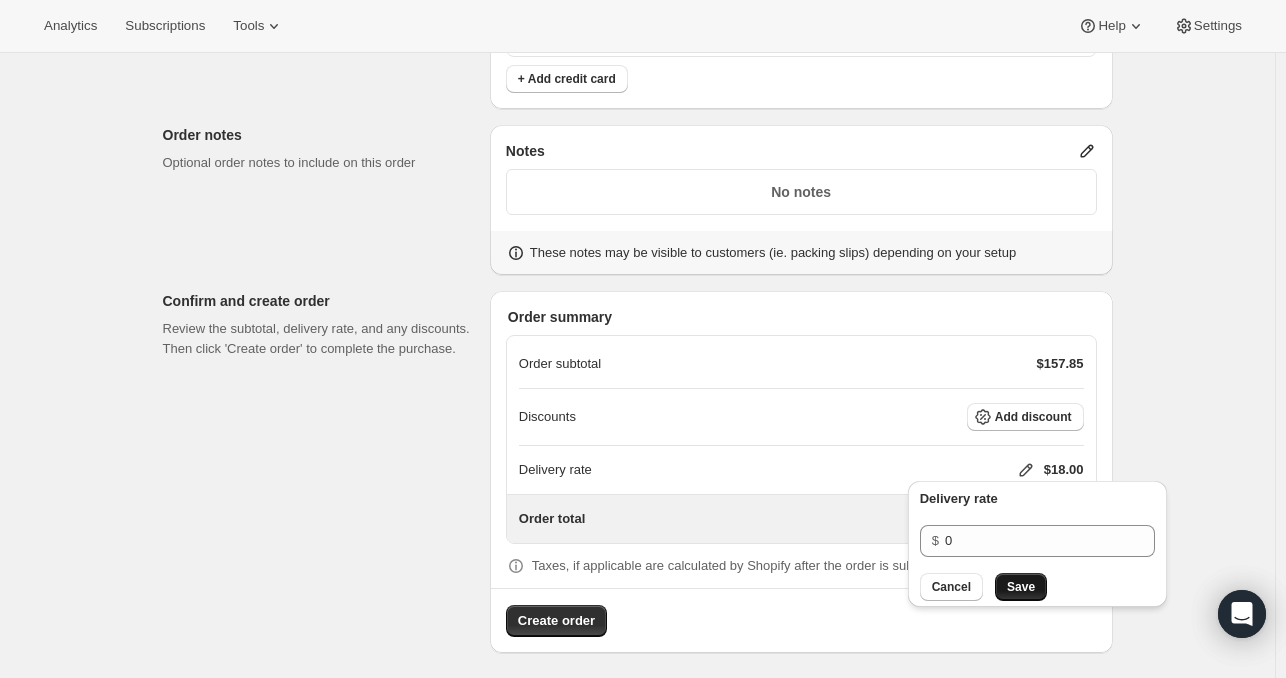 click on "Save" at bounding box center (1021, 587) 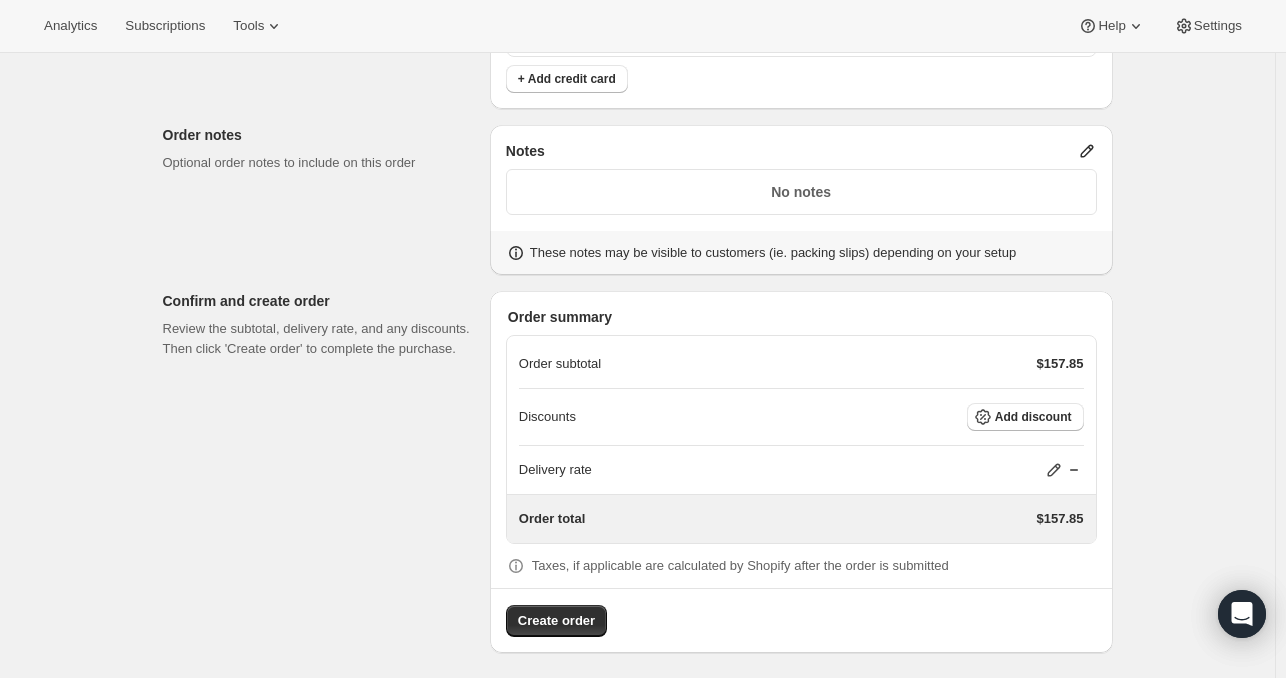 click 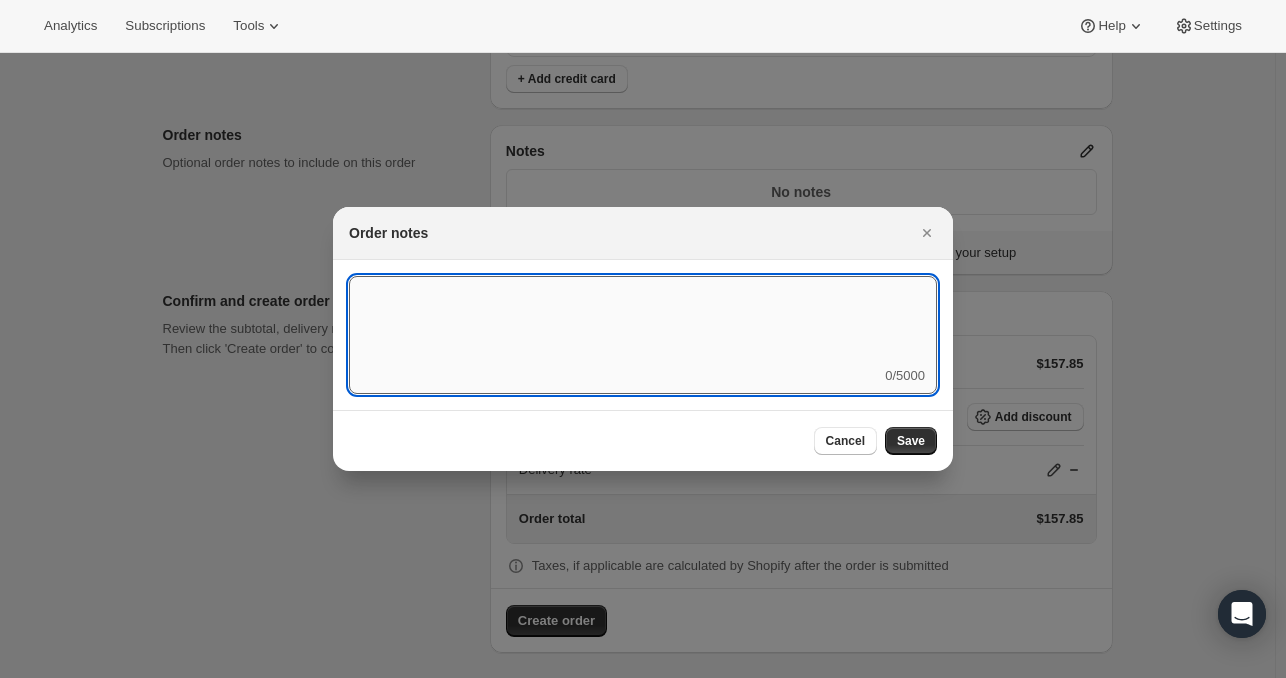 click at bounding box center (643, 321) 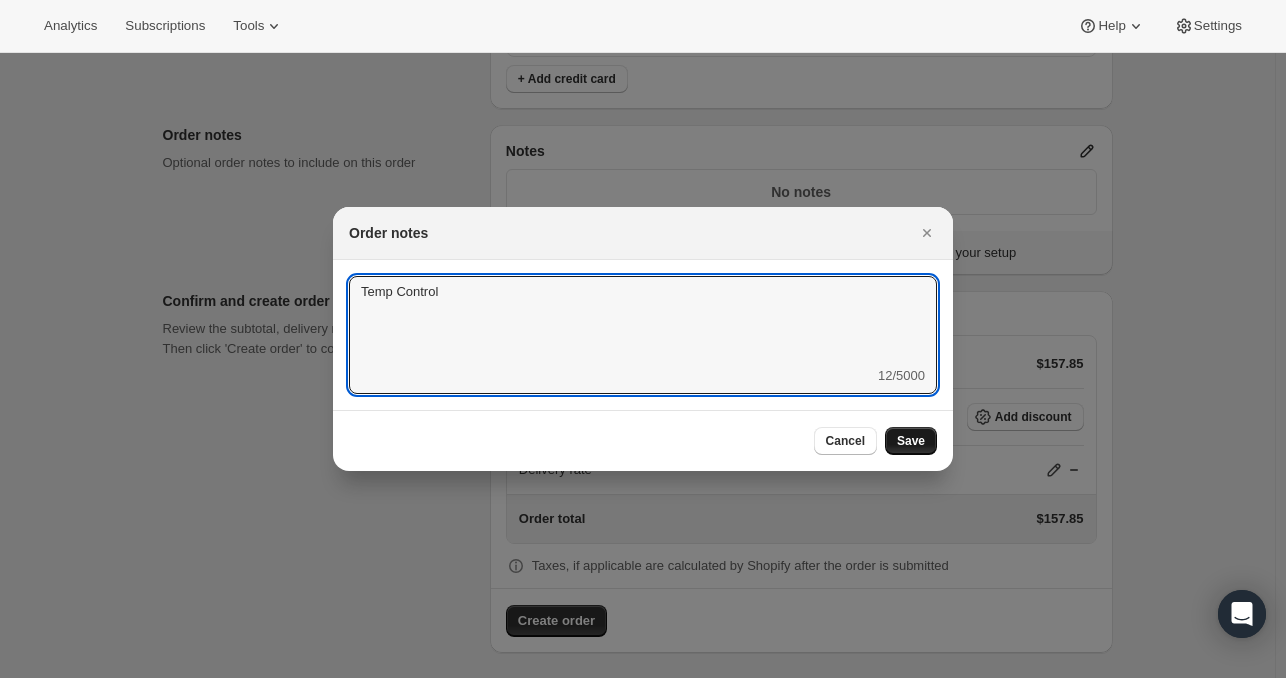 type on "Temp Control" 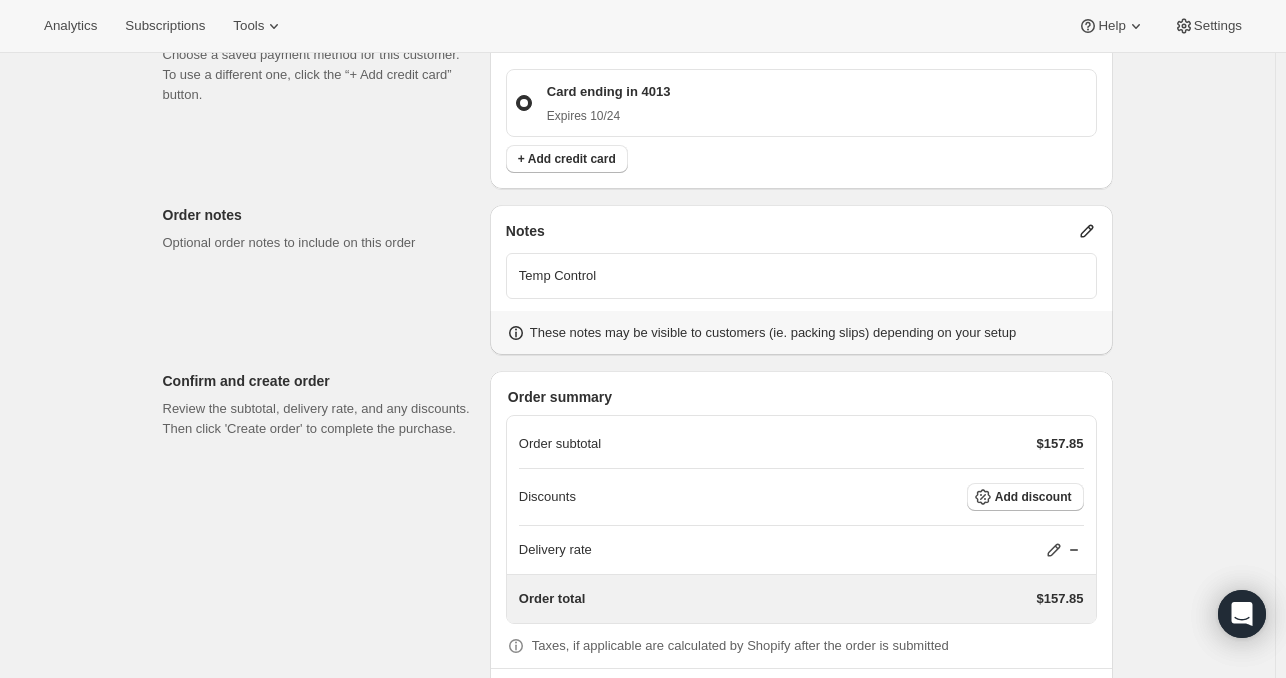 scroll, scrollTop: 1186, scrollLeft: 0, axis: vertical 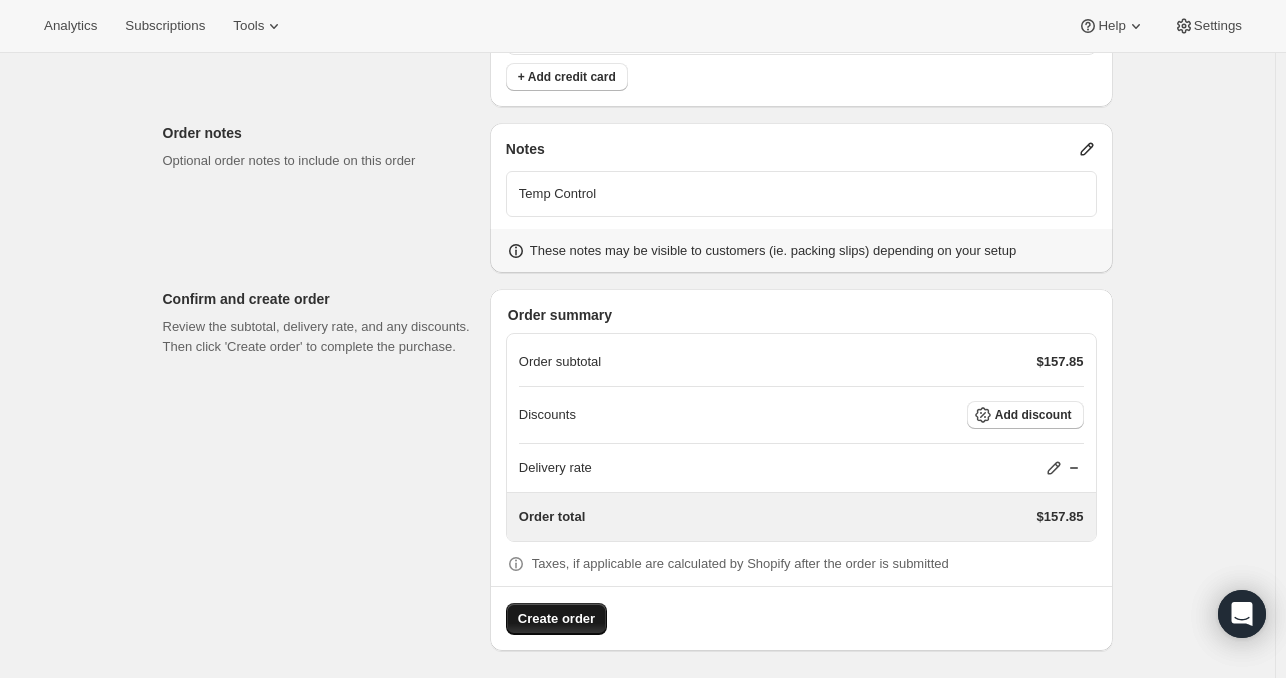 click on "Create order" at bounding box center (556, 619) 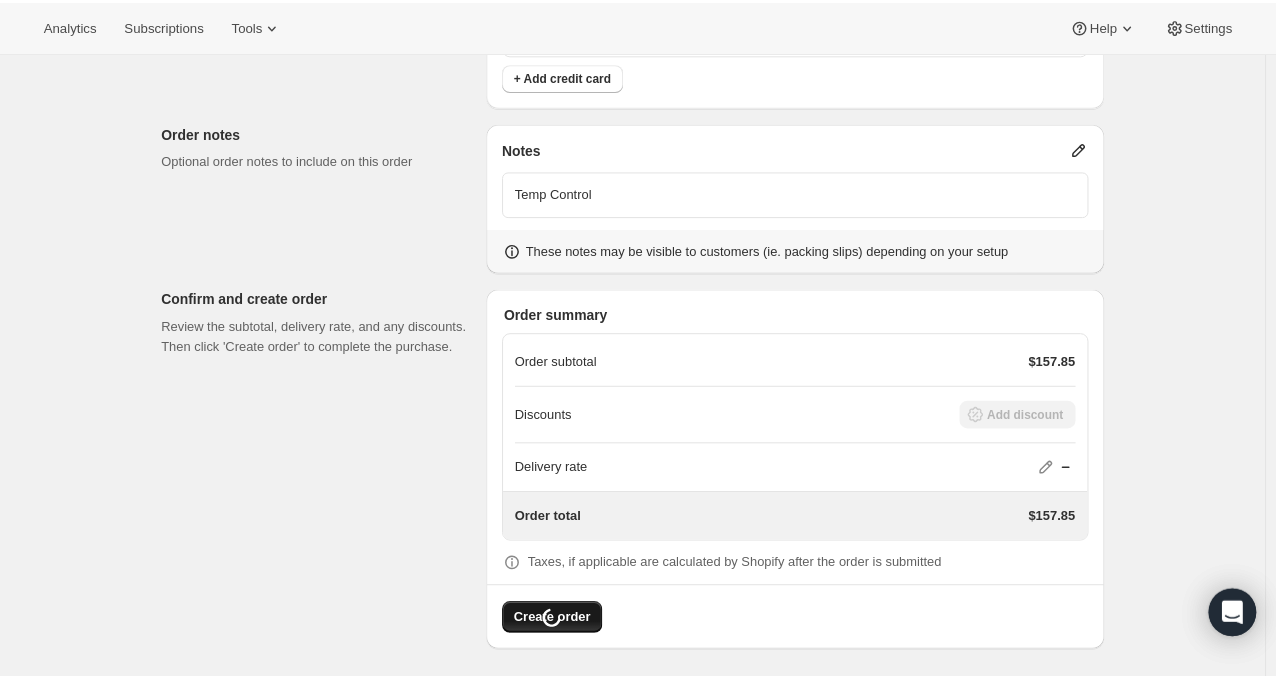 scroll, scrollTop: 0, scrollLeft: 0, axis: both 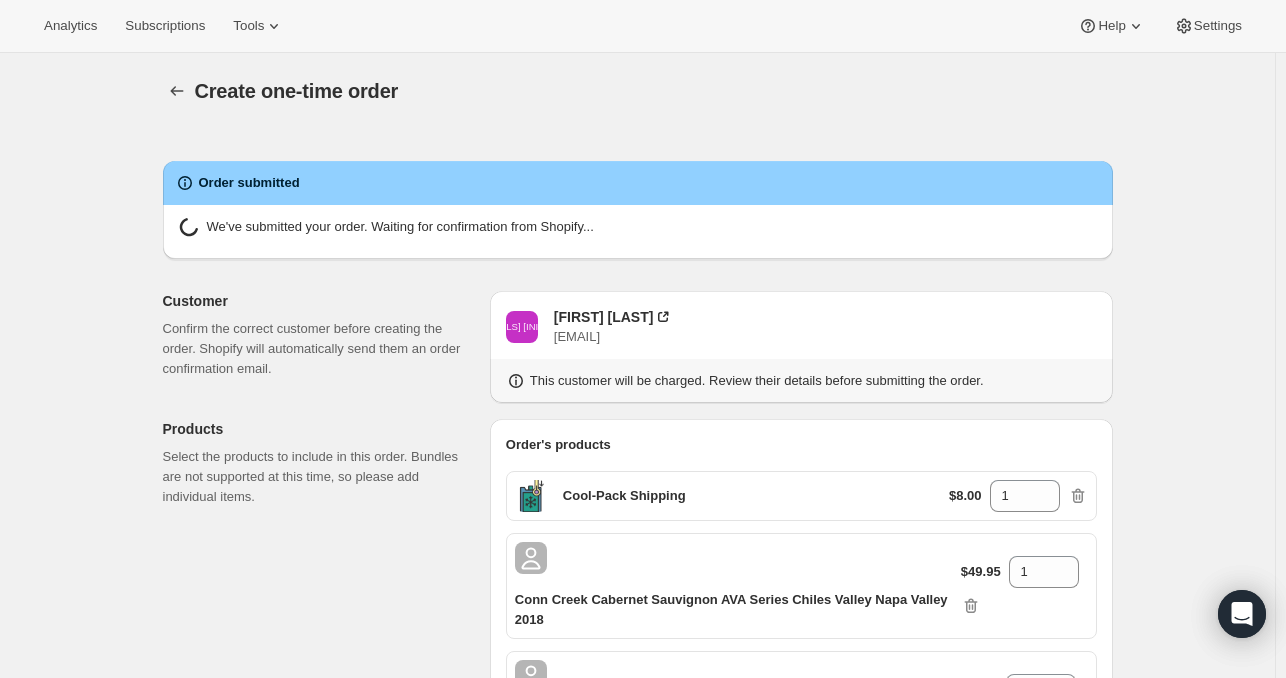 radio on "true" 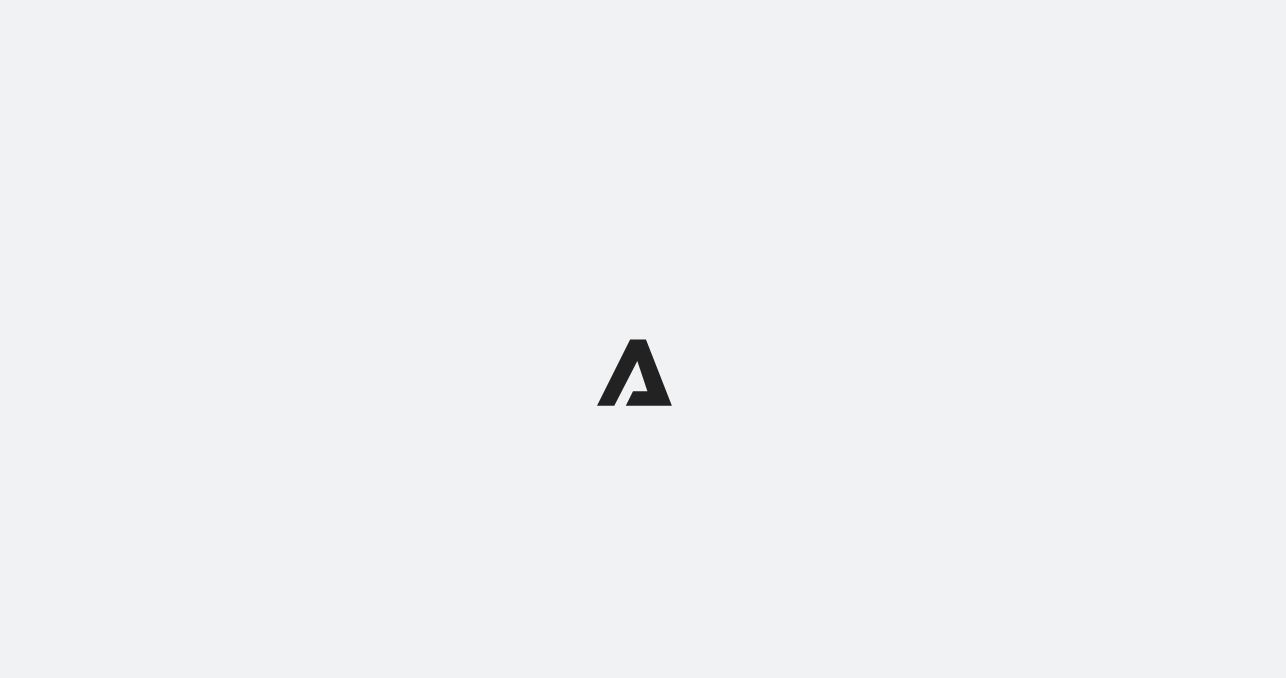 scroll, scrollTop: 0, scrollLeft: 0, axis: both 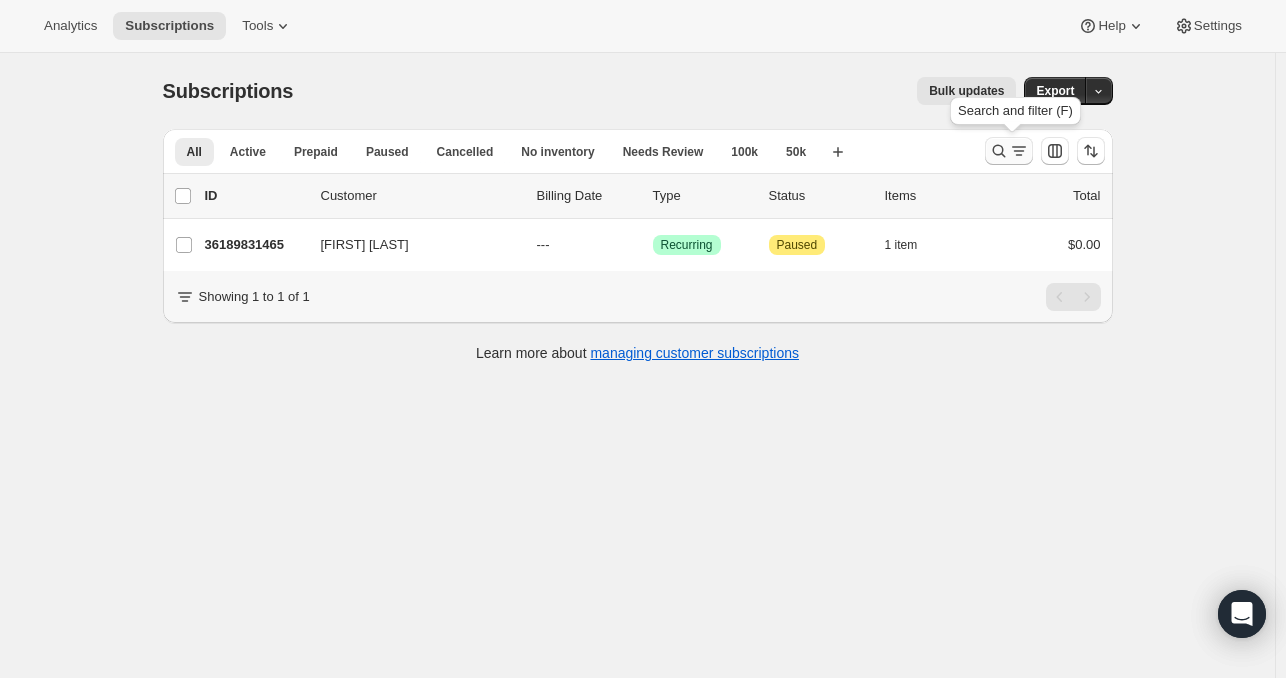 click 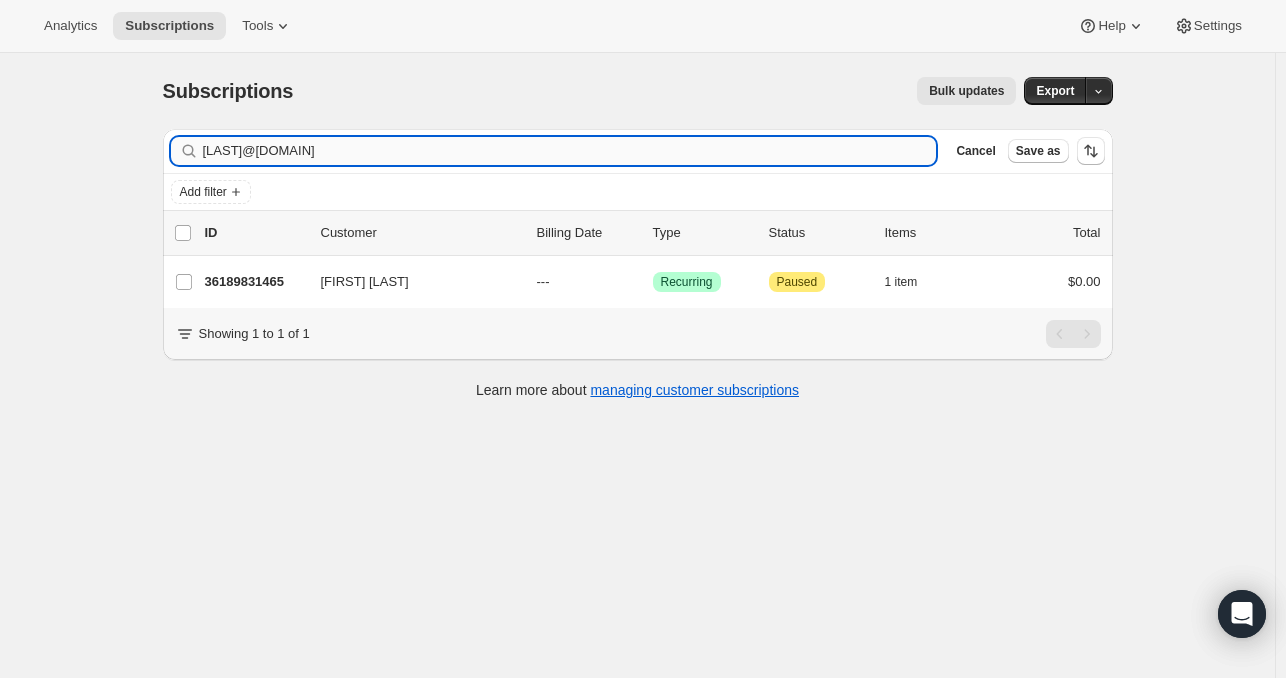 click on "[LAST]@[DOMAIN]" at bounding box center [570, 151] 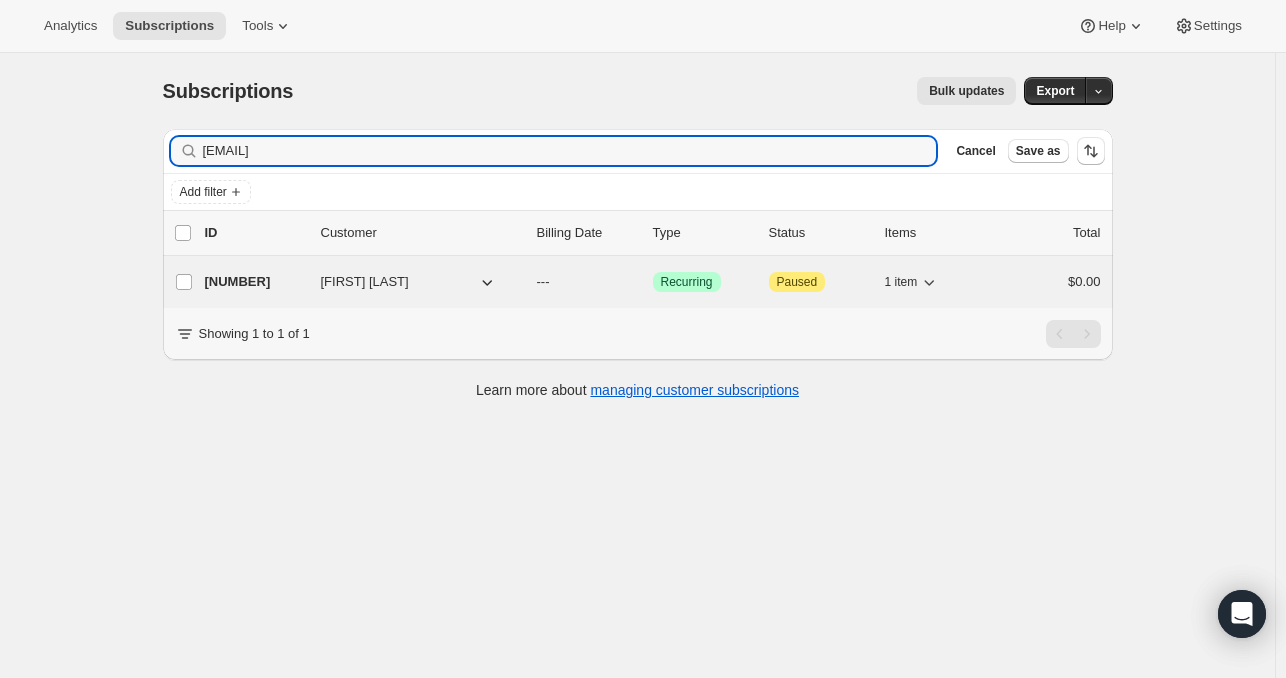 type on "[EMAIL]" 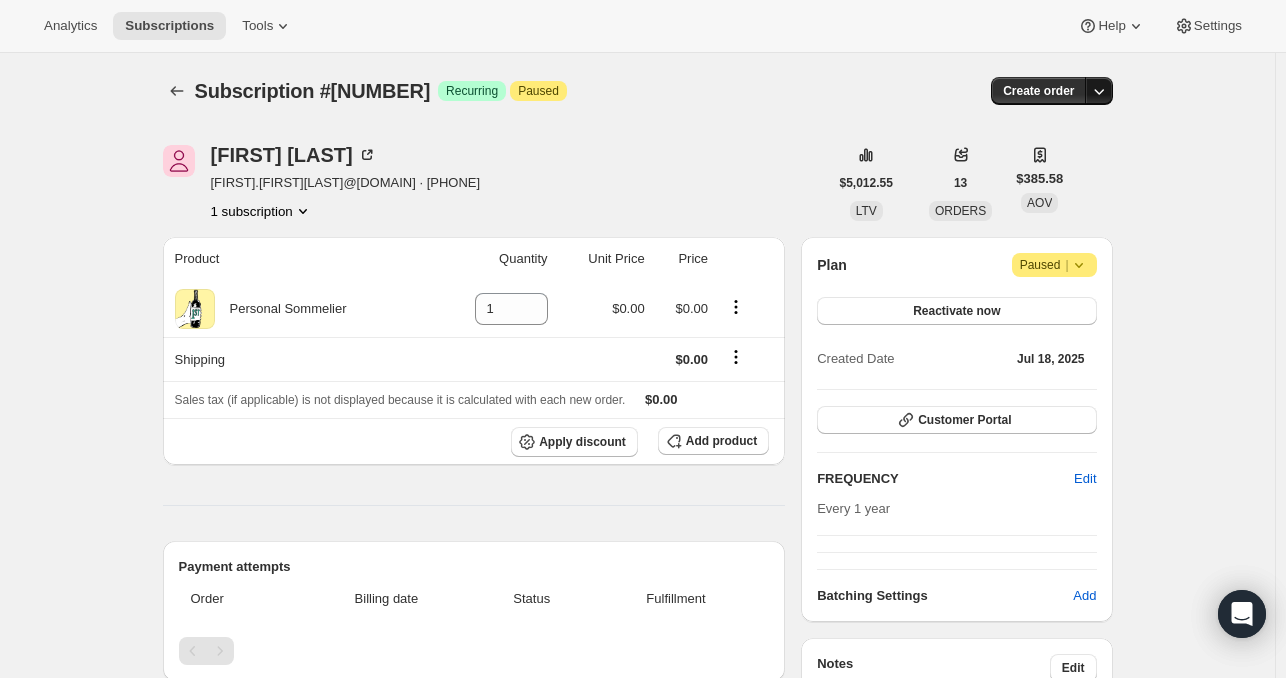 click 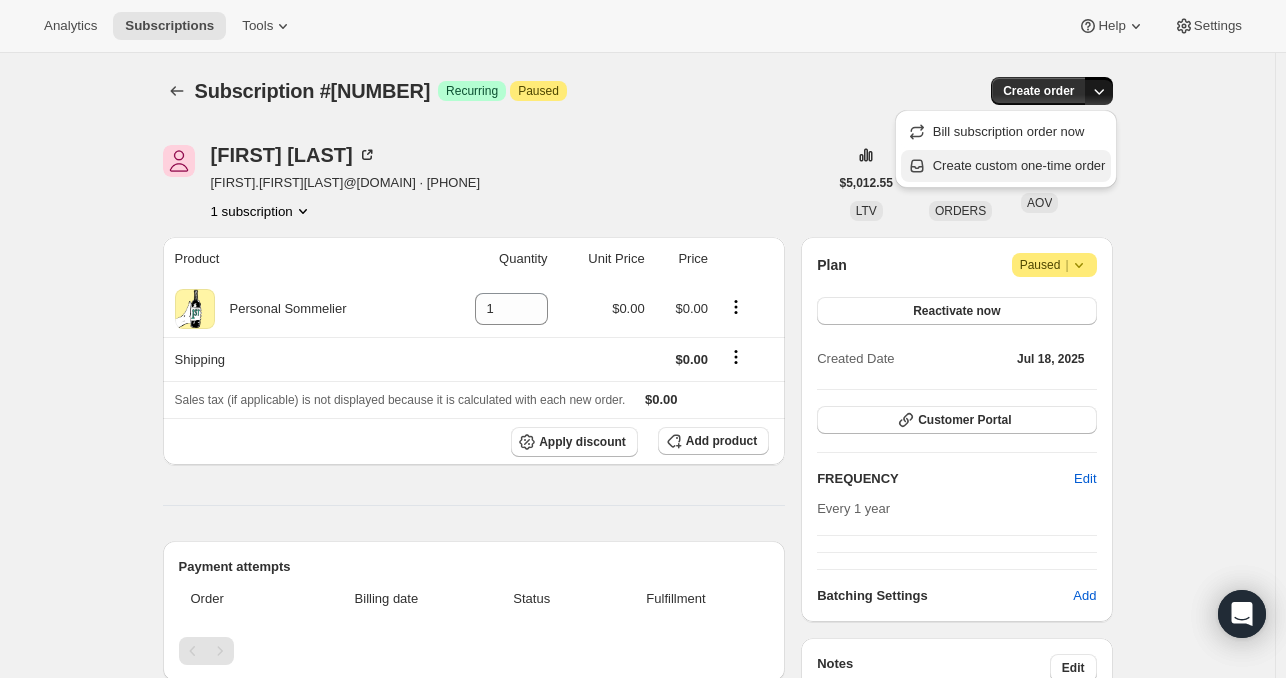 click on "Create custom one-time order" at bounding box center (1019, 165) 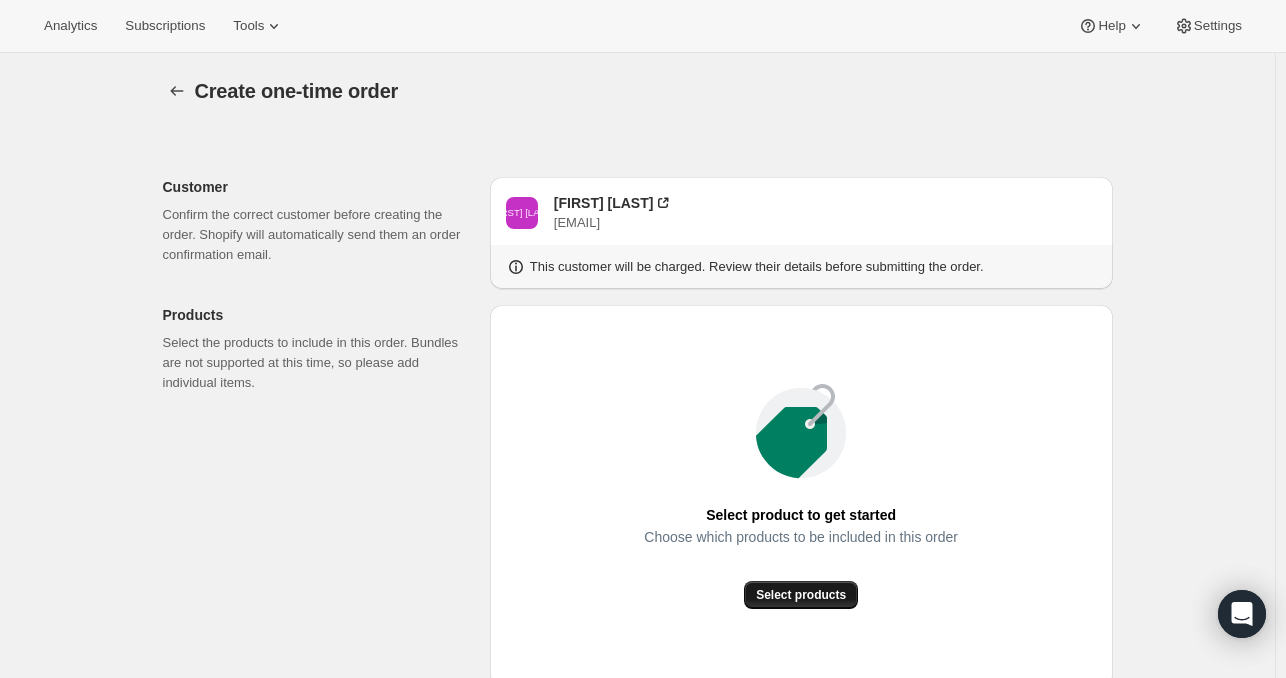 click on "Select products" at bounding box center [801, 595] 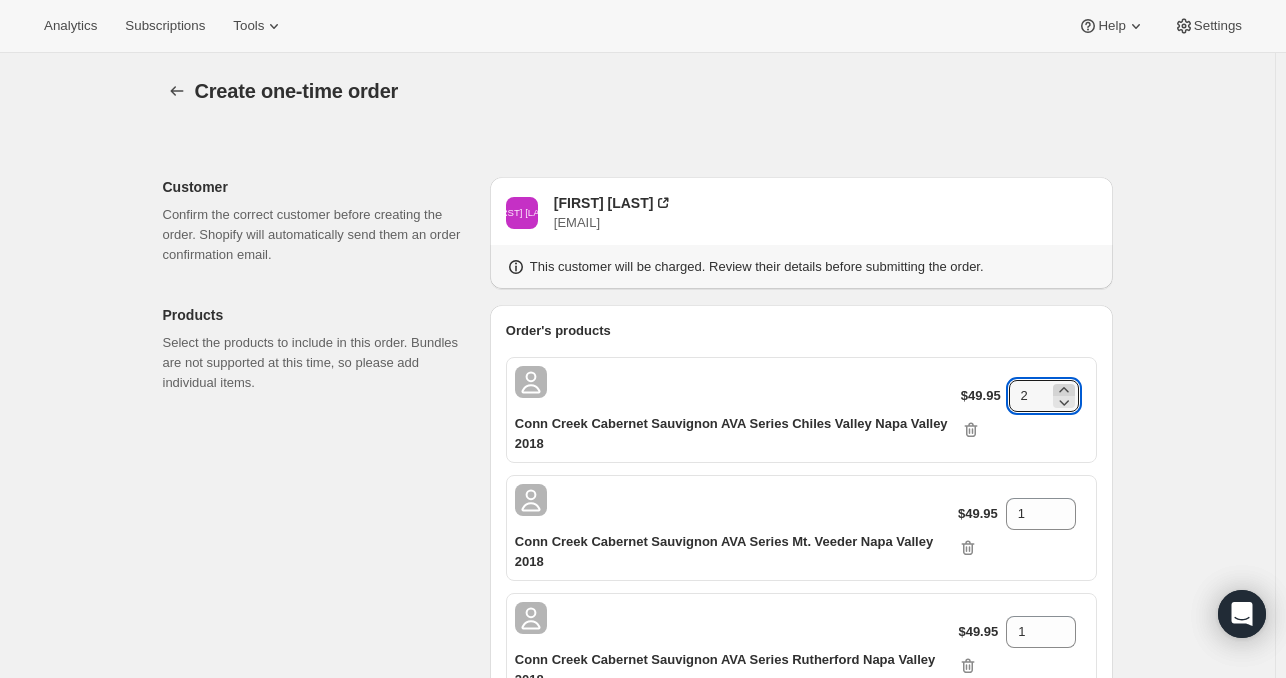 click 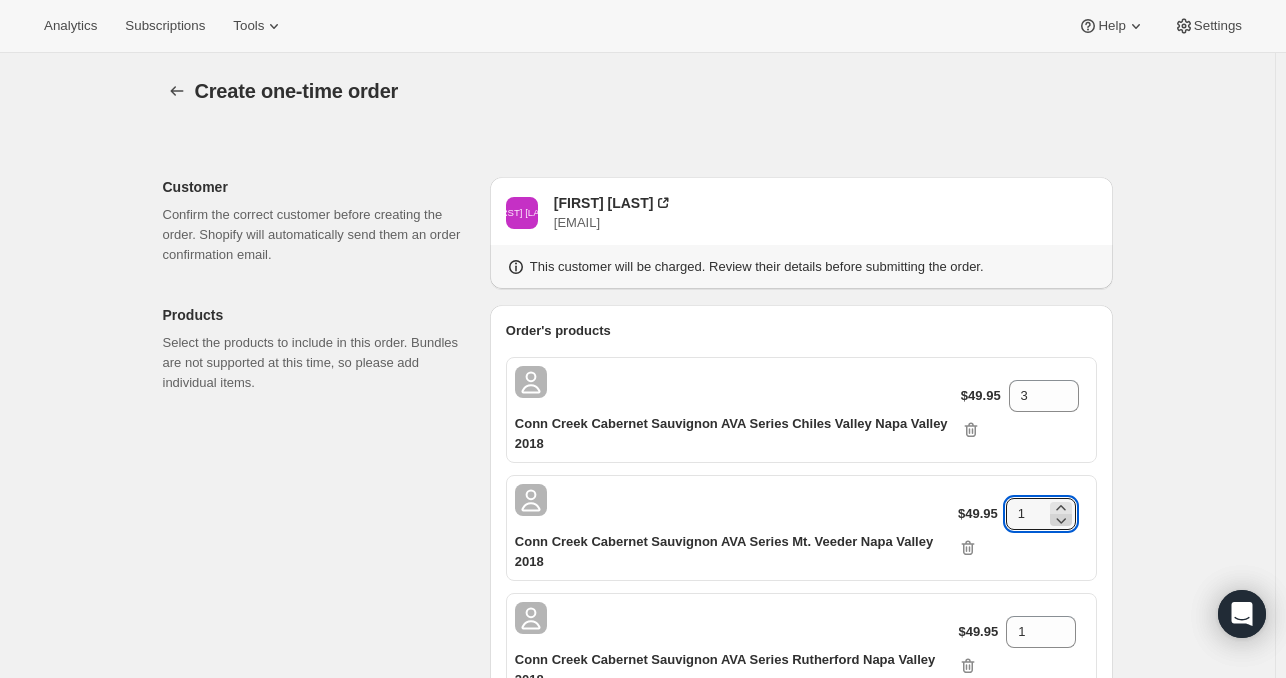 click 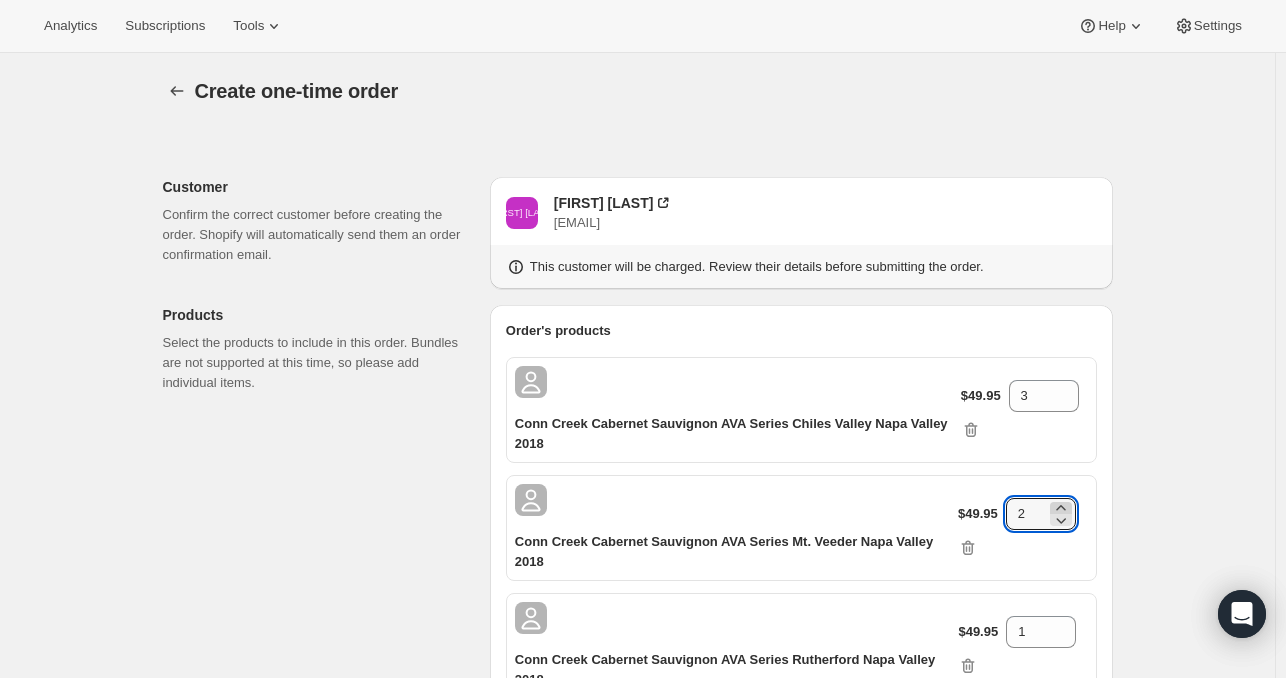 click 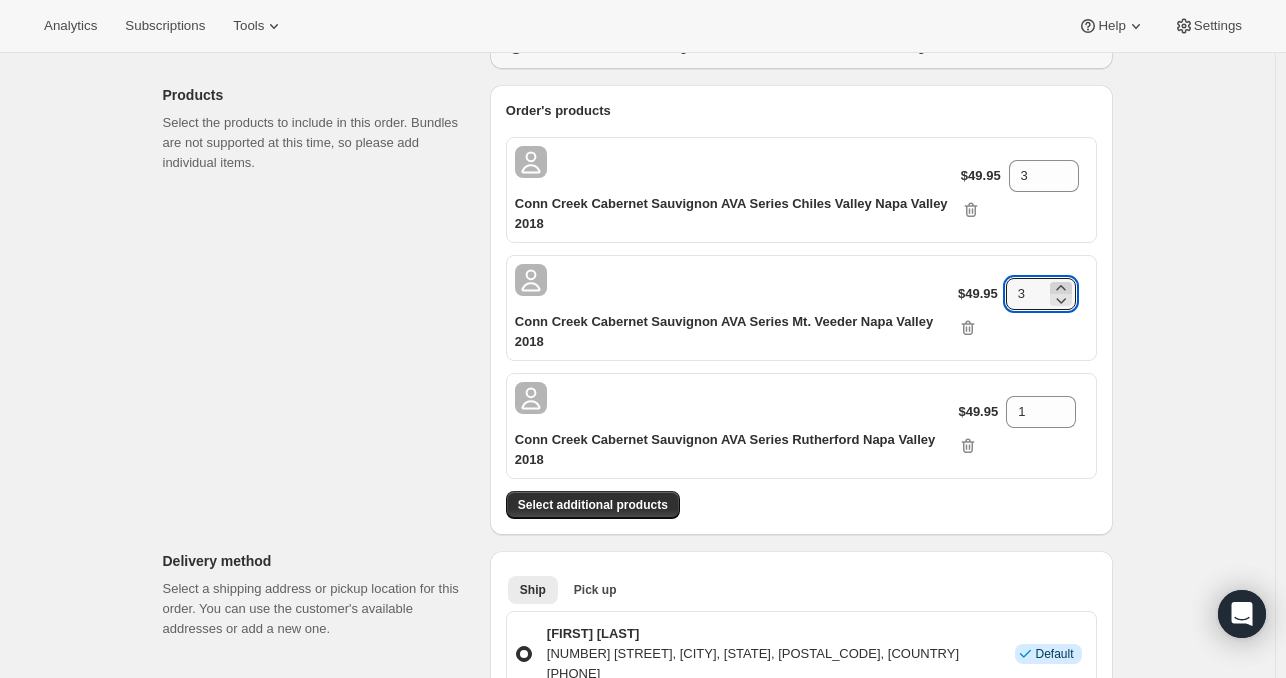 scroll, scrollTop: 223, scrollLeft: 0, axis: vertical 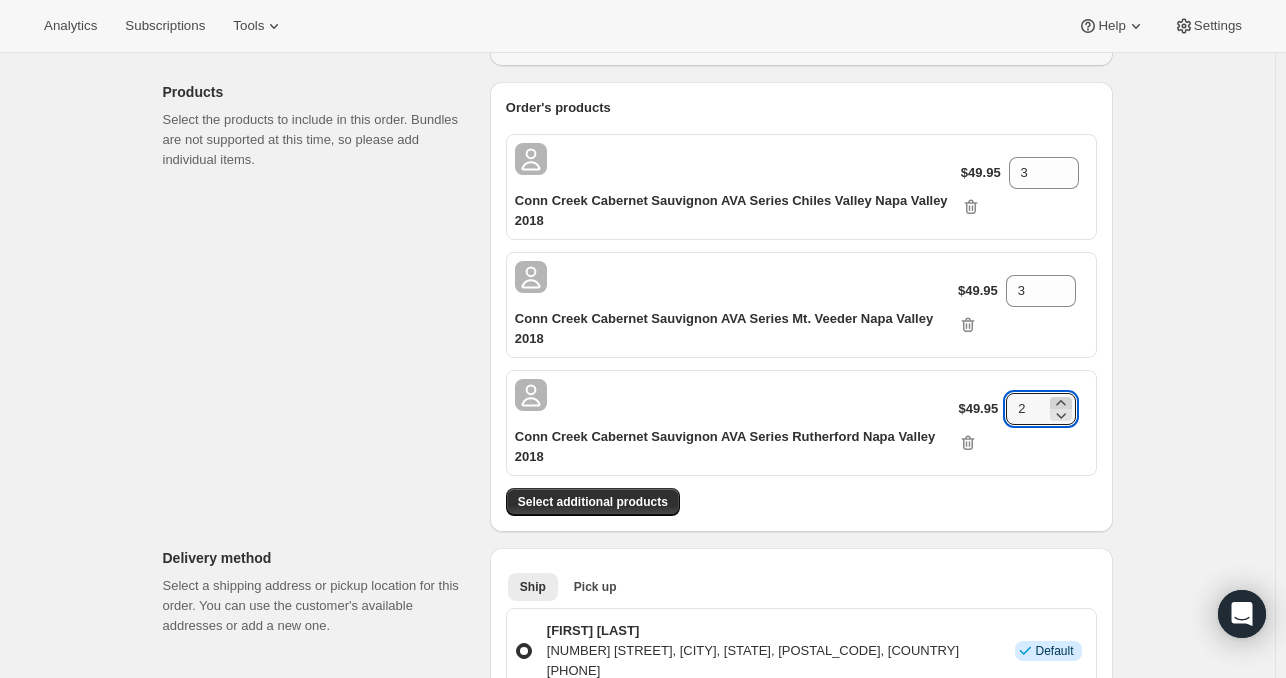 click 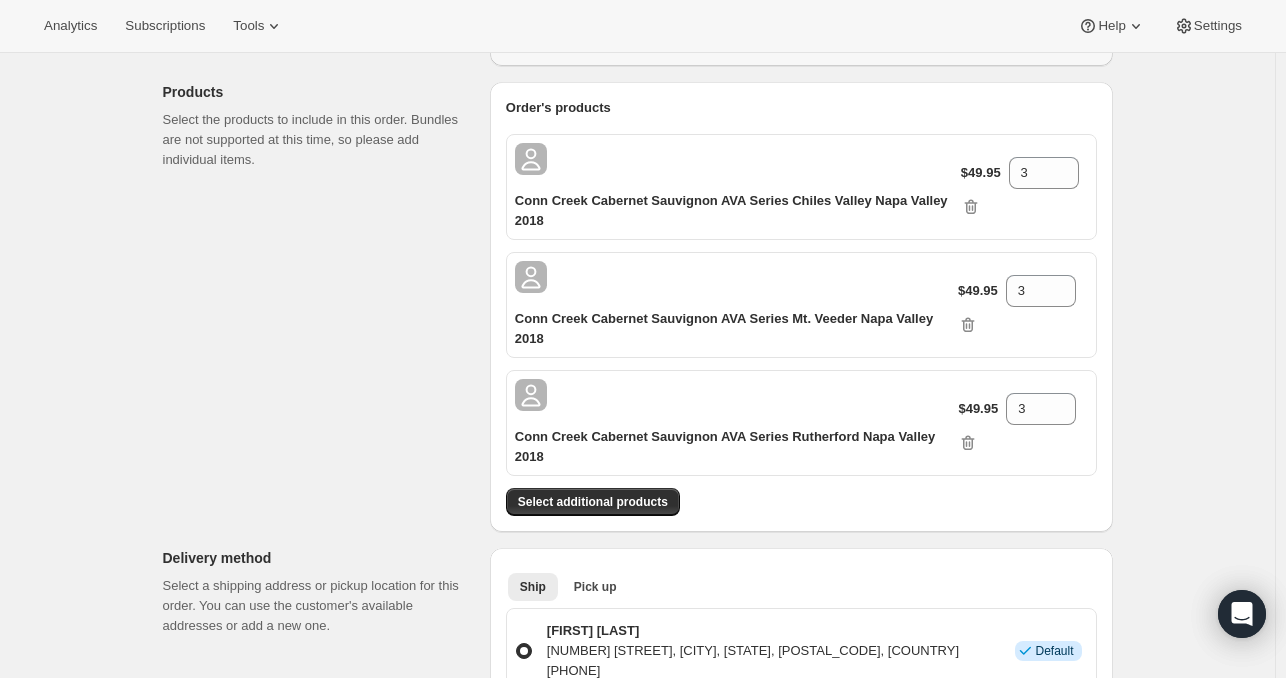 click on "Conn Creek Cabernet Sauvignon AVA Series Rutherford Napa Valley 2018 $49.95 3" at bounding box center [801, 423] 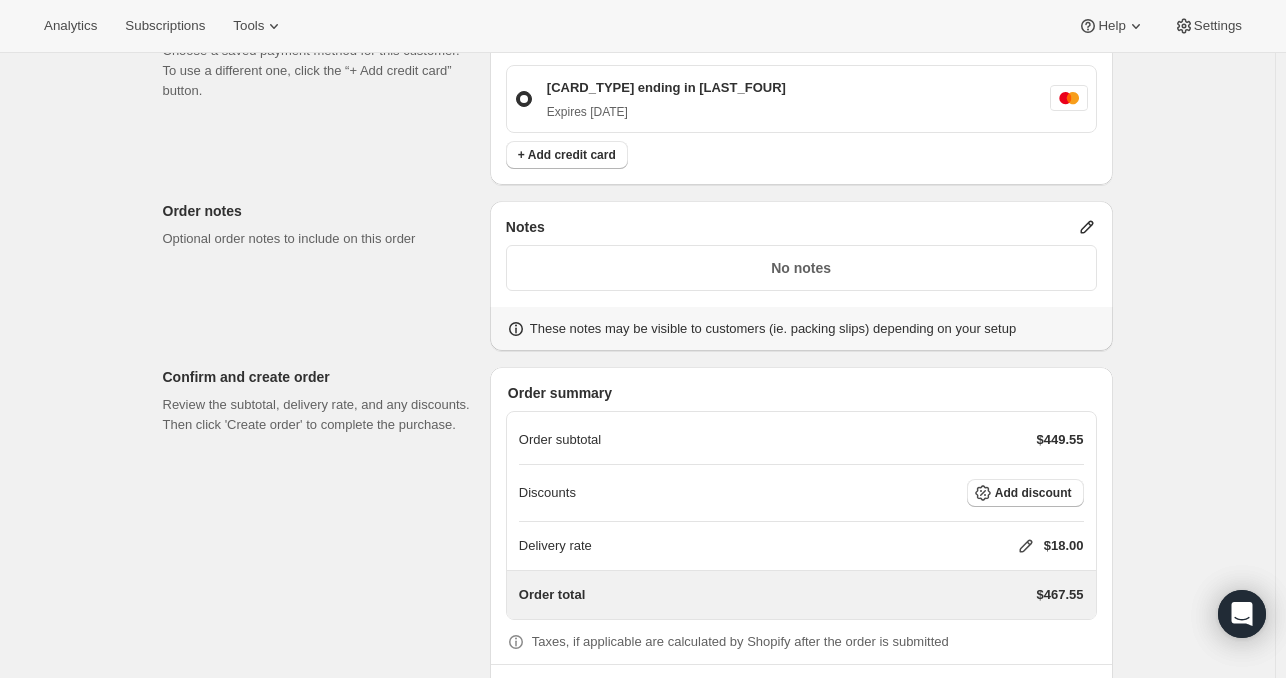 scroll, scrollTop: 1067, scrollLeft: 0, axis: vertical 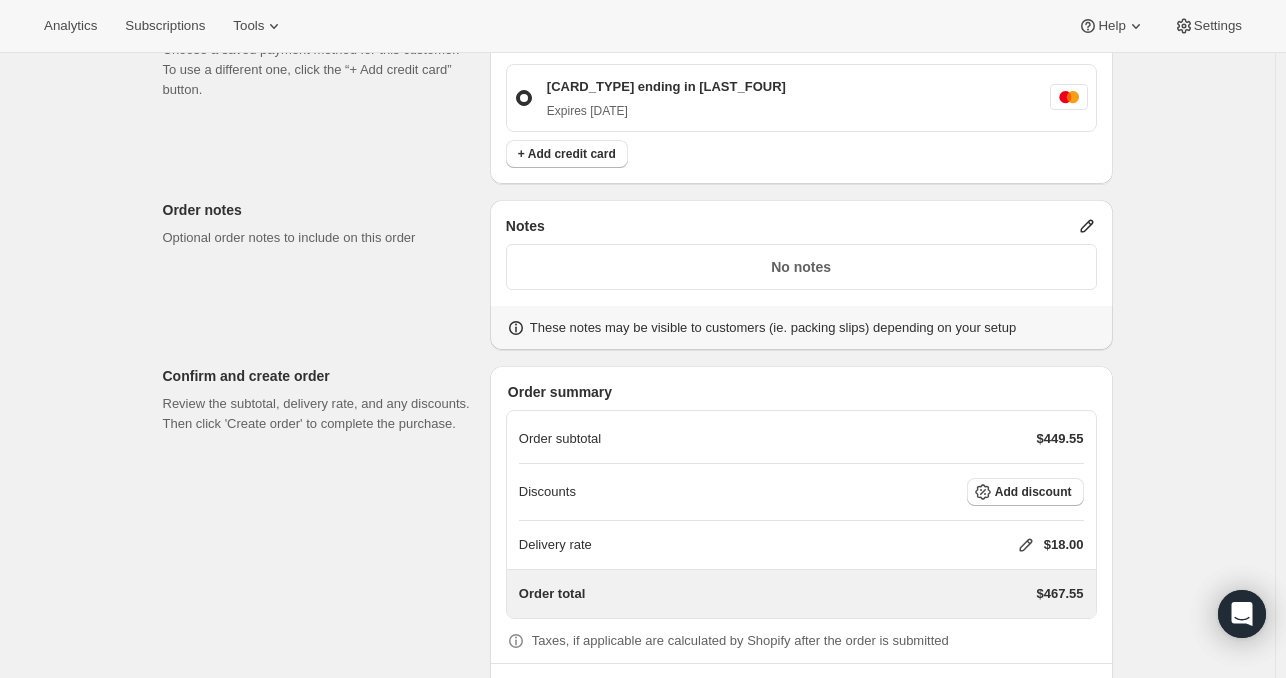 click 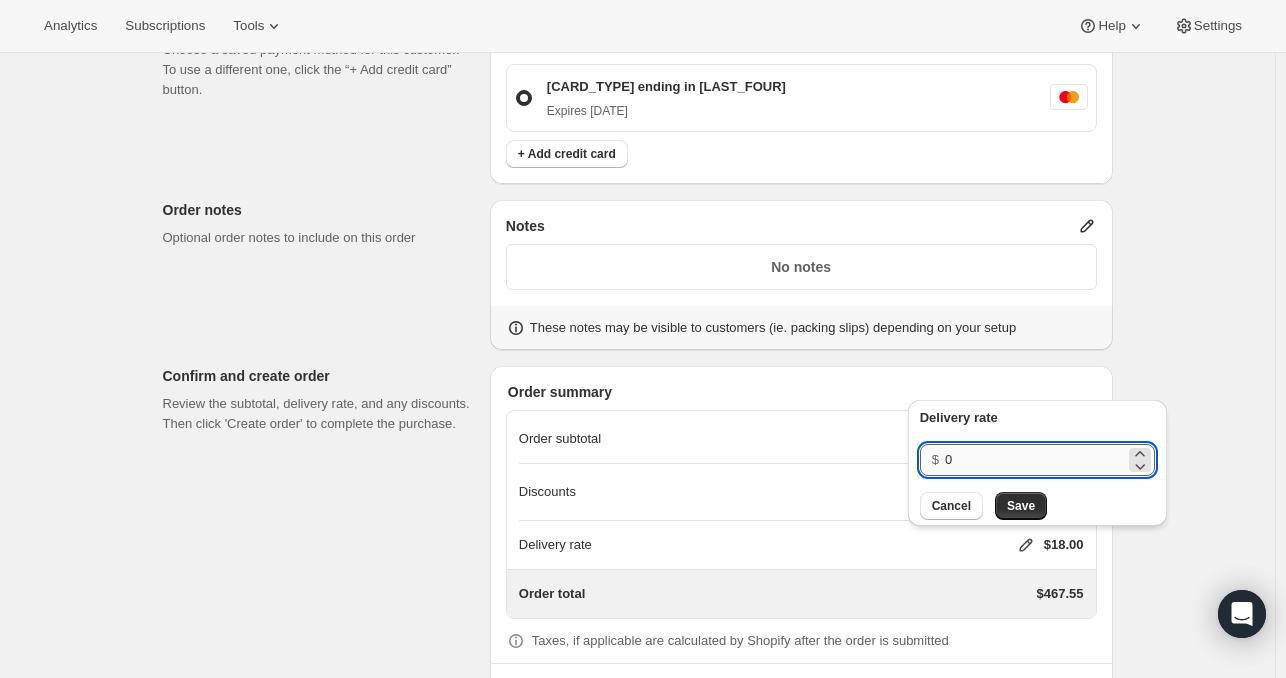 click on "0" at bounding box center [1035, 460] 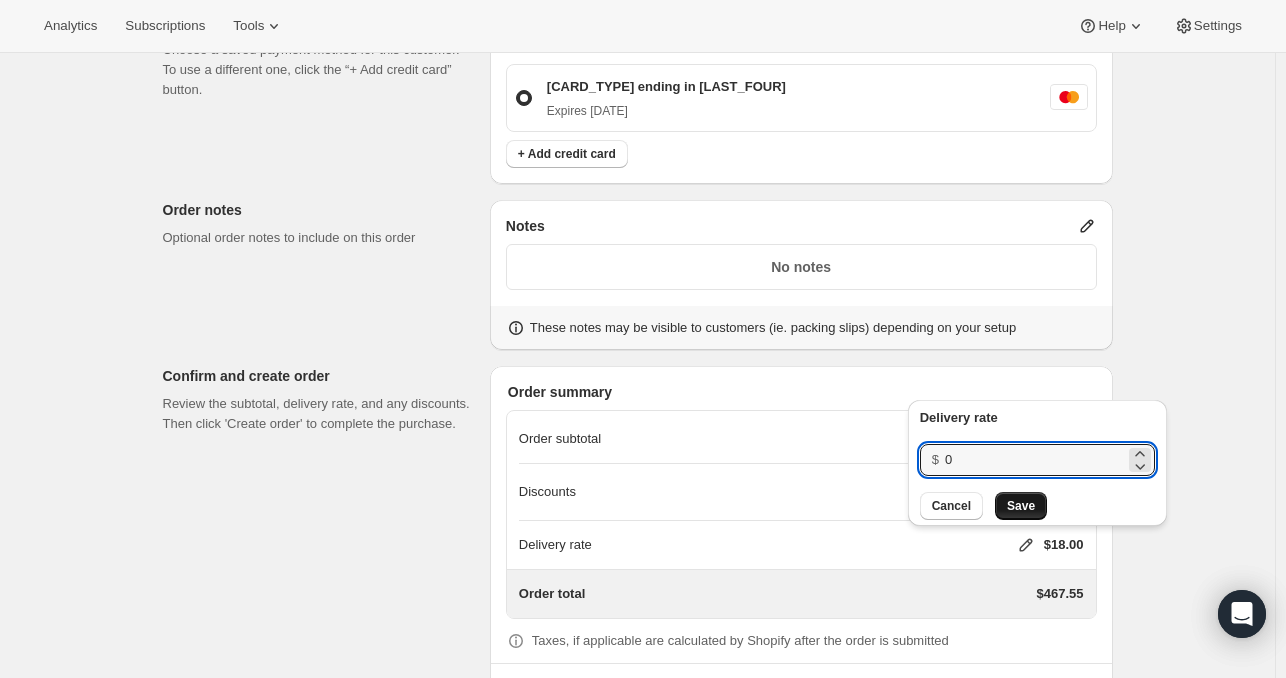 click on "Save" at bounding box center [1021, 506] 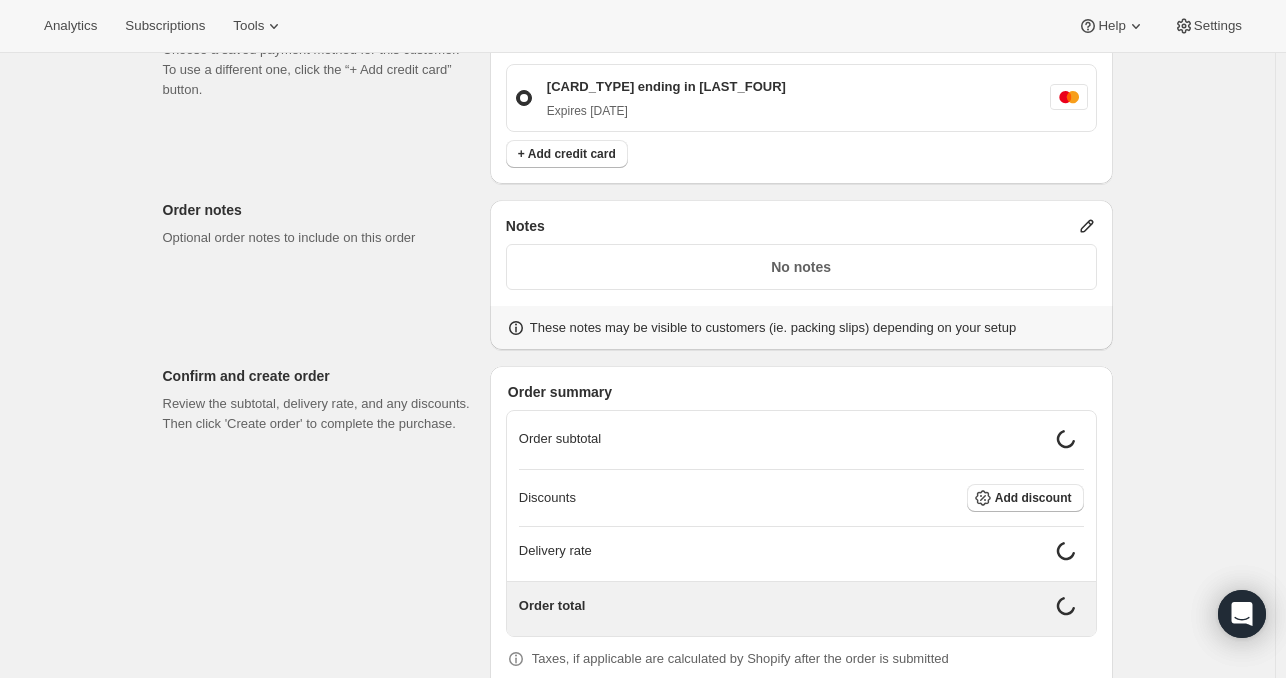click on "No notes" at bounding box center [801, 267] 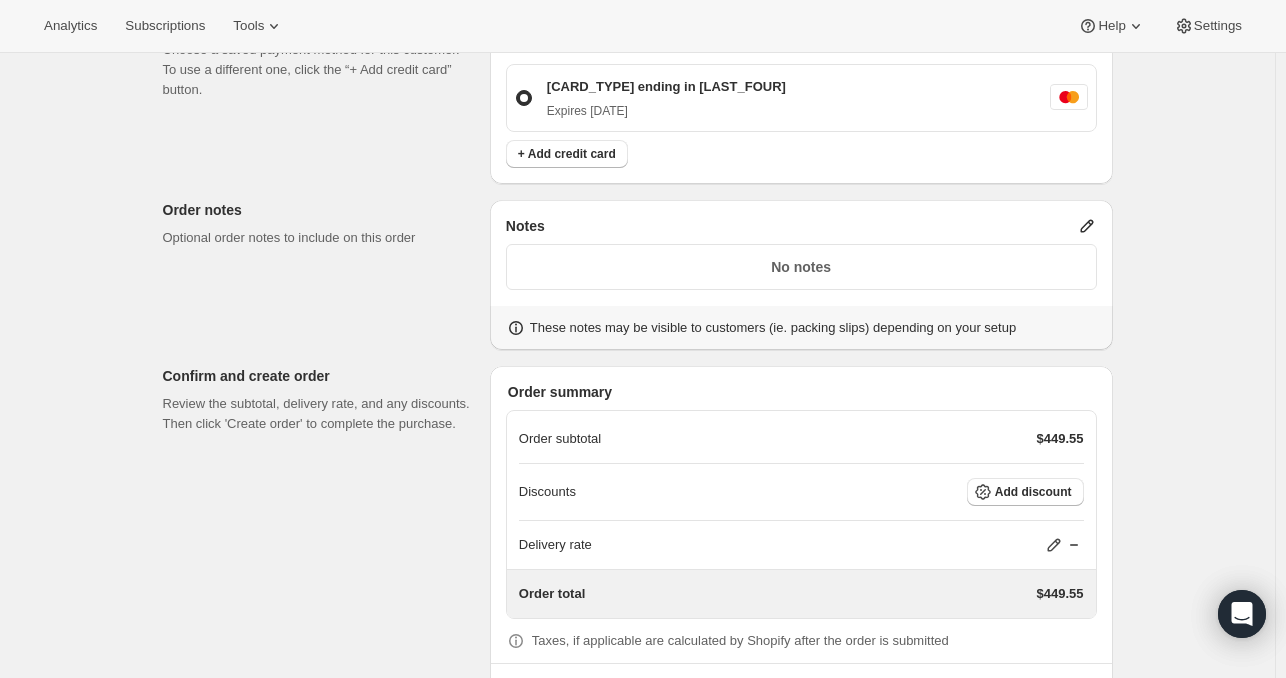 click 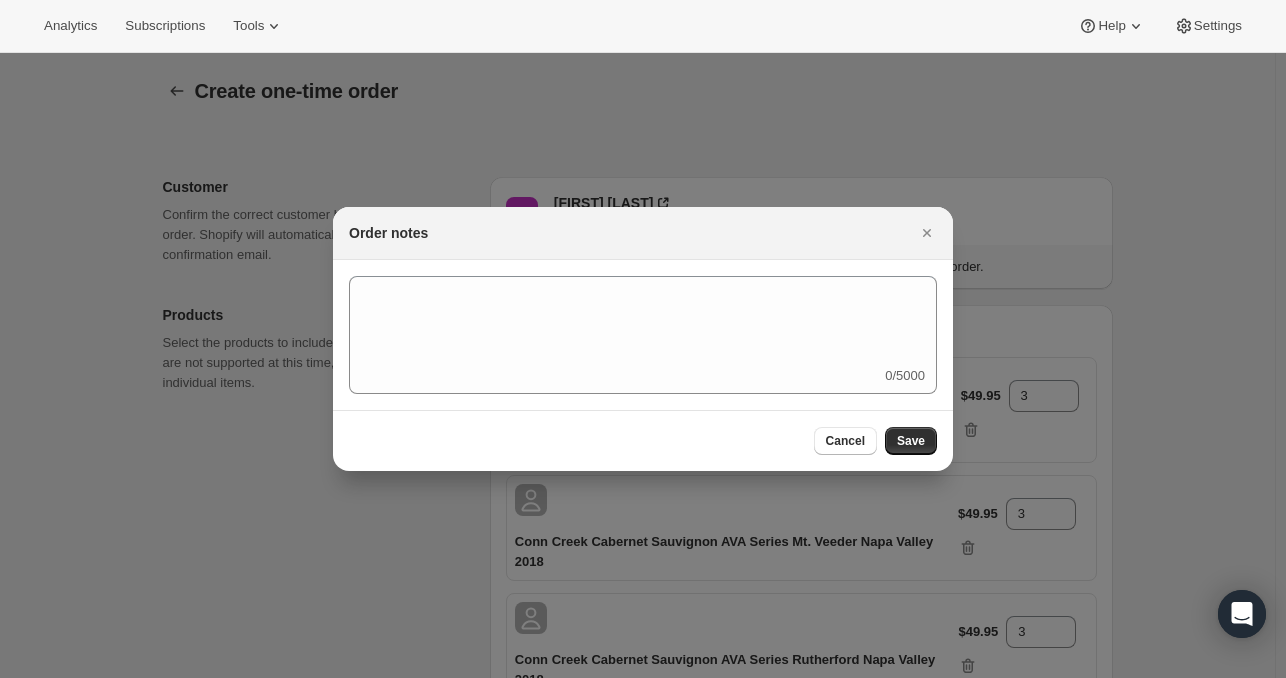 scroll, scrollTop: 0, scrollLeft: 0, axis: both 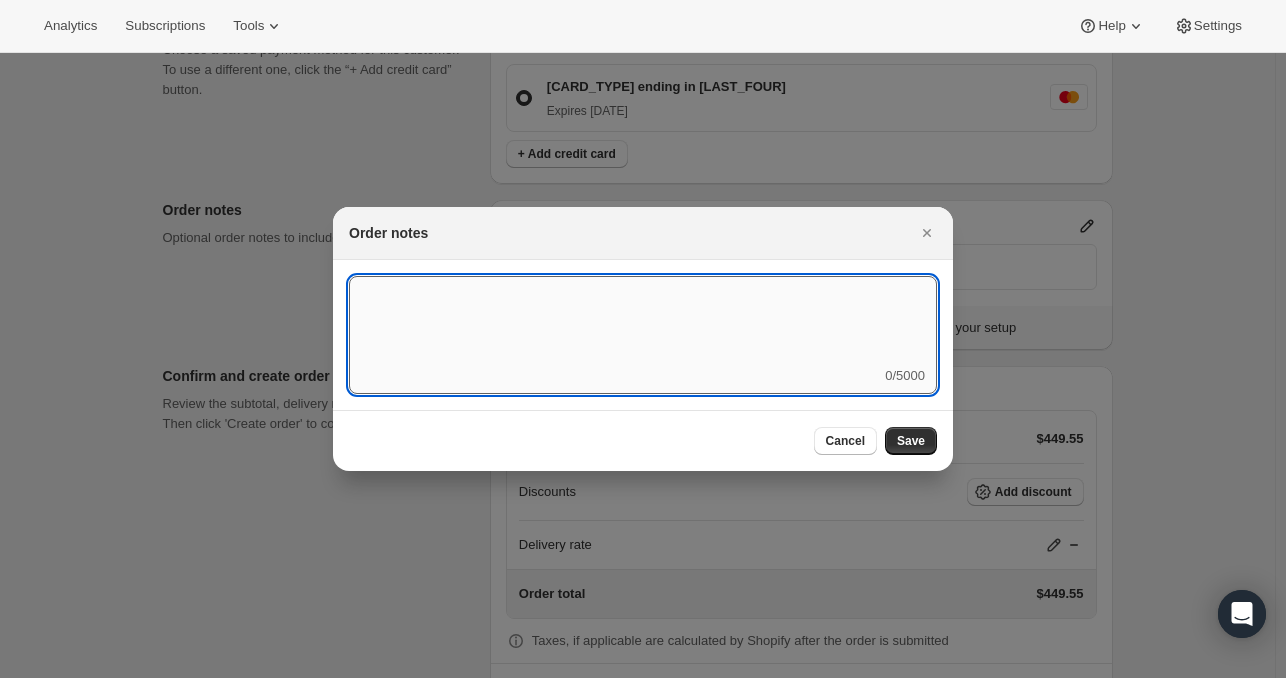 click at bounding box center (643, 321) 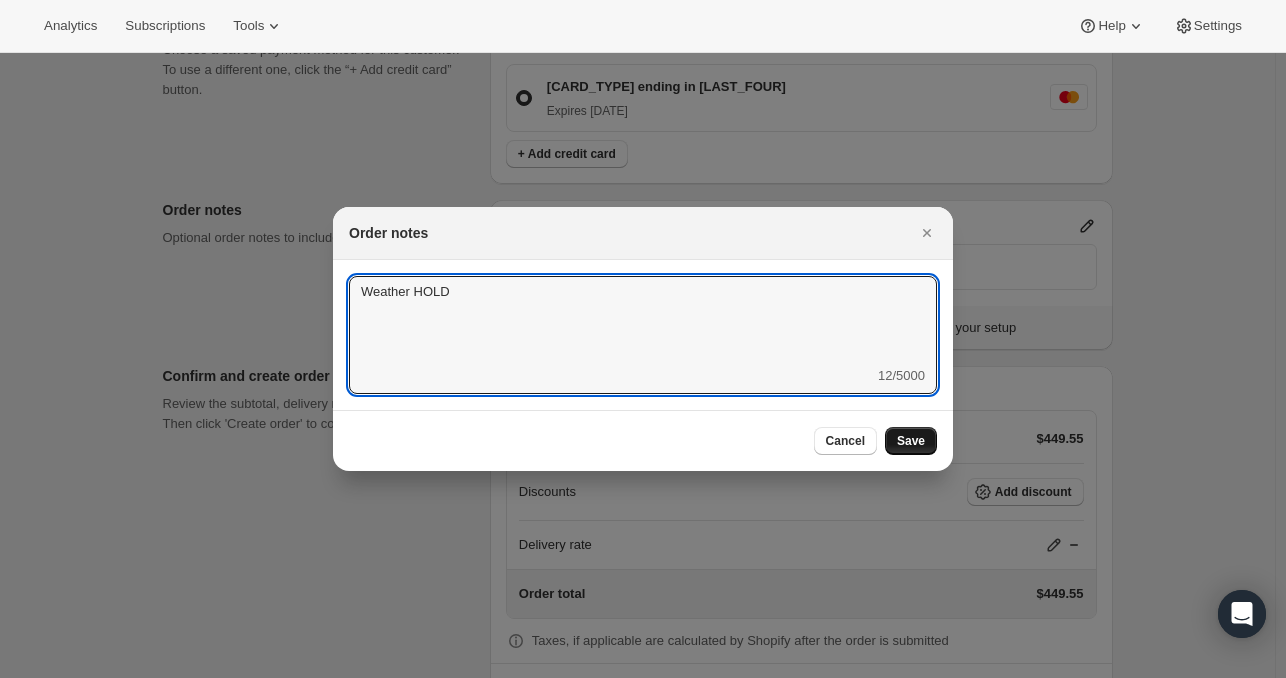 type on "Weather HOLD" 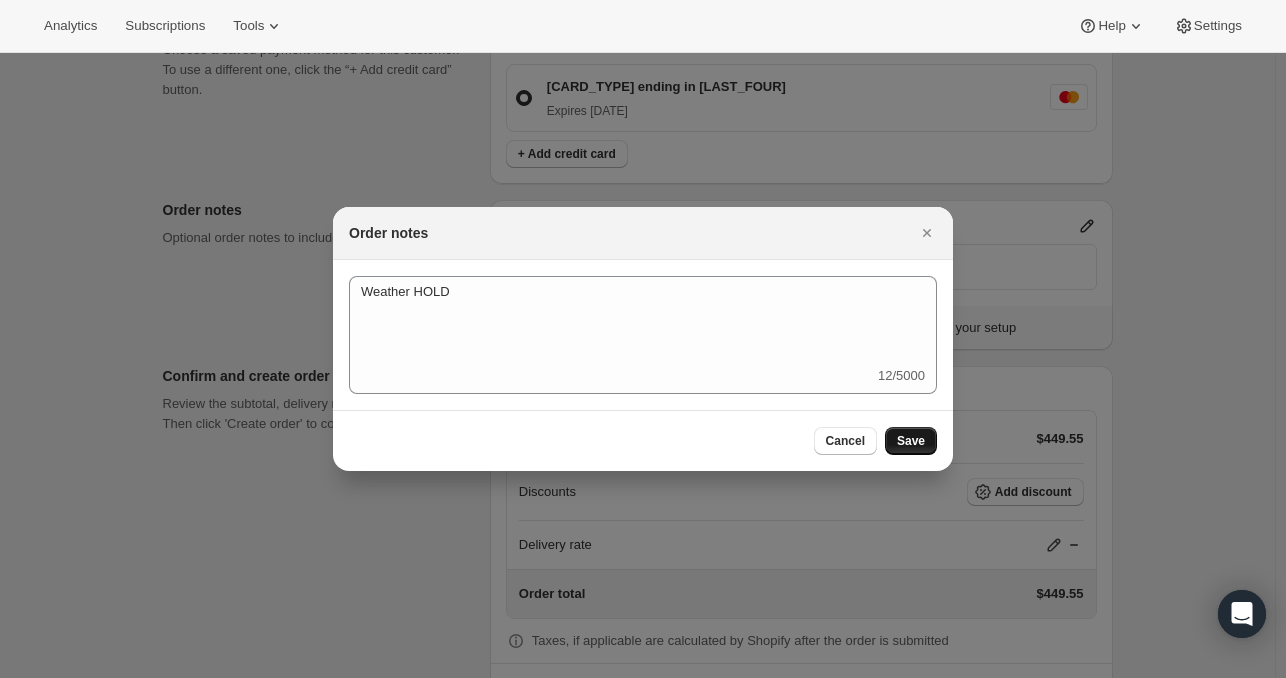 click on "Save" at bounding box center (911, 441) 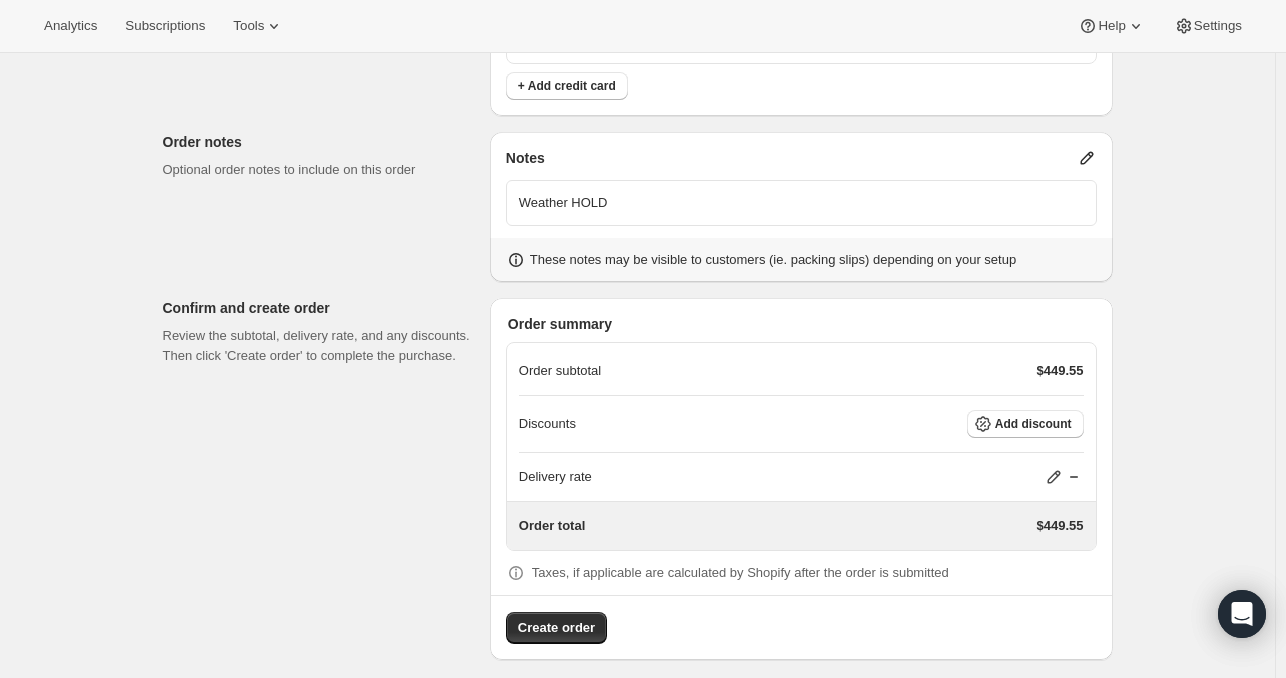scroll, scrollTop: 1144, scrollLeft: 0, axis: vertical 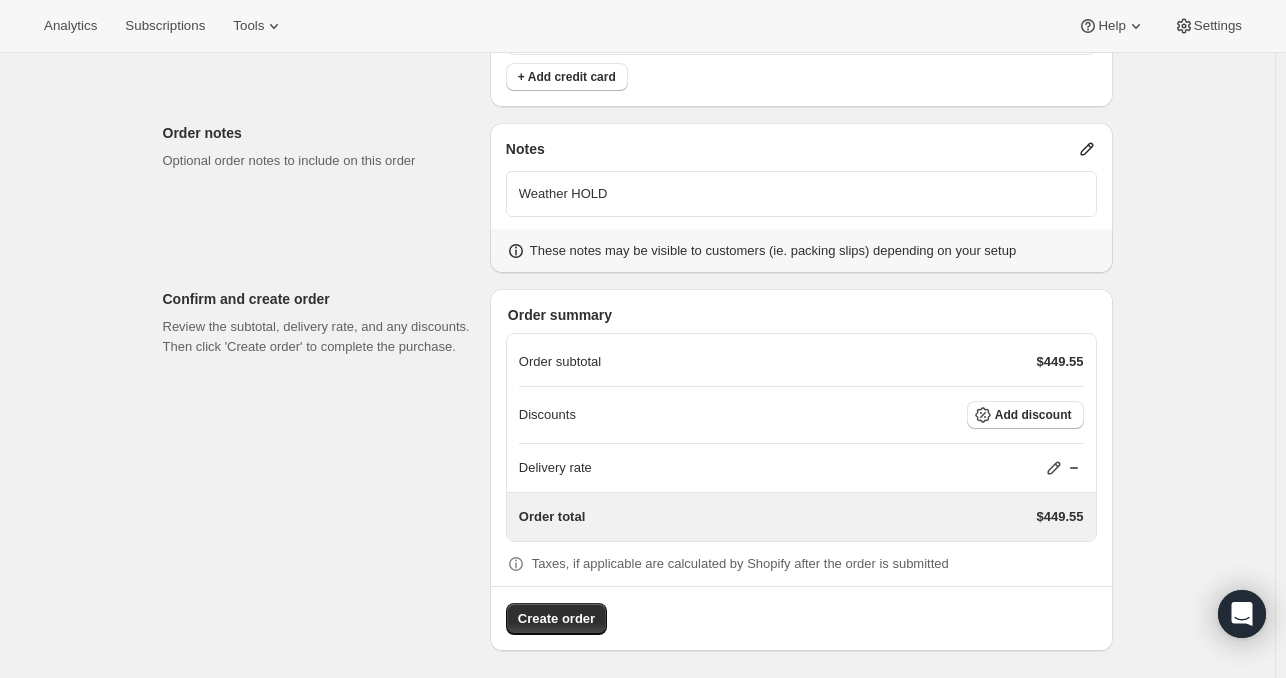 click on "Delivery rate" at bounding box center [801, 468] 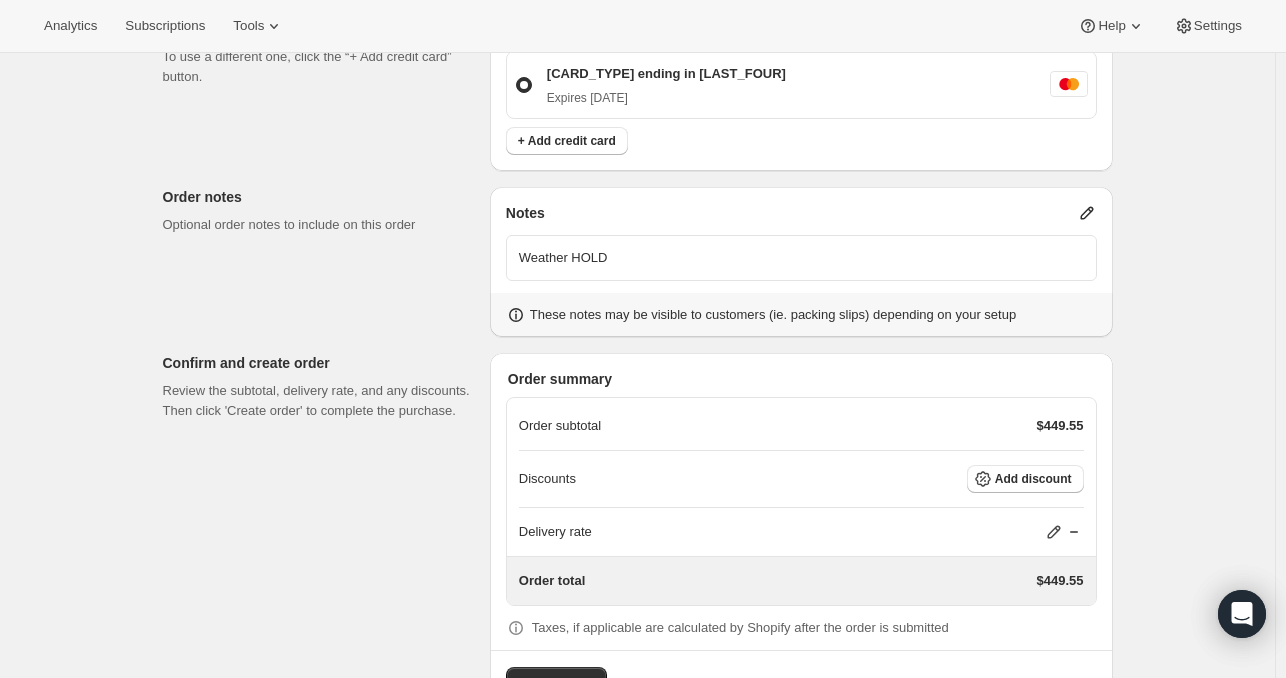 scroll, scrollTop: 1144, scrollLeft: 0, axis: vertical 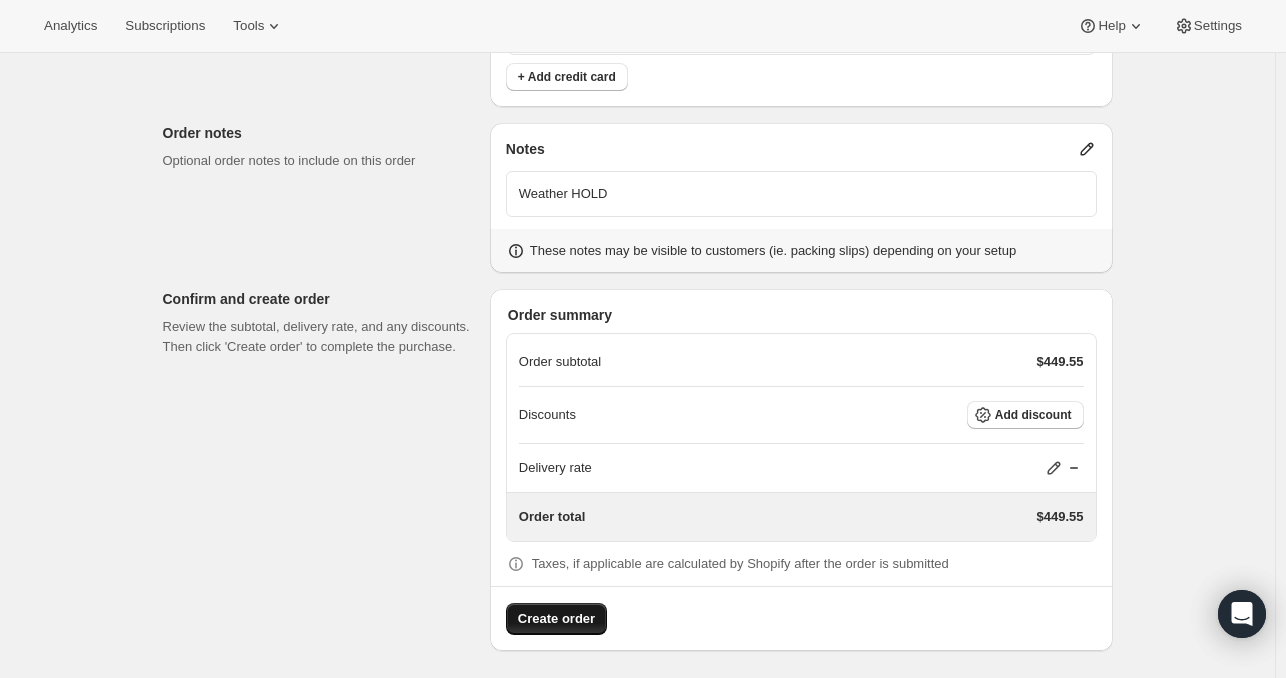 click on "Create order" at bounding box center [556, 619] 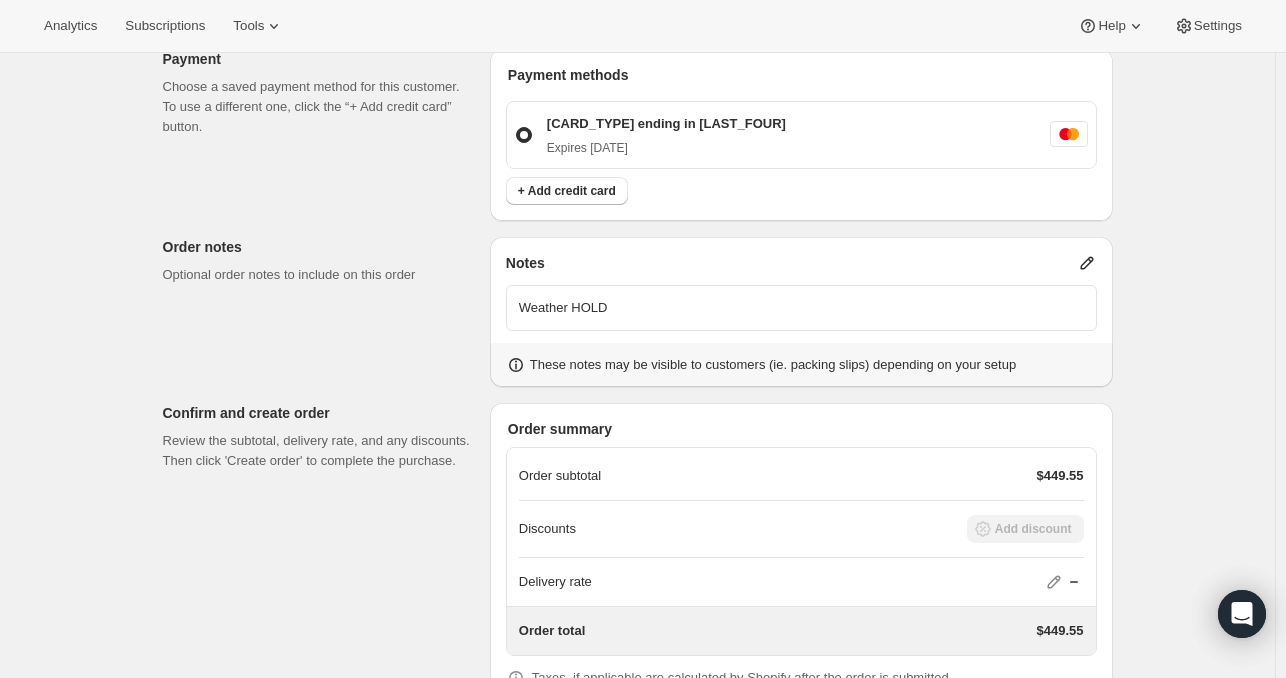 scroll, scrollTop: 0, scrollLeft: 0, axis: both 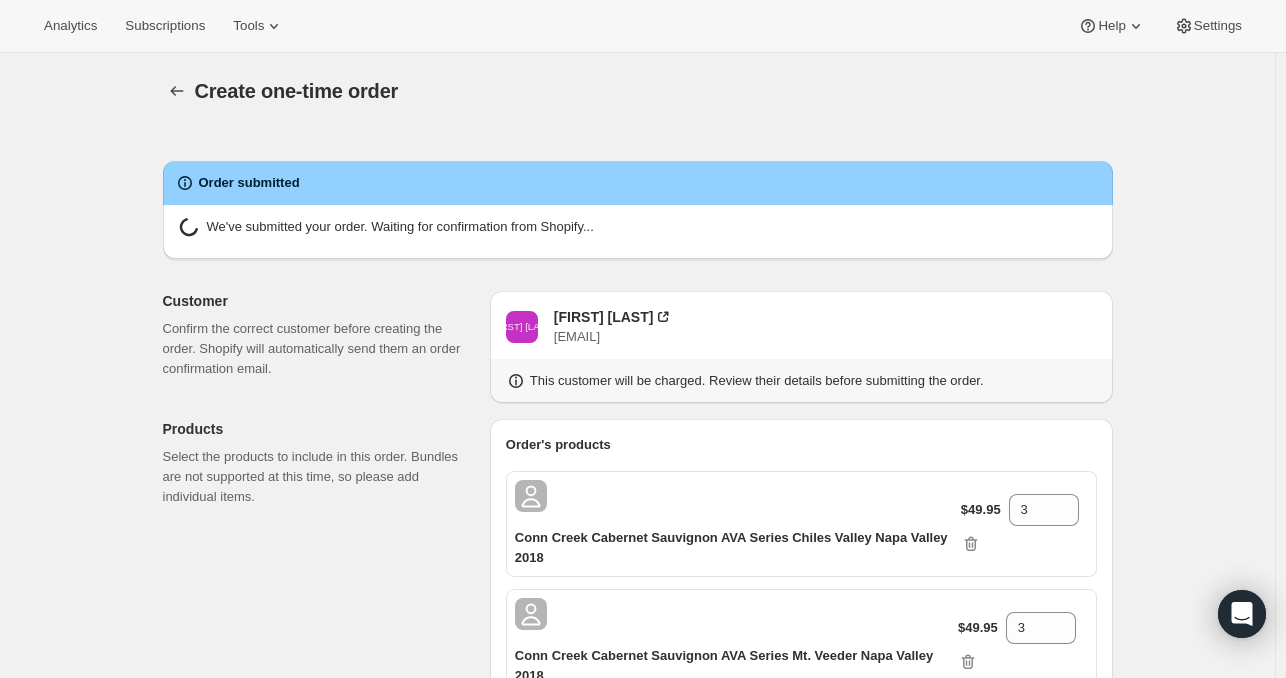 radio on "true" 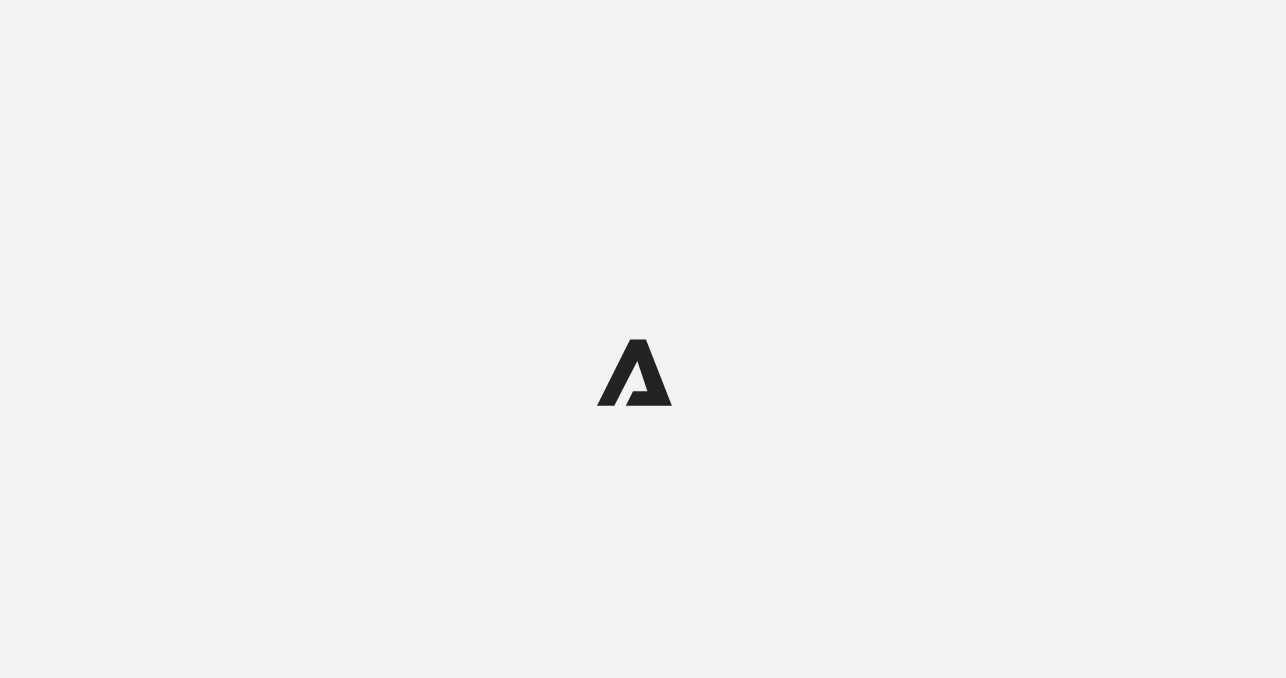 scroll, scrollTop: 0, scrollLeft: 0, axis: both 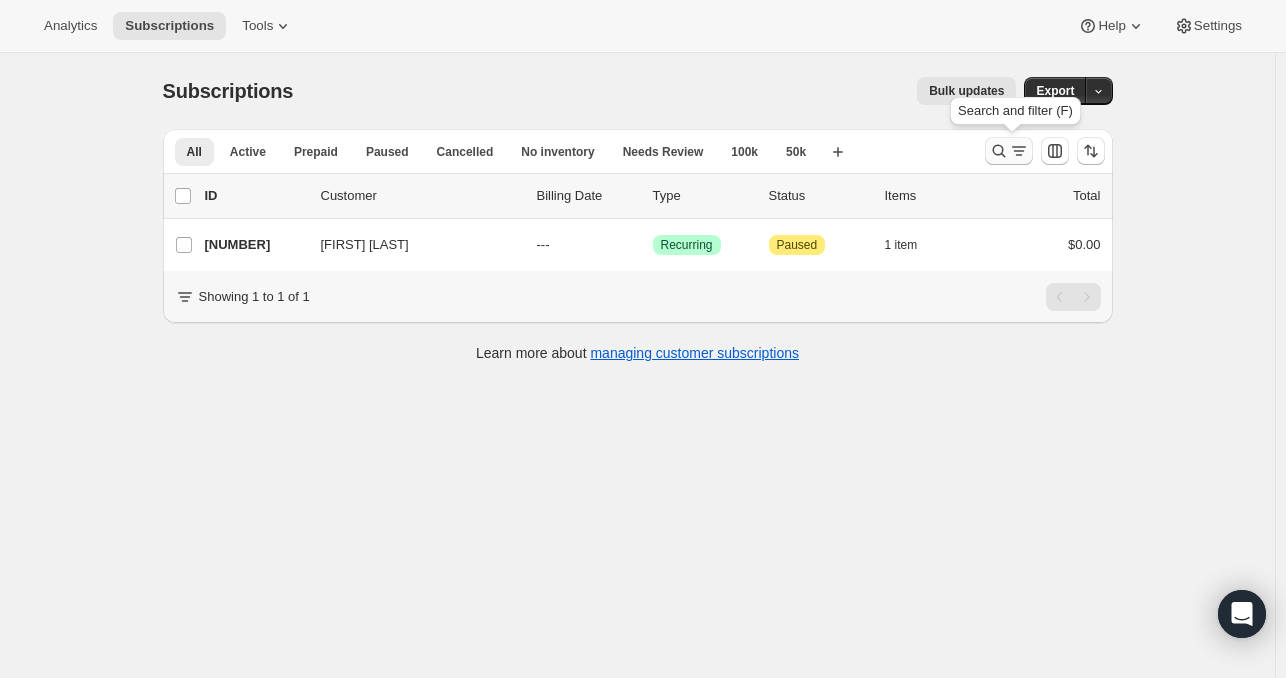 click 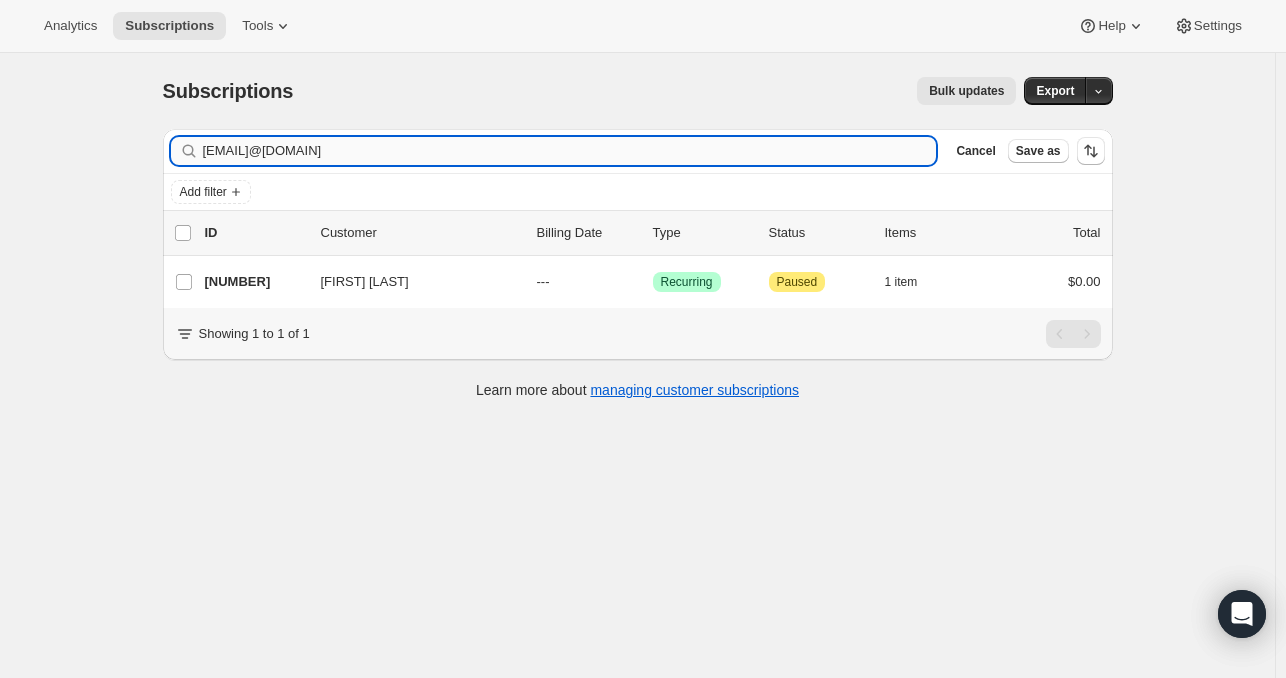 click on "john.johntam@gmail.com" at bounding box center [570, 151] 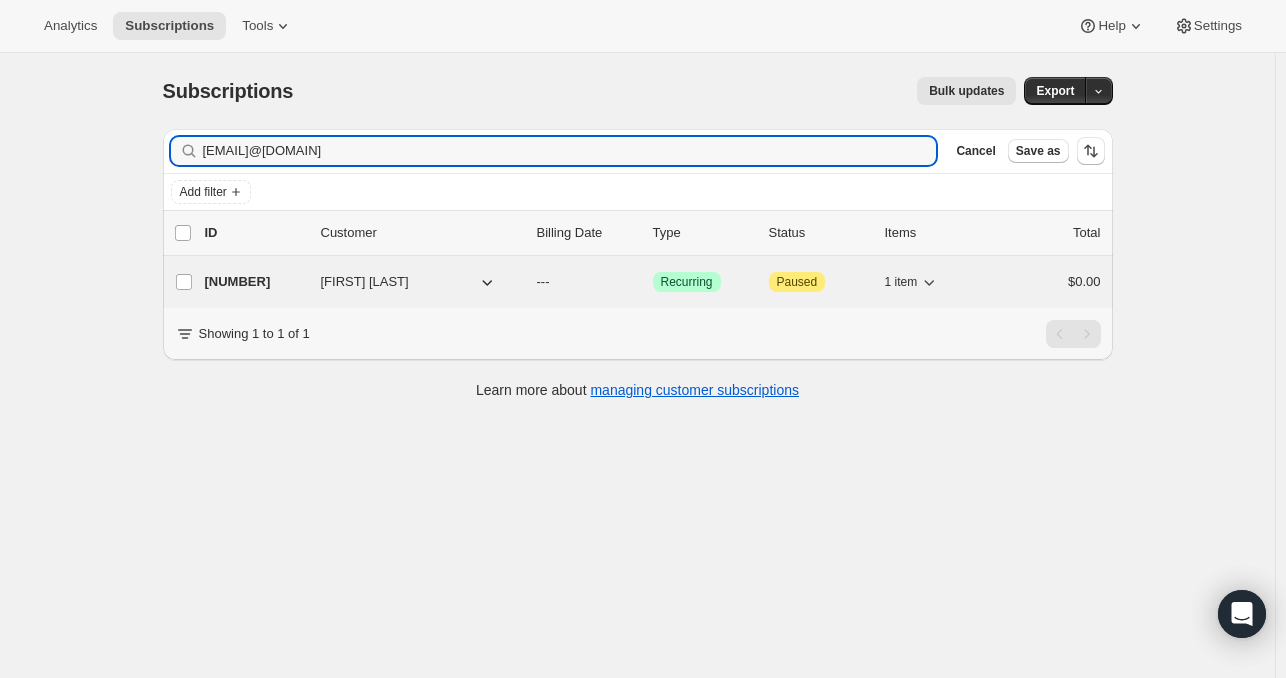 type on "robert.kingsley.smith@gmail.com" 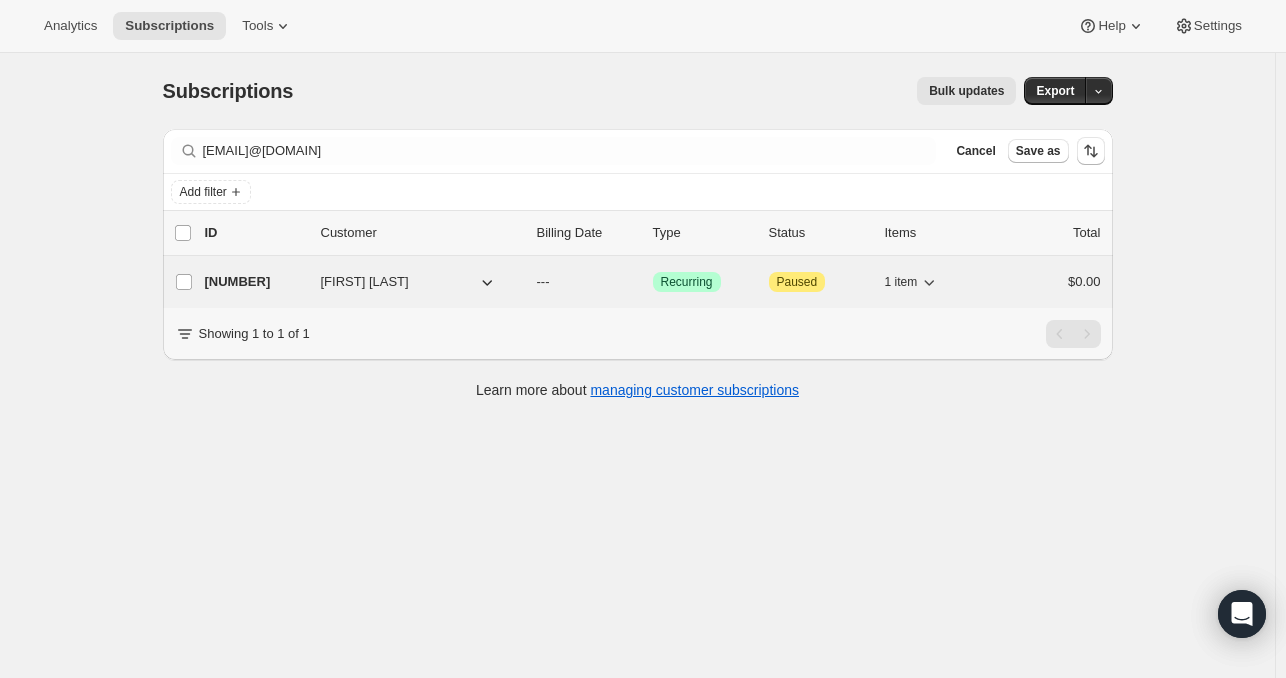 click on "36201890089" at bounding box center (255, 282) 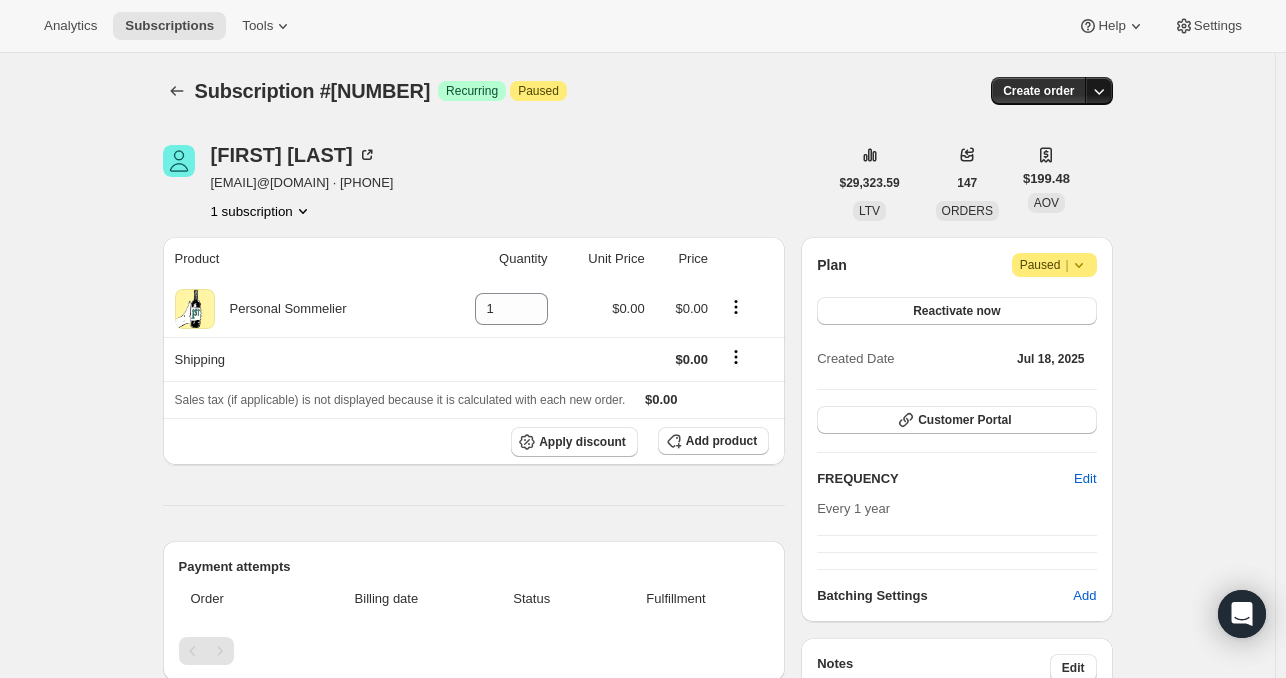 click 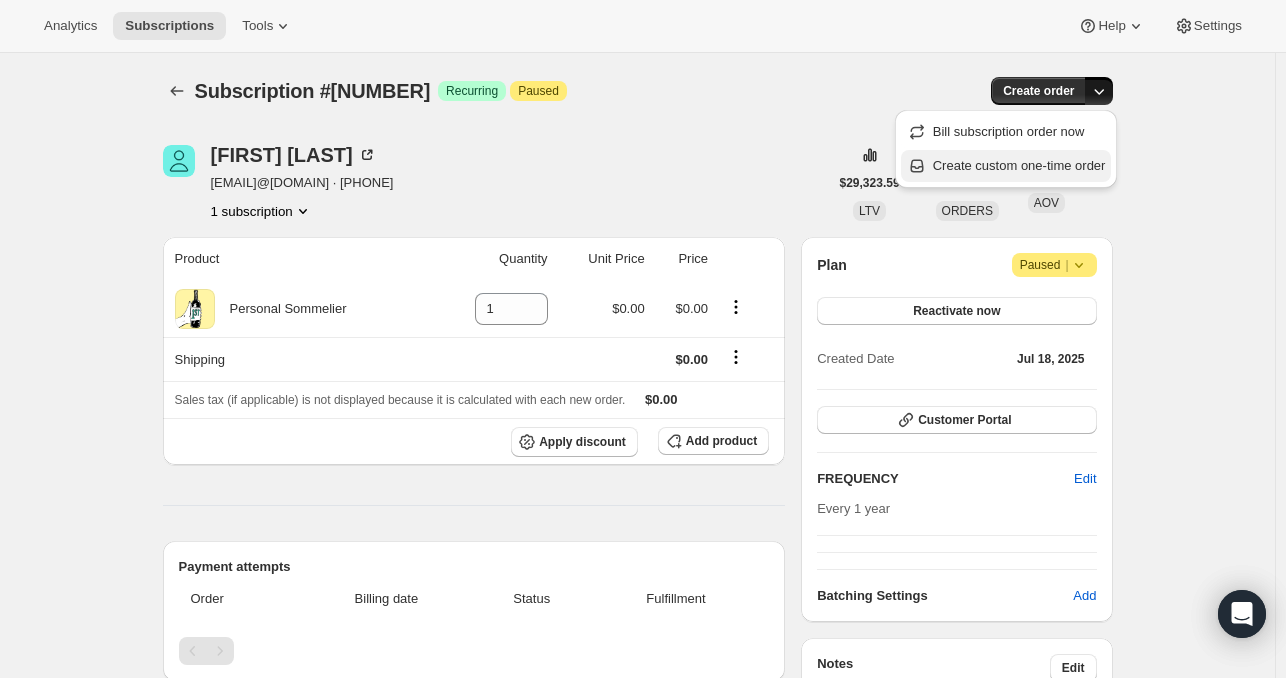 click on "Create custom one-time order" at bounding box center [1019, 165] 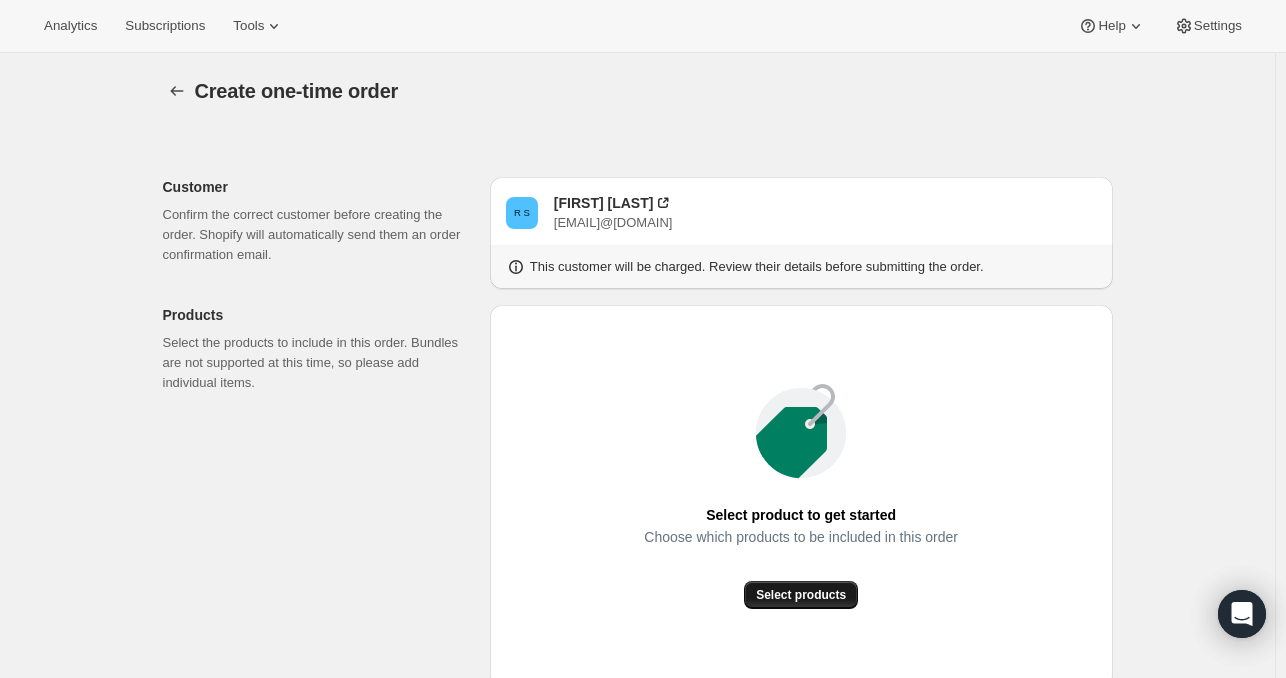 click on "Select products" at bounding box center [801, 595] 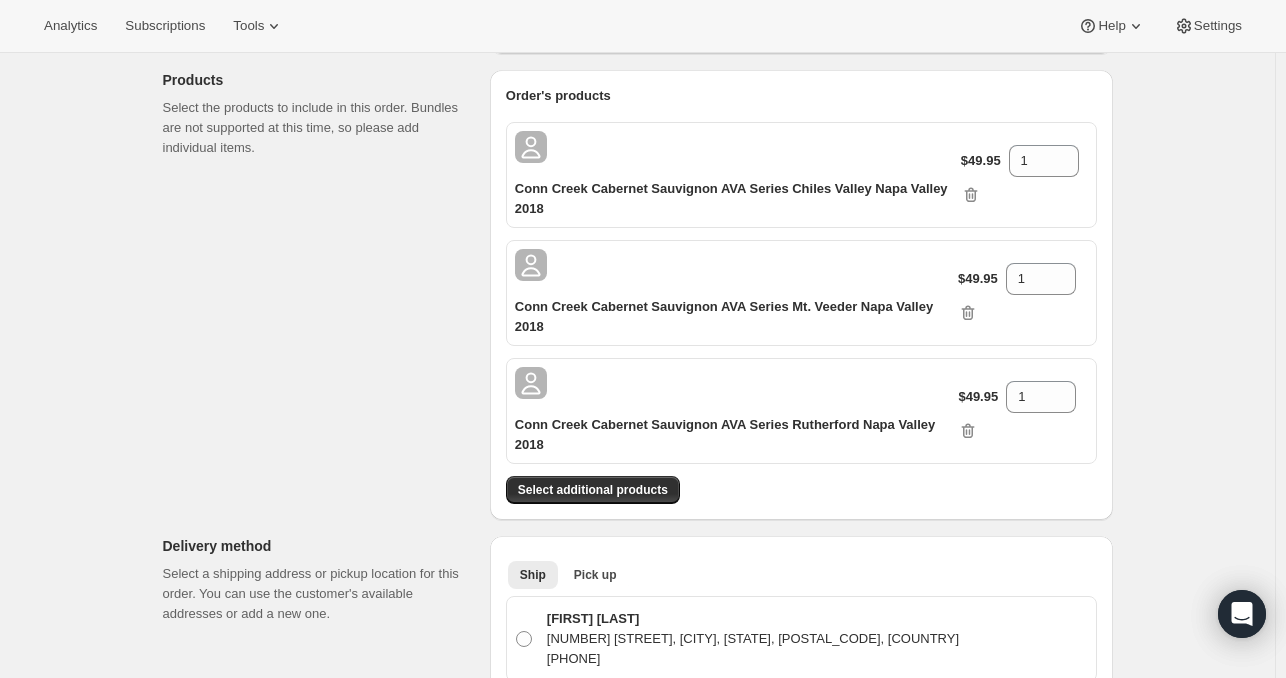 scroll, scrollTop: 236, scrollLeft: 0, axis: vertical 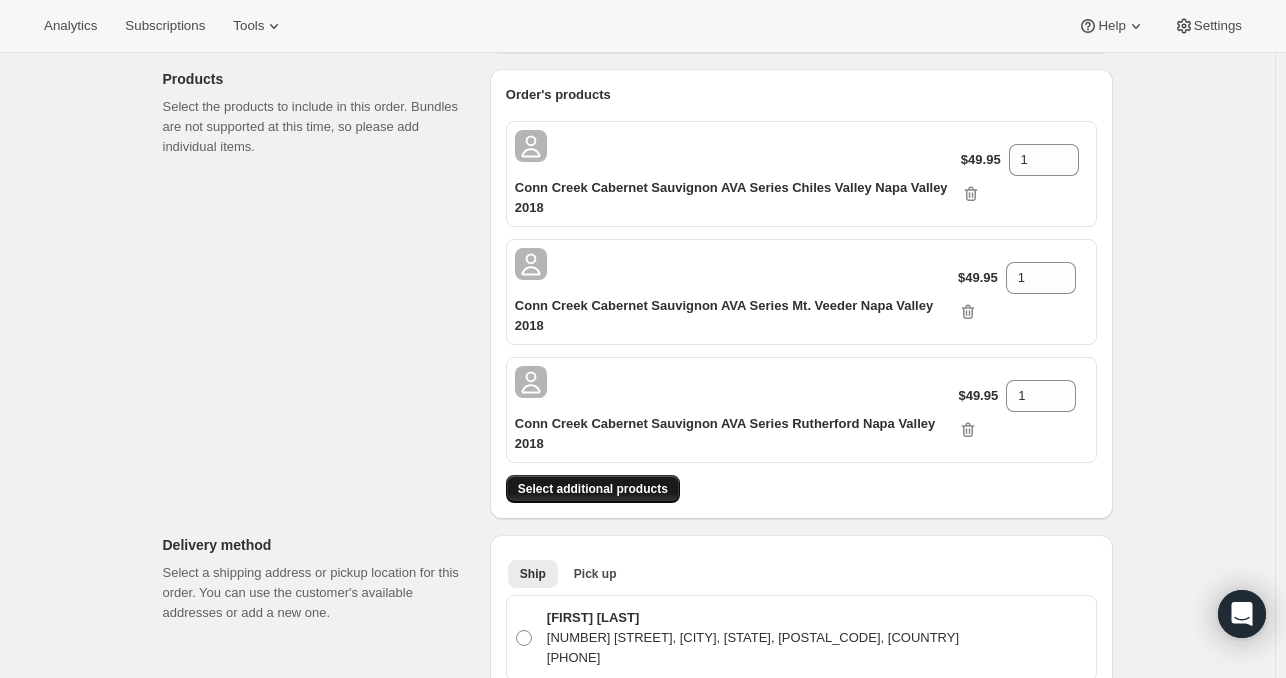 click on "Select additional products" at bounding box center (593, 489) 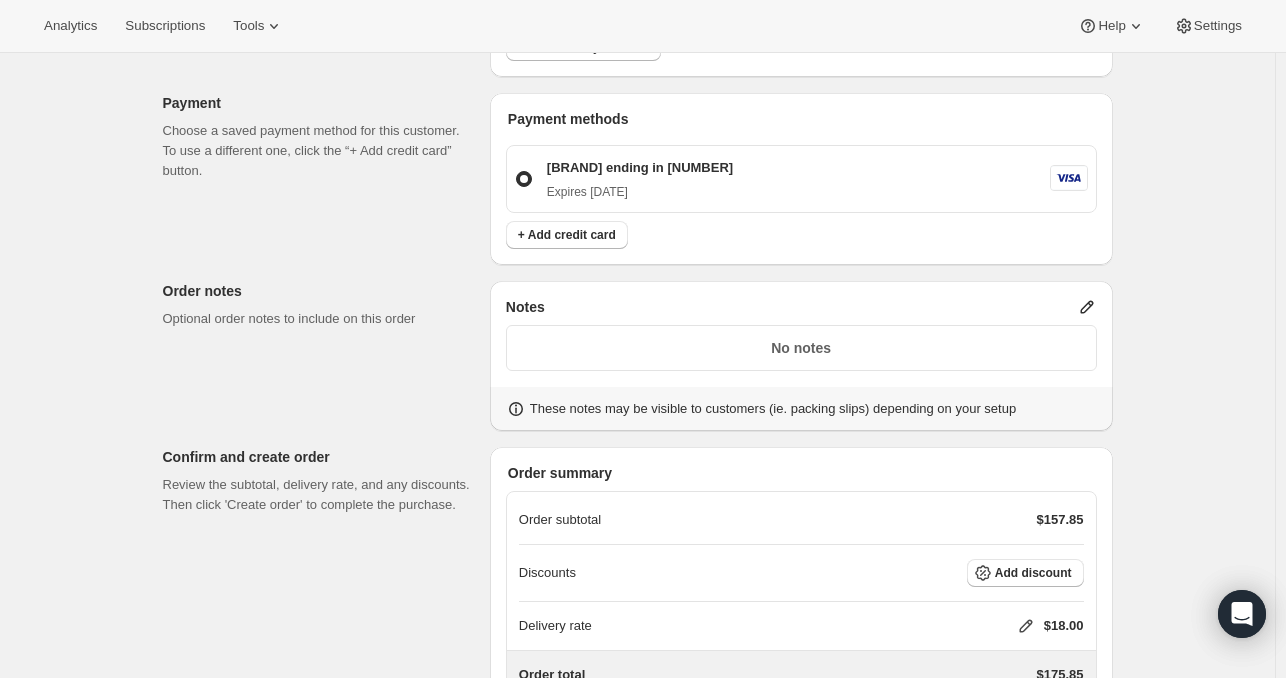 scroll, scrollTop: 1406, scrollLeft: 0, axis: vertical 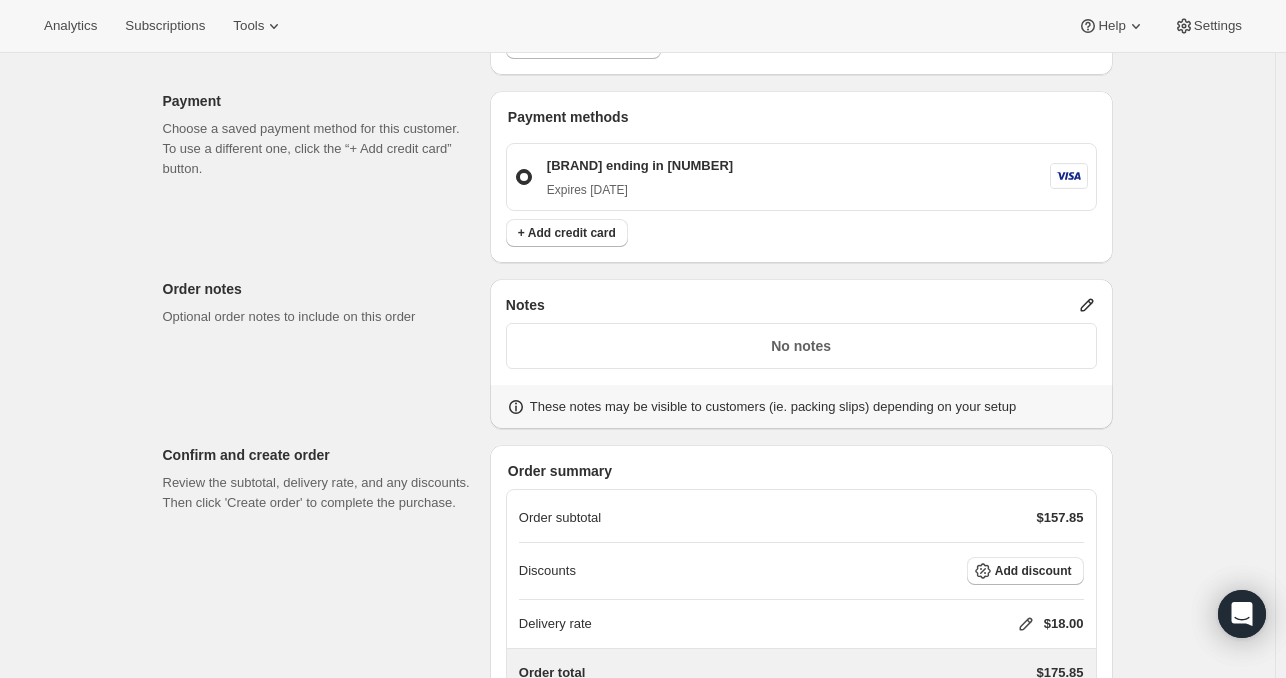 click on "No notes" at bounding box center [801, 346] 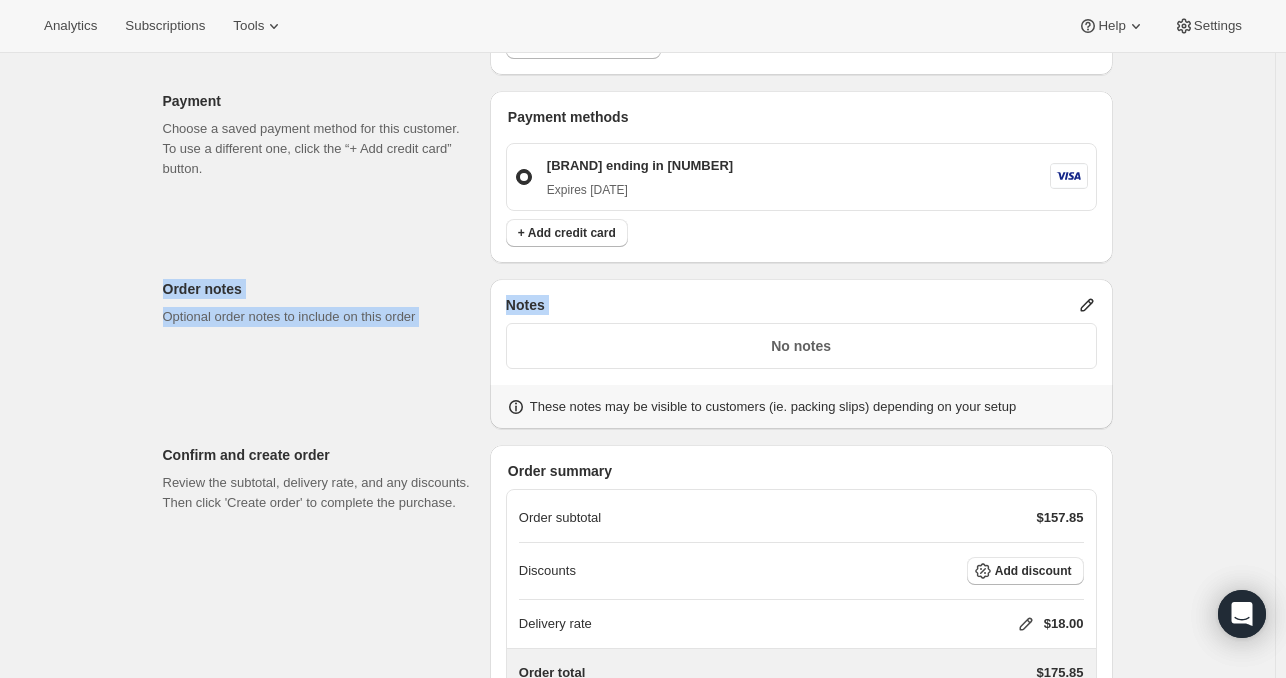 drag, startPoint x: 728, startPoint y: 339, endPoint x: 1295, endPoint y: 290, distance: 569.11334 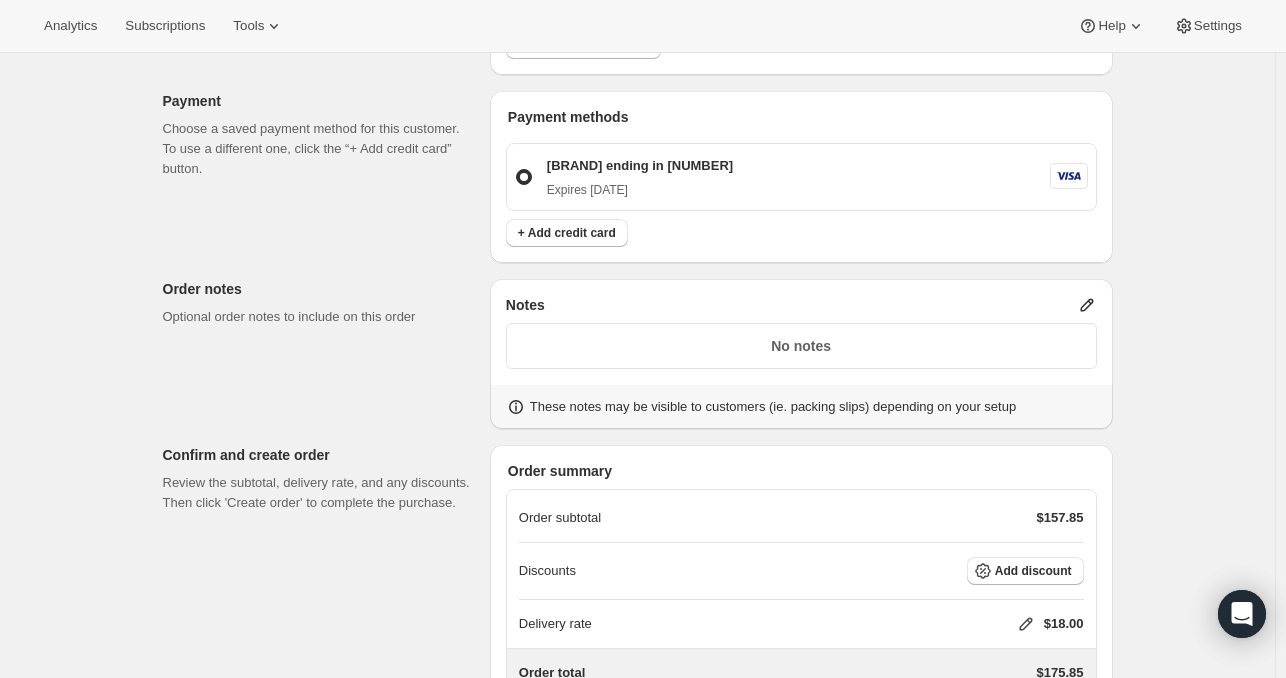 click 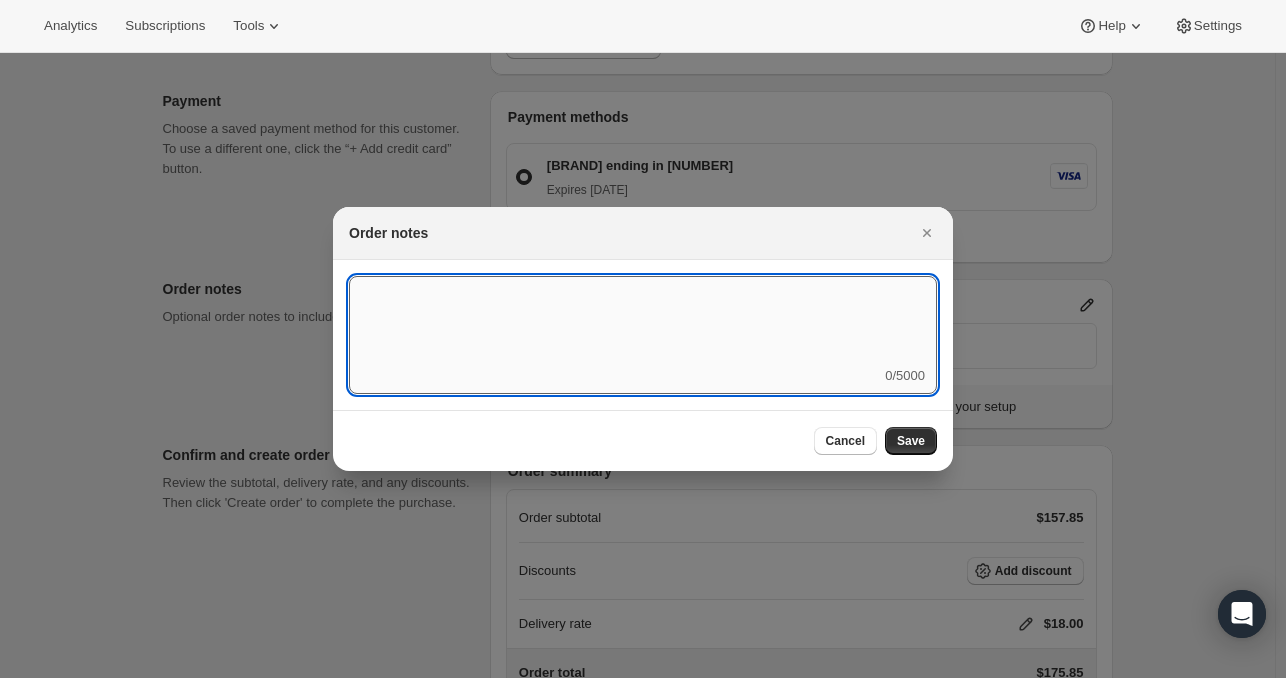 click at bounding box center [643, 321] 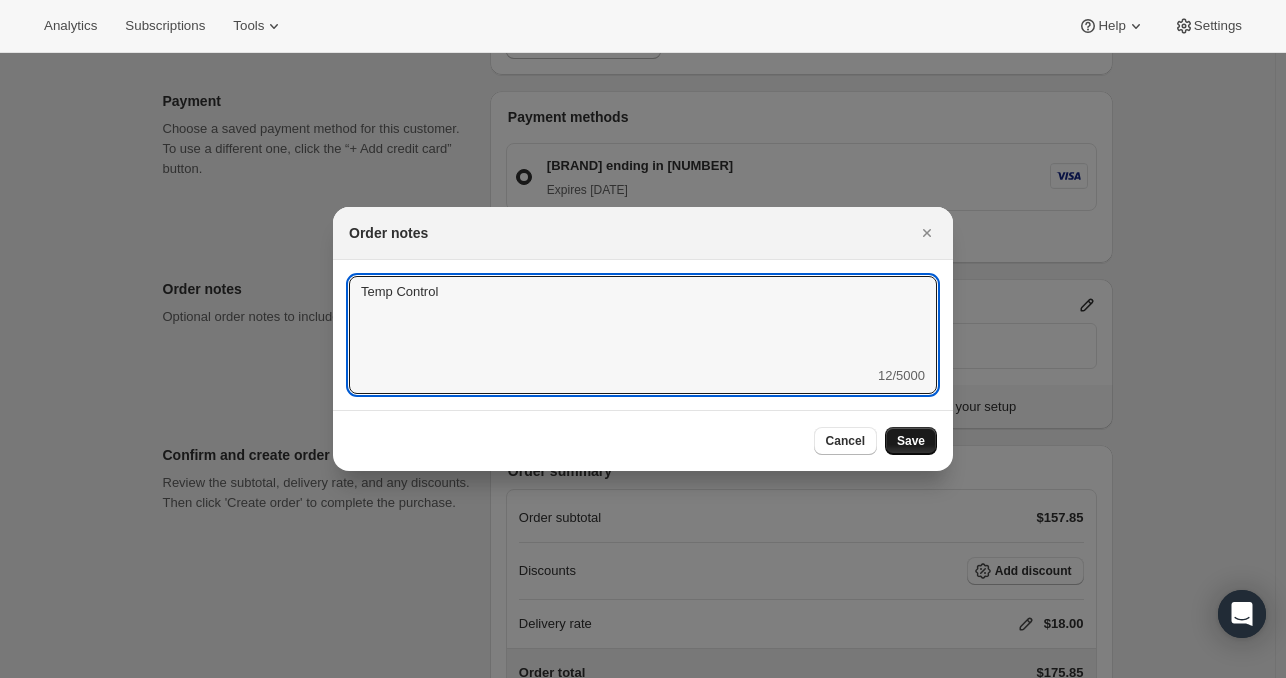 type on "Temp Control" 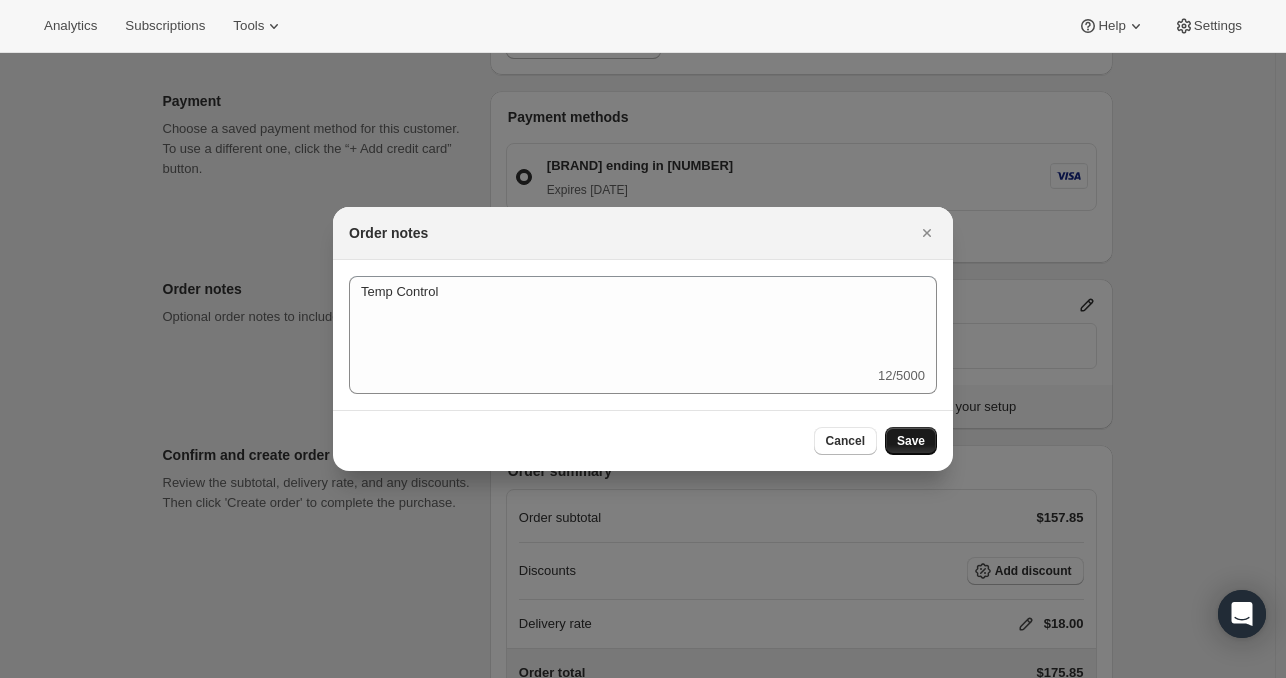 click on "Save" at bounding box center [911, 441] 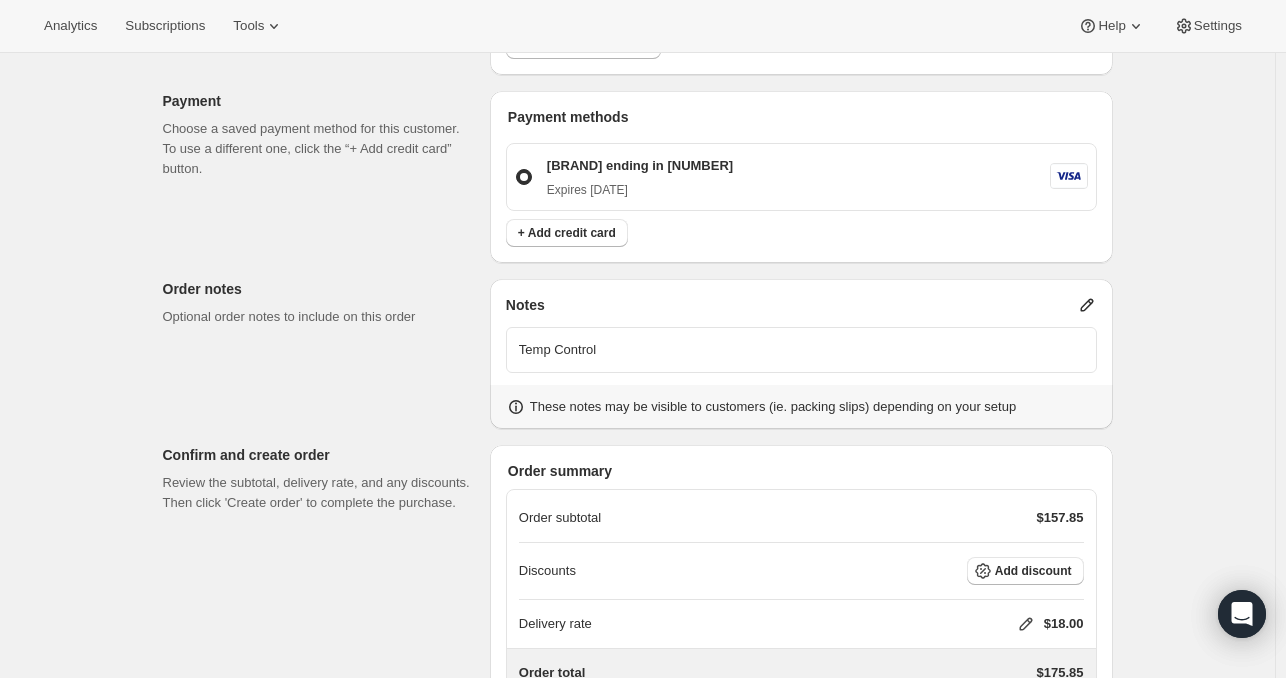 scroll, scrollTop: 1560, scrollLeft: 0, axis: vertical 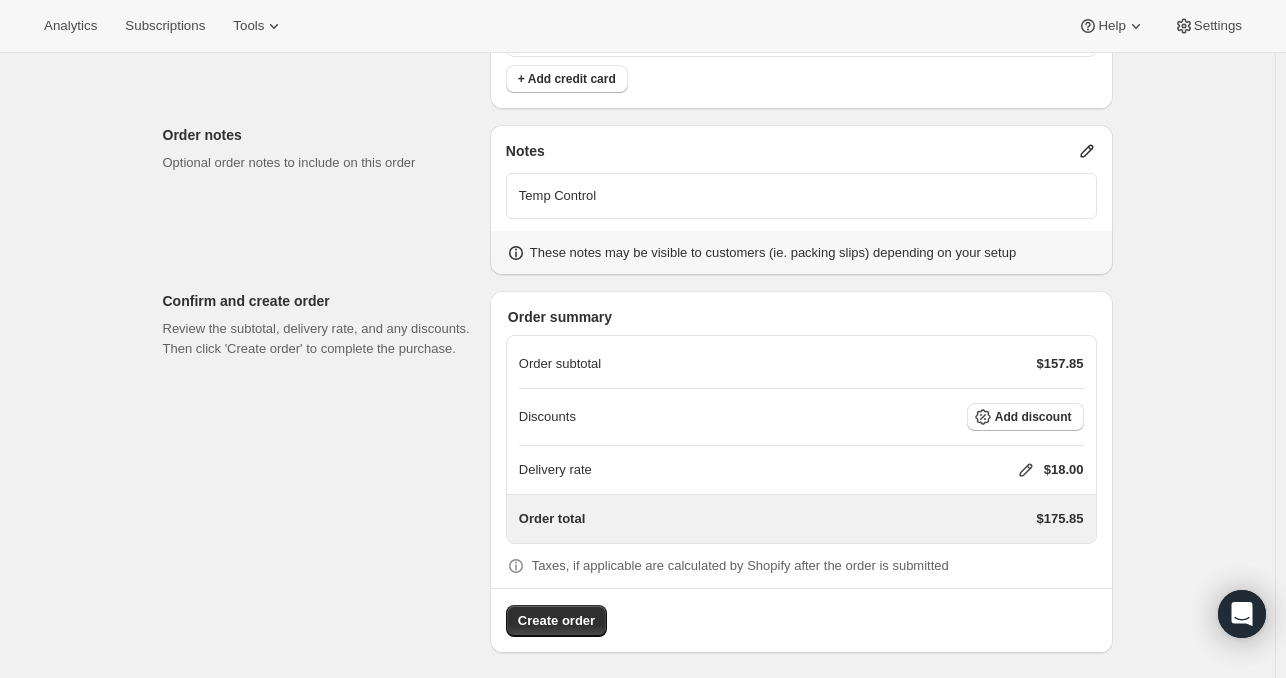 click 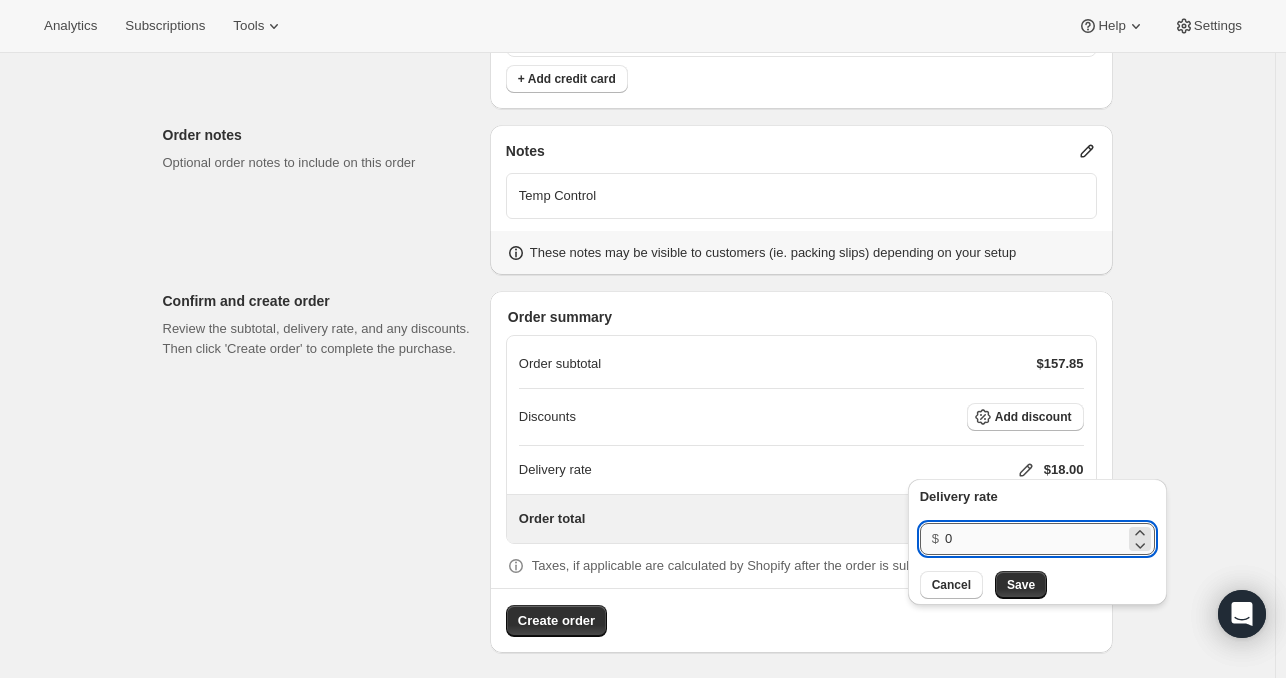 click on "0" at bounding box center [1035, 539] 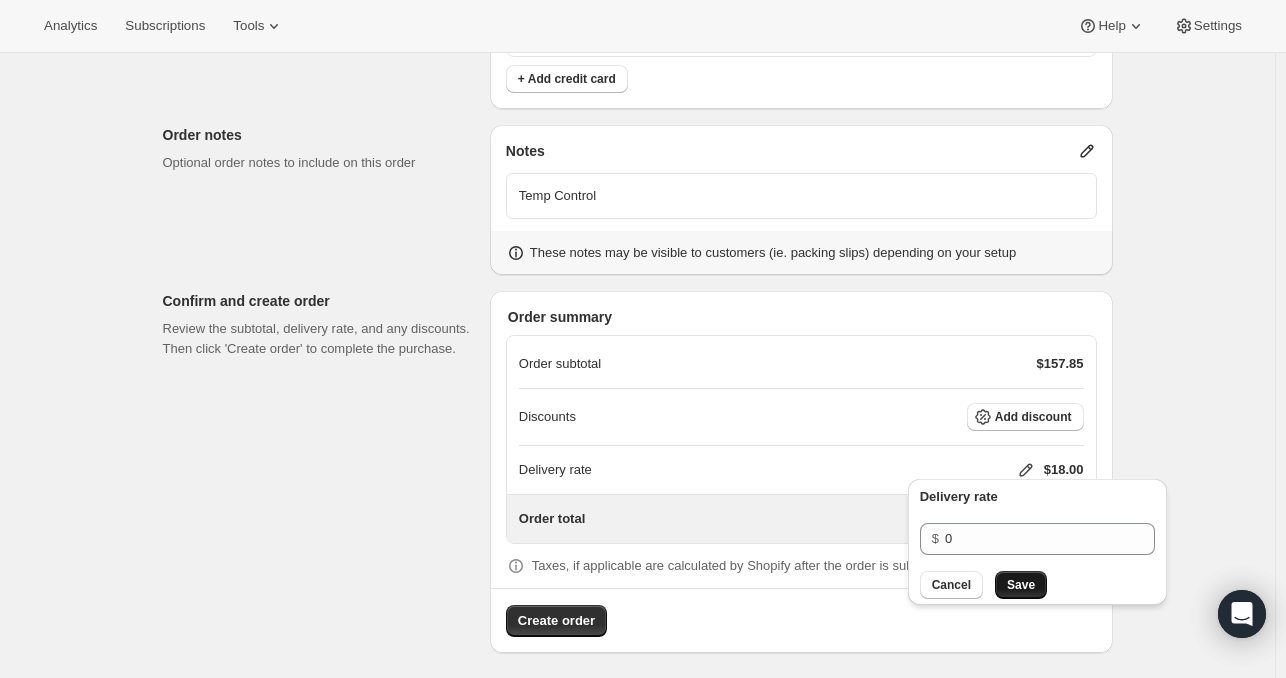 click on "Save" at bounding box center [1021, 585] 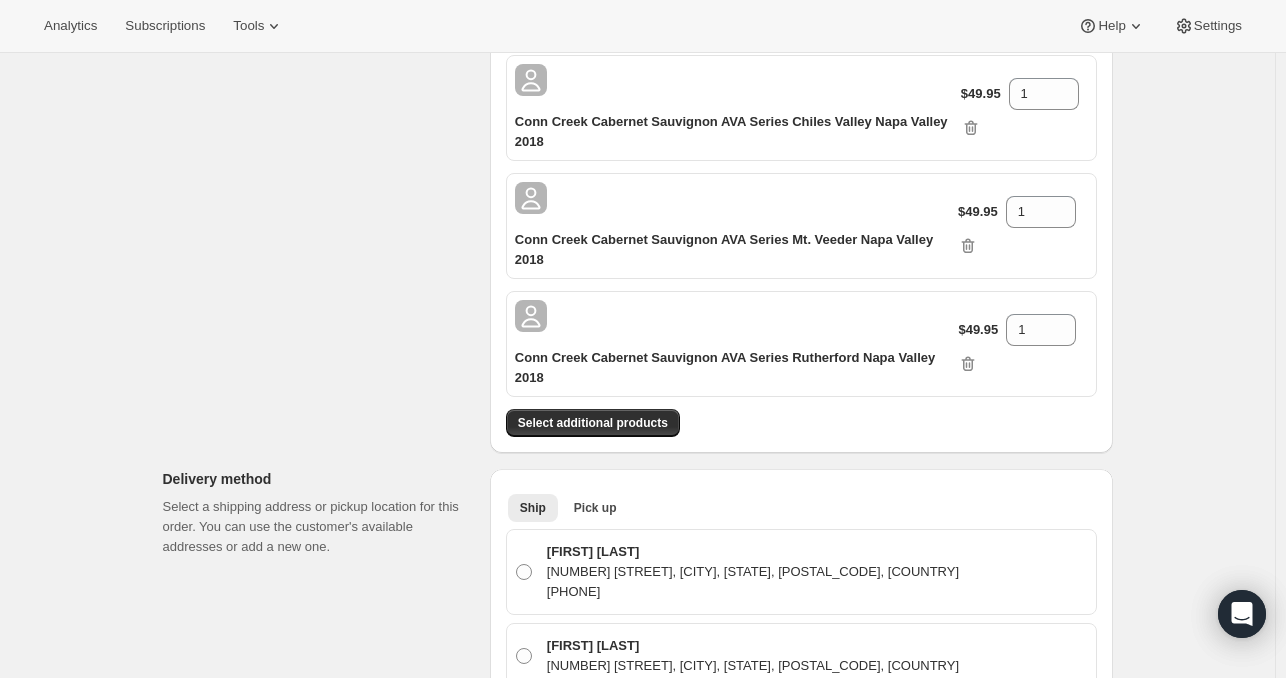 scroll, scrollTop: 0, scrollLeft: 0, axis: both 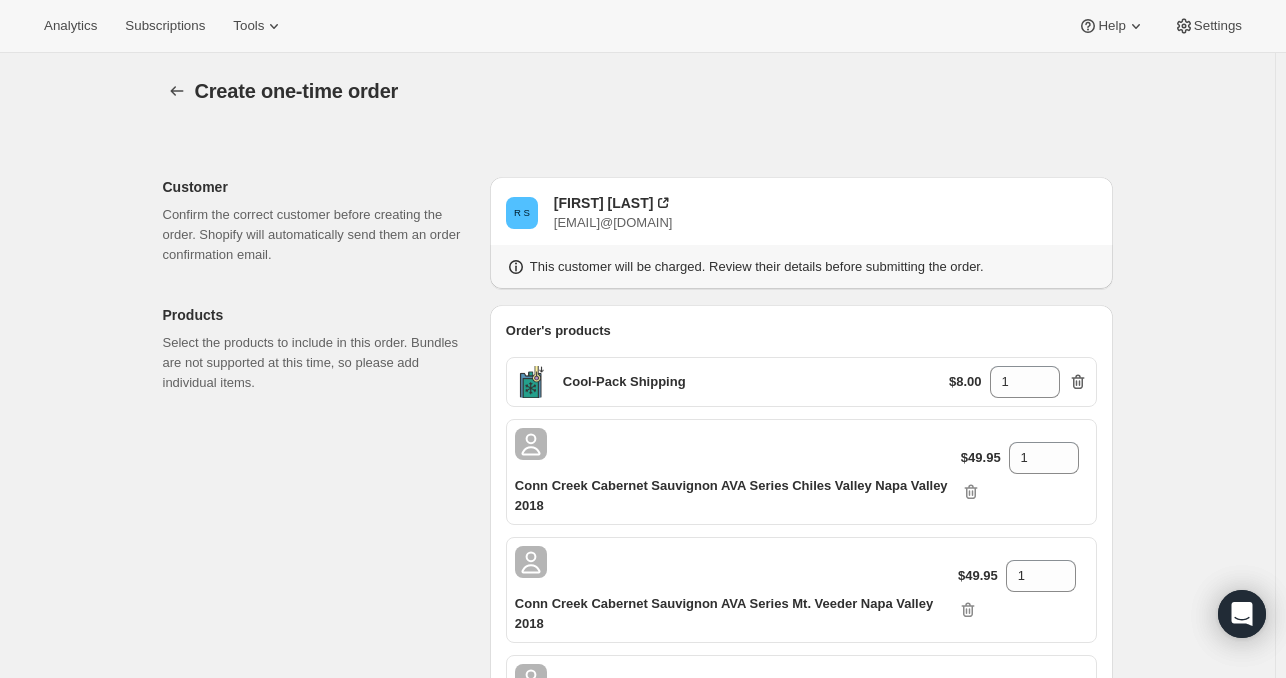 click 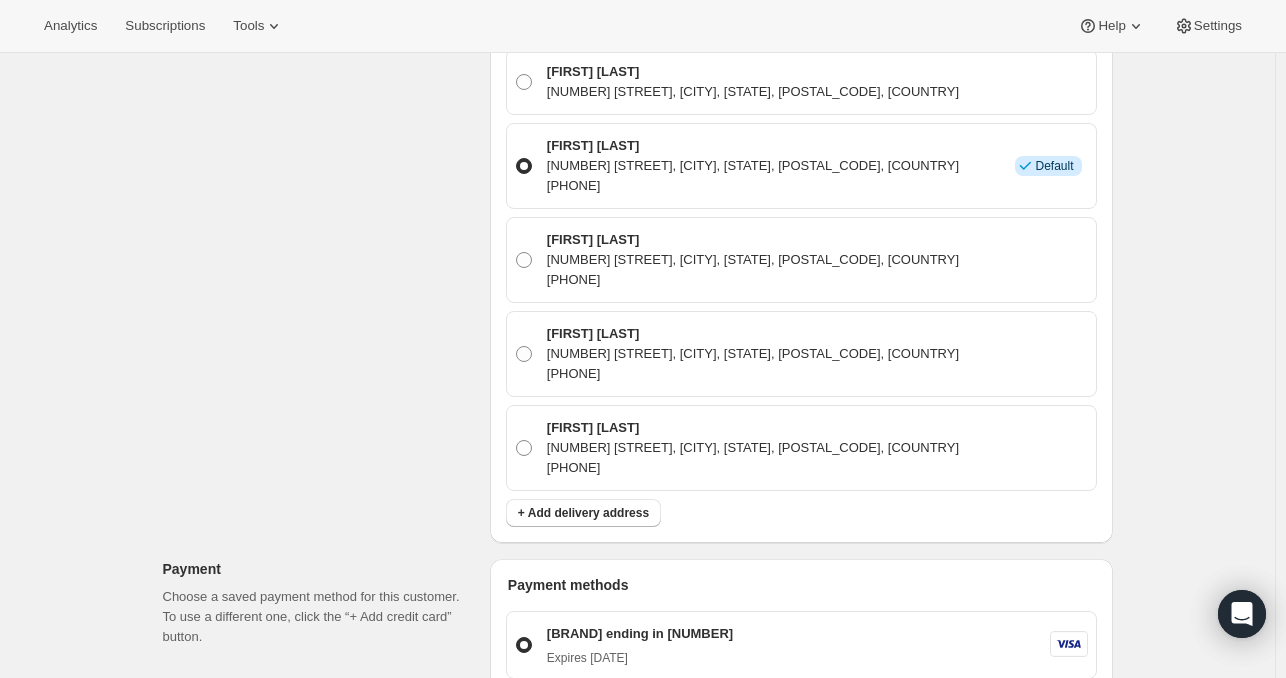 scroll, scrollTop: 1430, scrollLeft: 0, axis: vertical 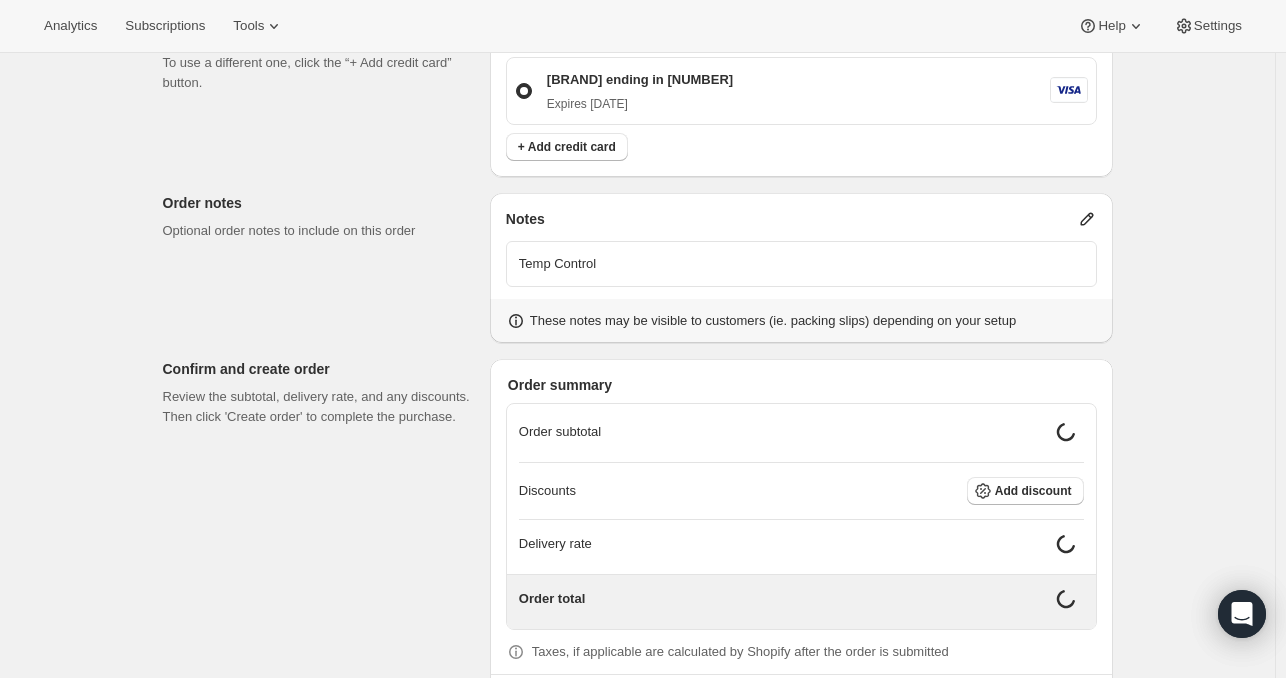 click on "Temp Control" at bounding box center (801, 264) 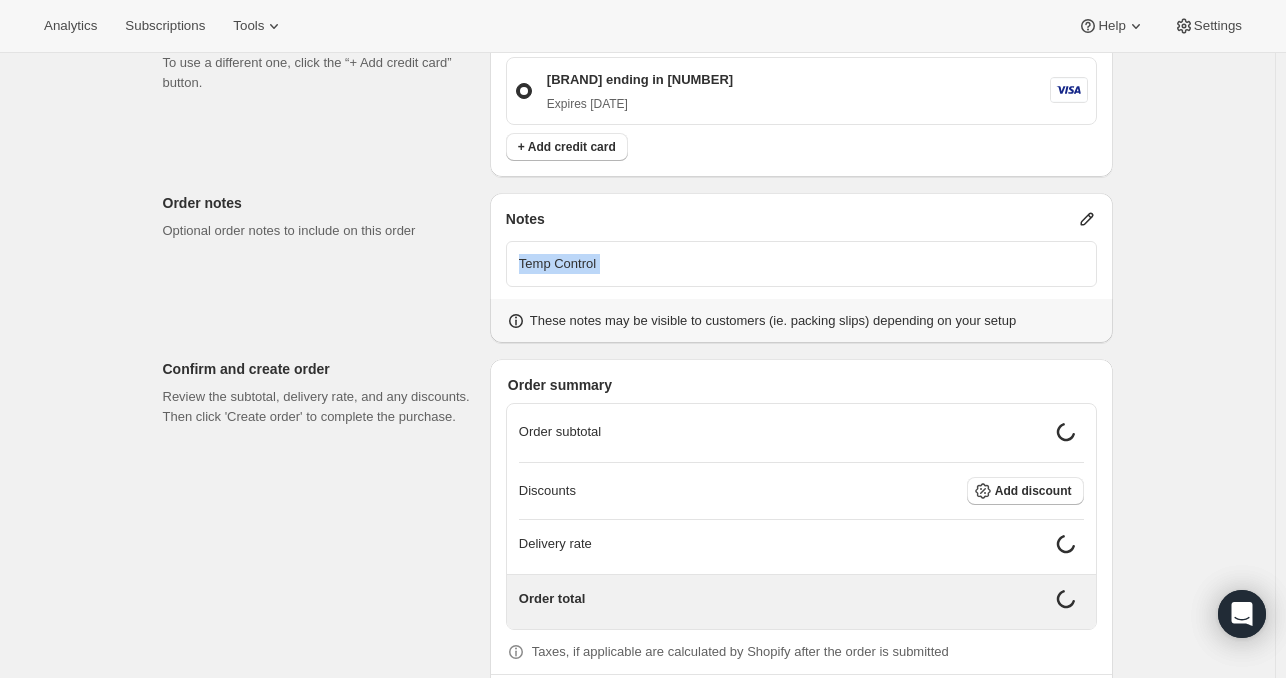 click on "Temp Control" at bounding box center (801, 264) 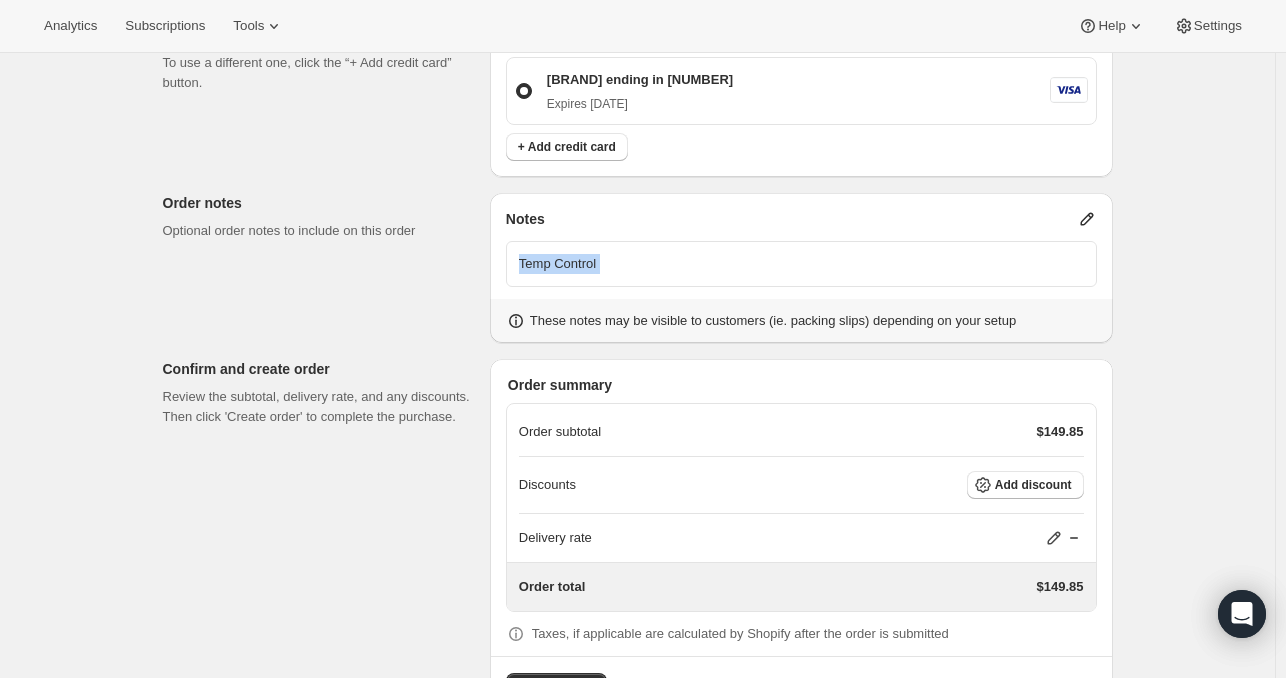 click on "Temp Control" at bounding box center [801, 264] 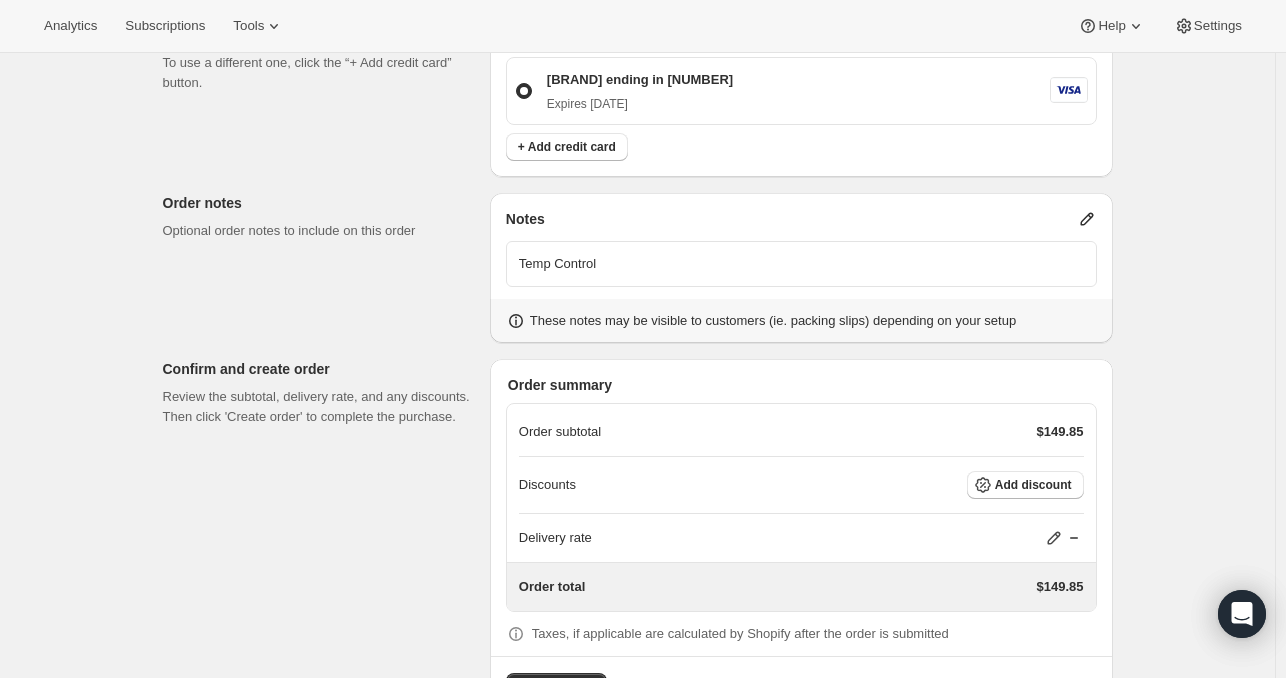click 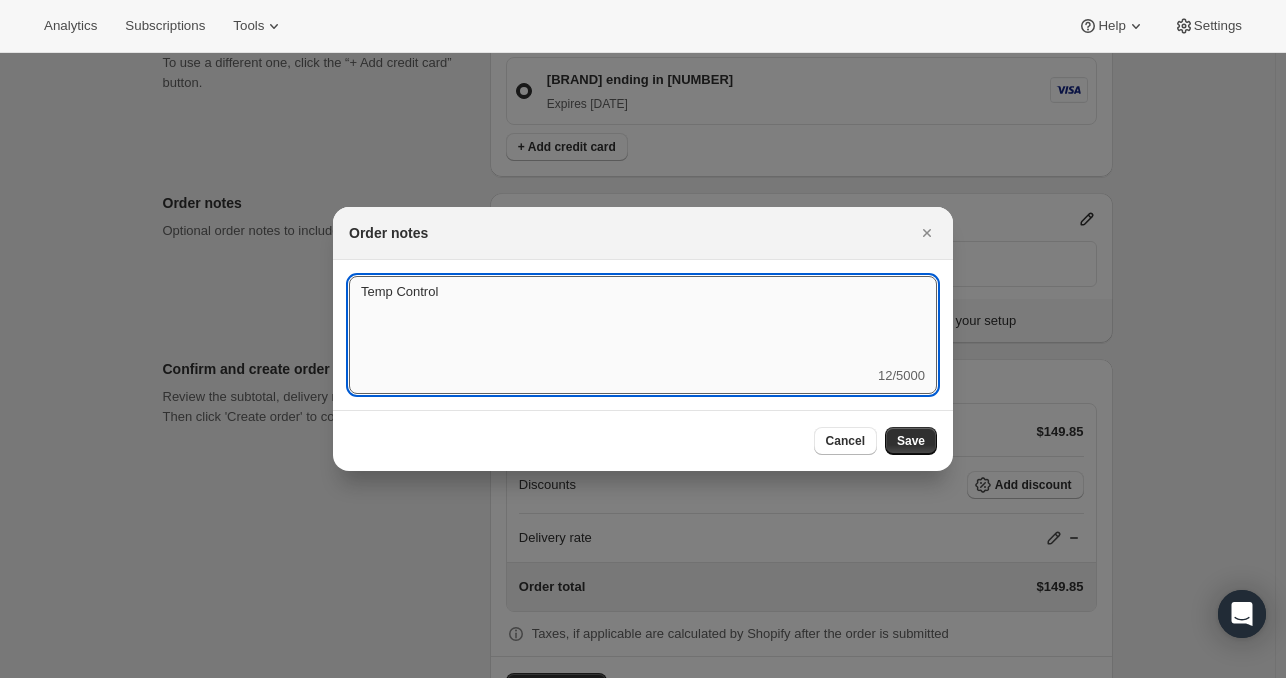 click on "Temp Control" at bounding box center (643, 321) 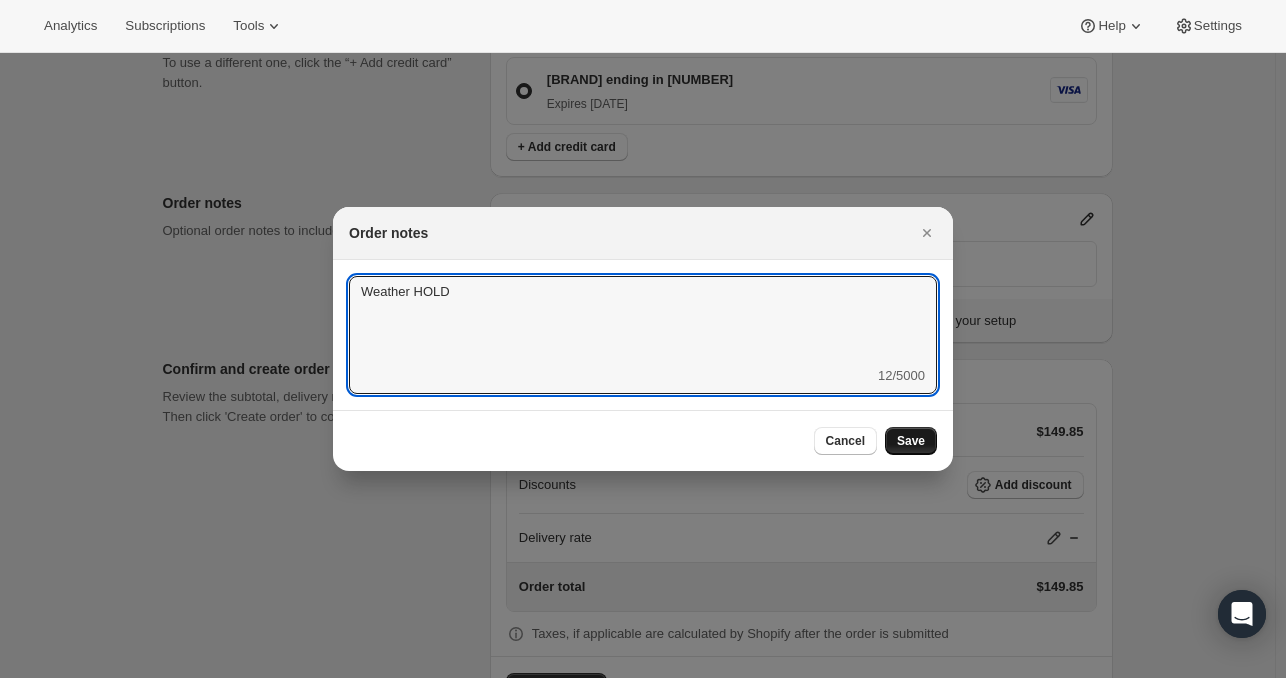 type on "Weather HOLD" 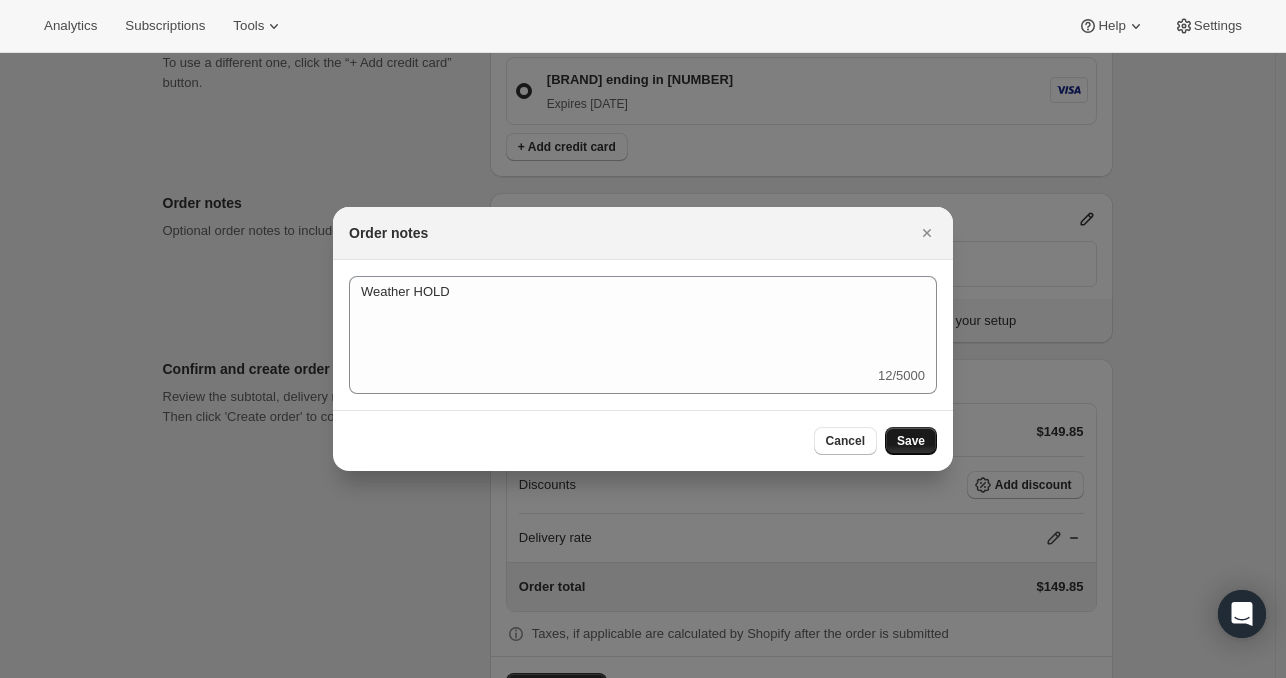 click on "Save" at bounding box center [911, 441] 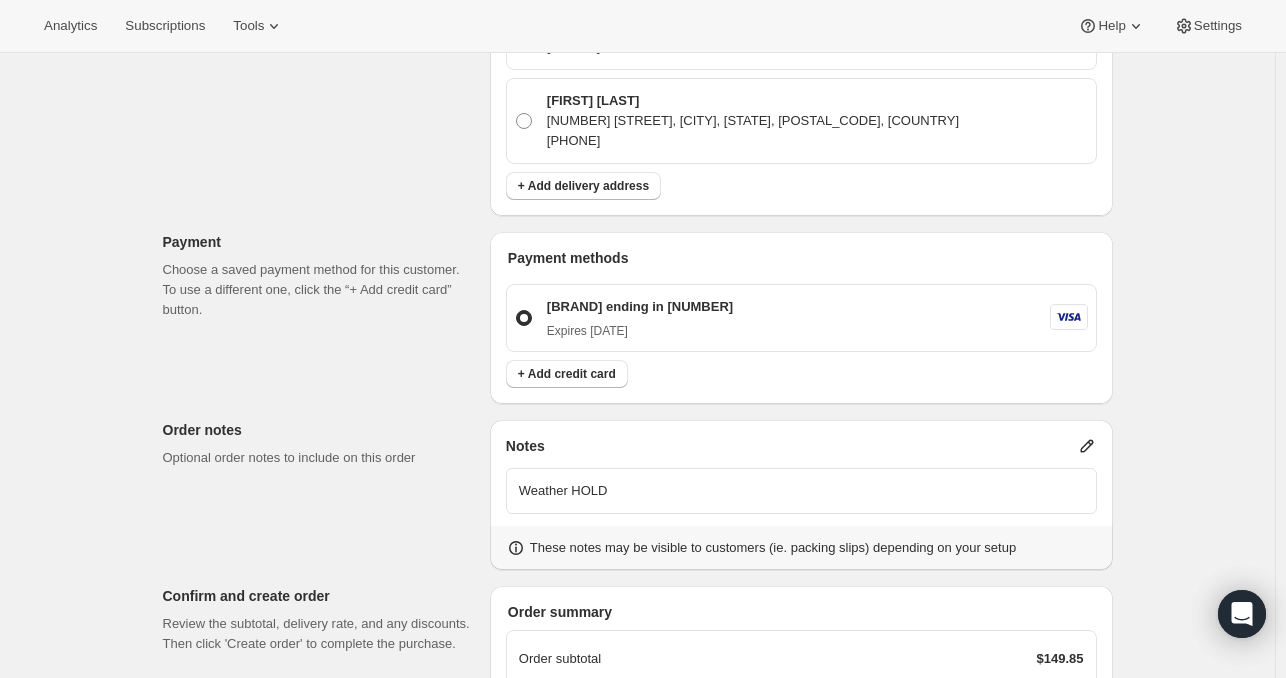 scroll, scrollTop: 1499, scrollLeft: 0, axis: vertical 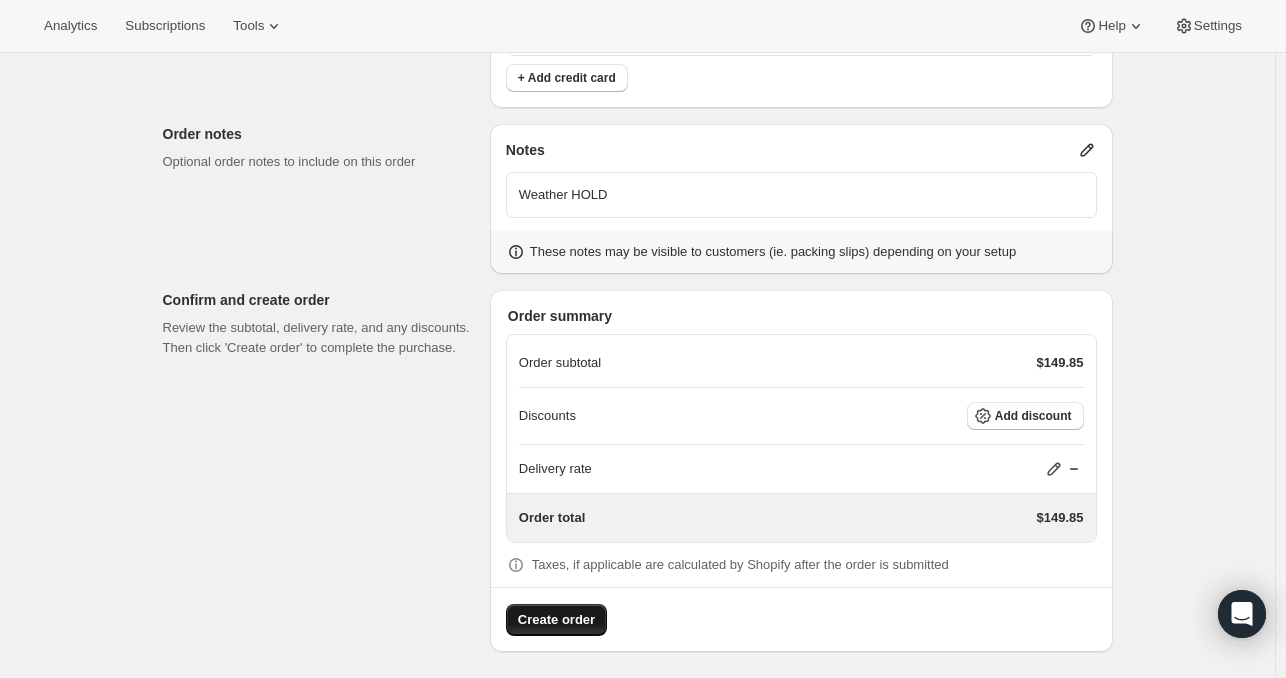click on "Create order" at bounding box center (556, 620) 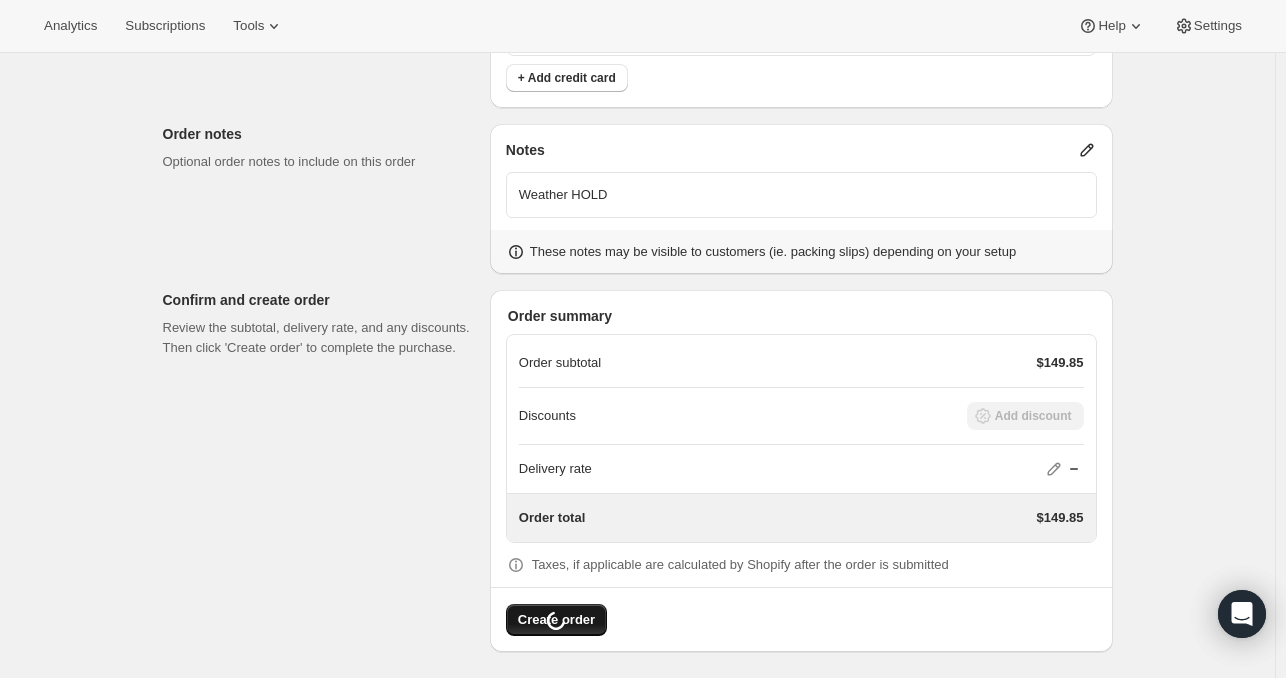 scroll, scrollTop: 0, scrollLeft: 0, axis: both 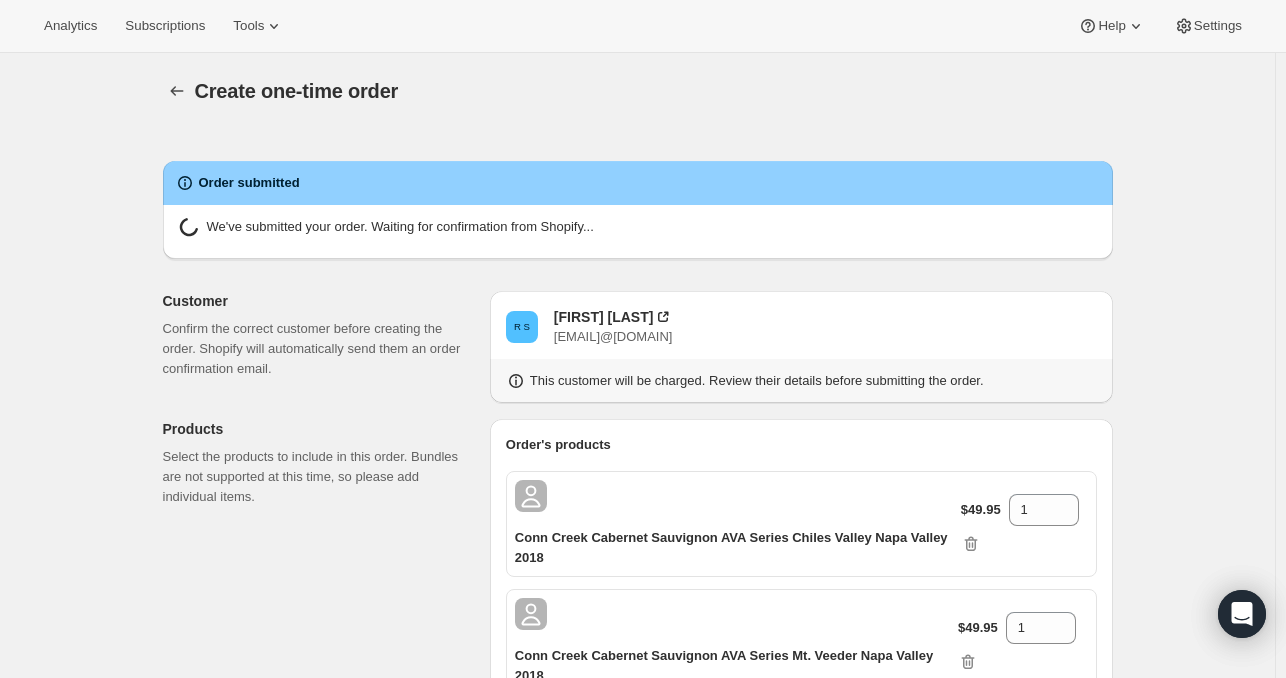 radio on "true" 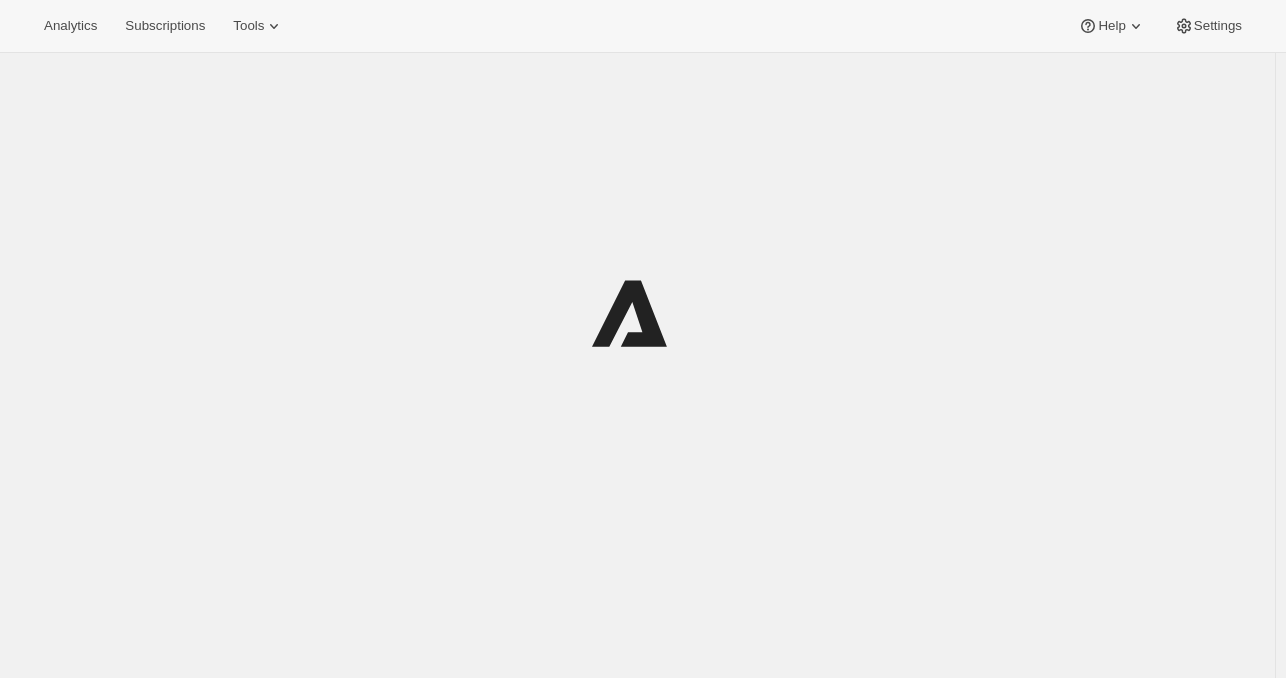 scroll, scrollTop: 0, scrollLeft: 0, axis: both 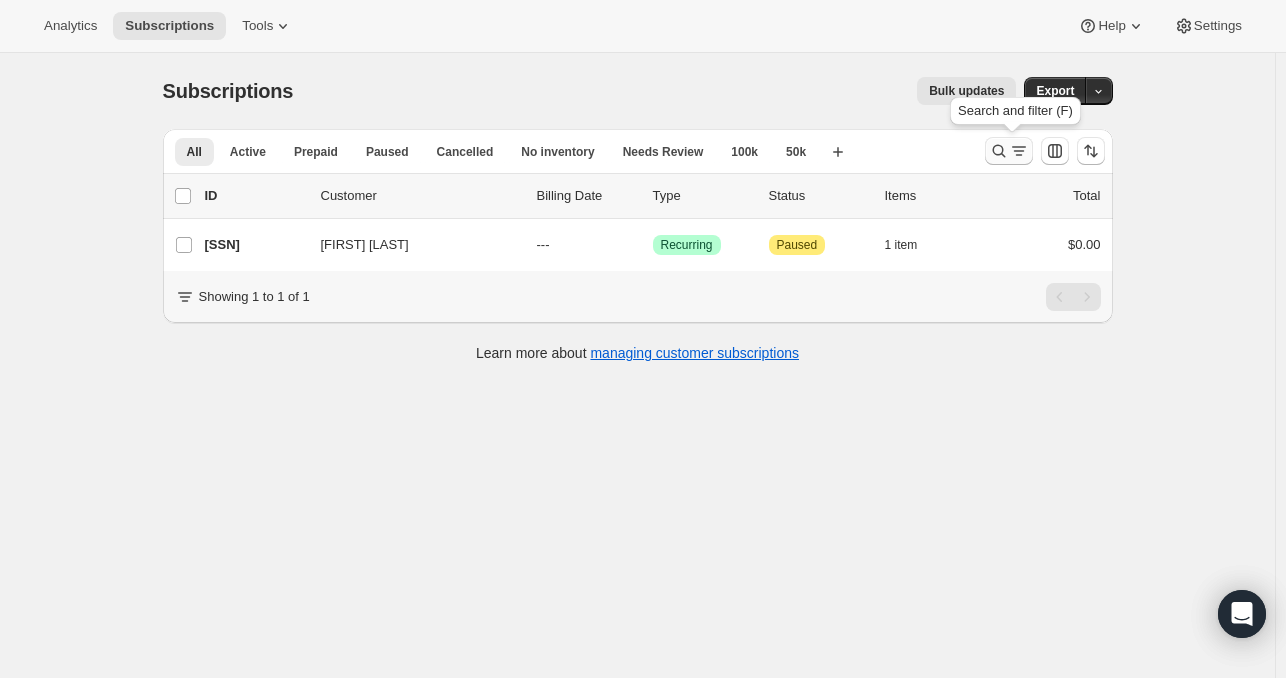 click 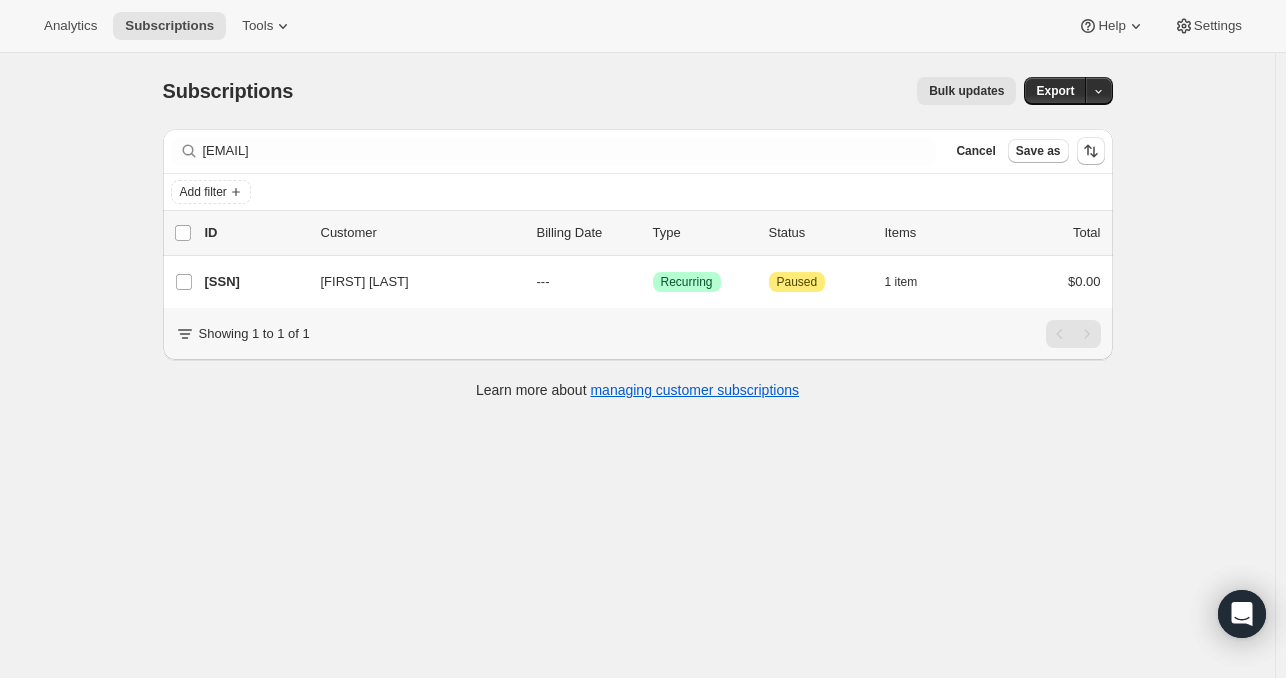 click on "Cancel" at bounding box center (975, 151) 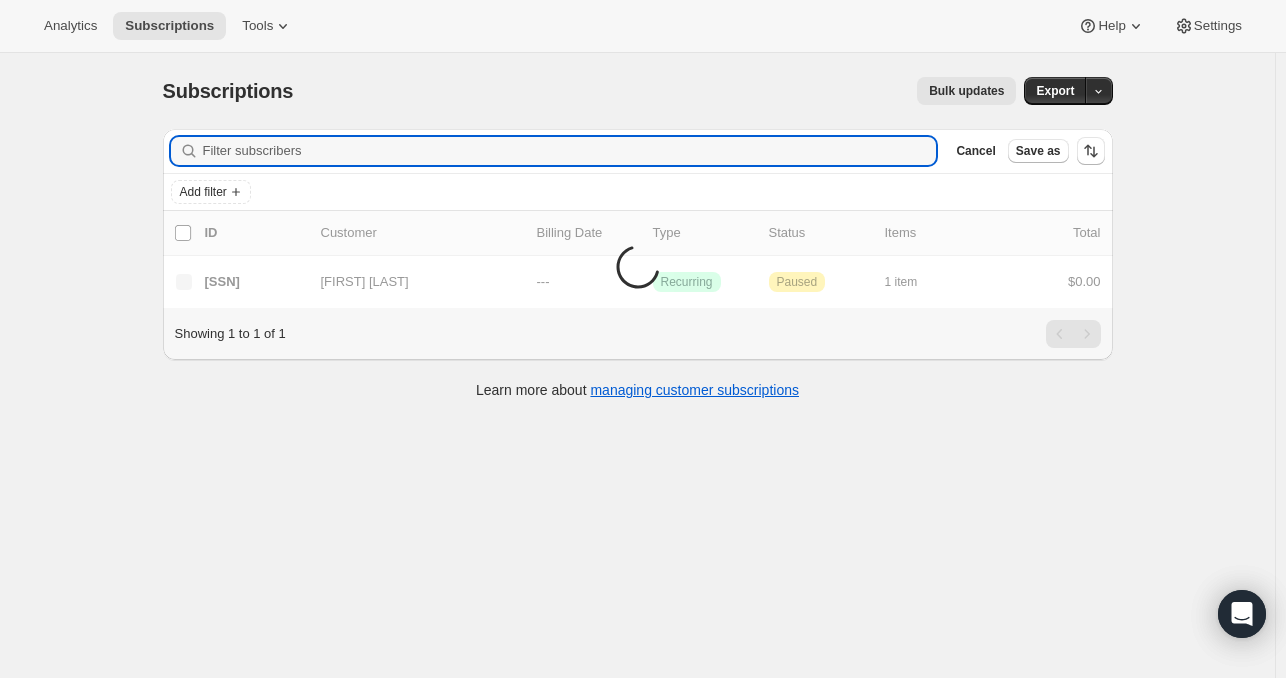 click on "Cancel" at bounding box center (975, 151) 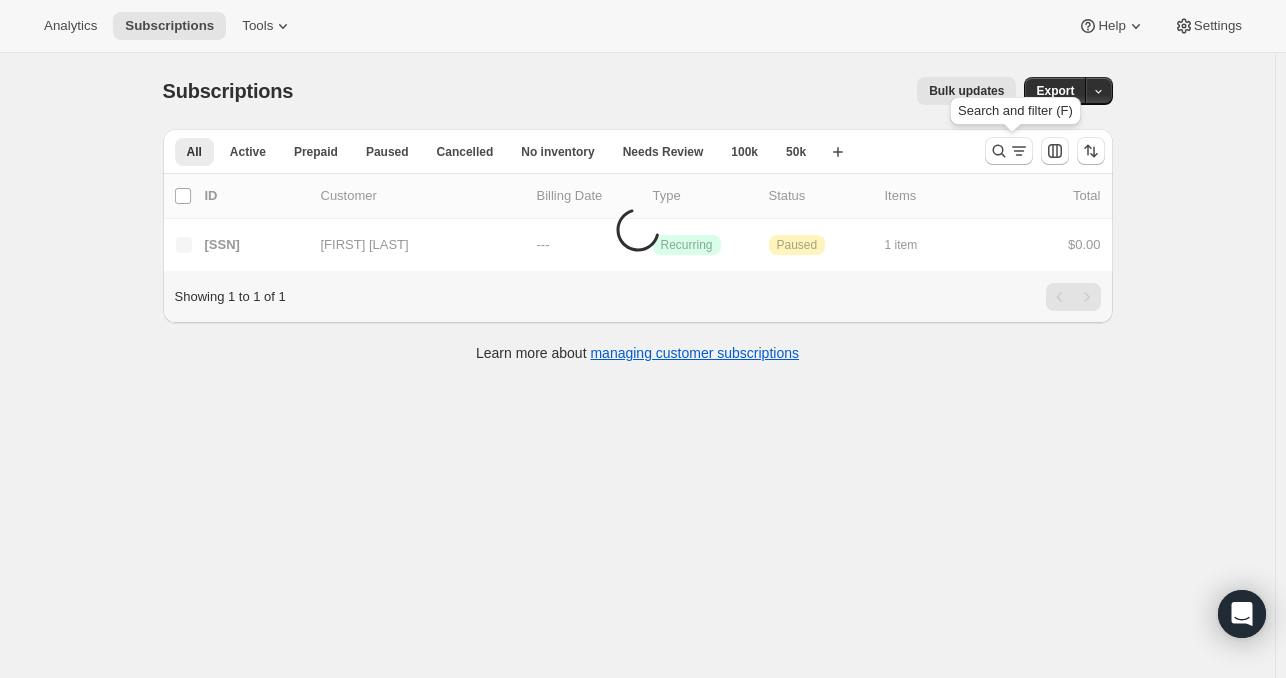 click 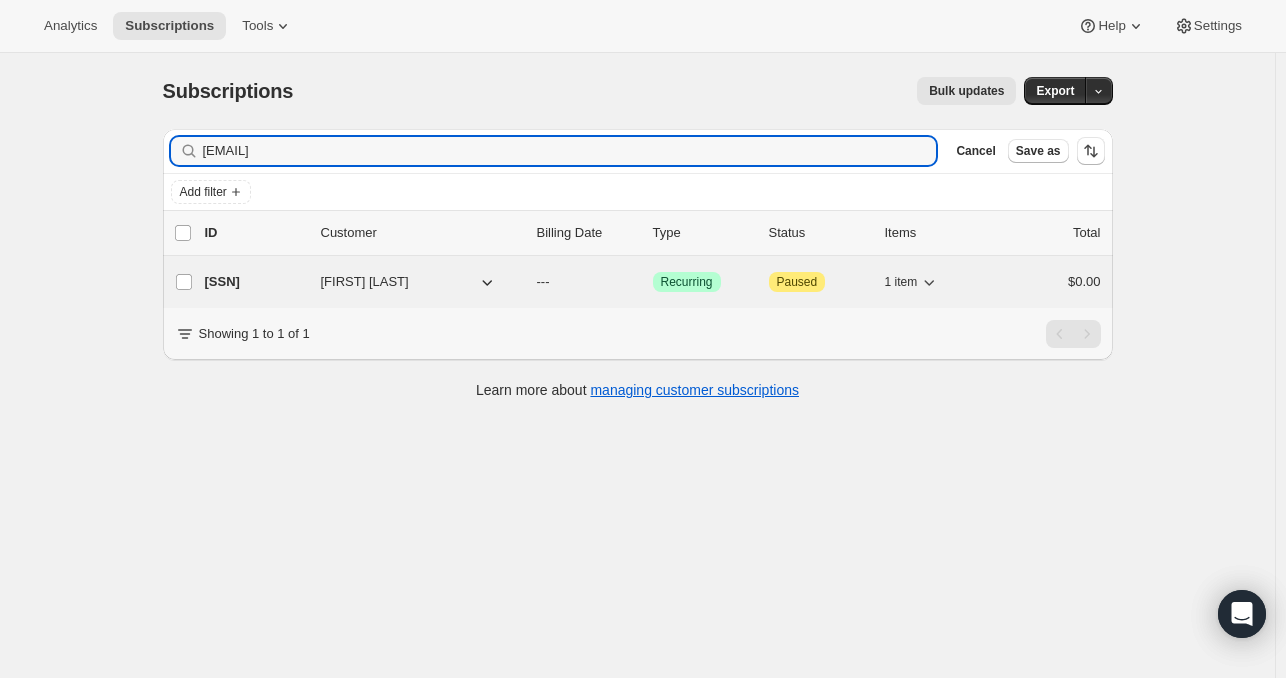 type on "[EMAIL]@[DOMAIN]" 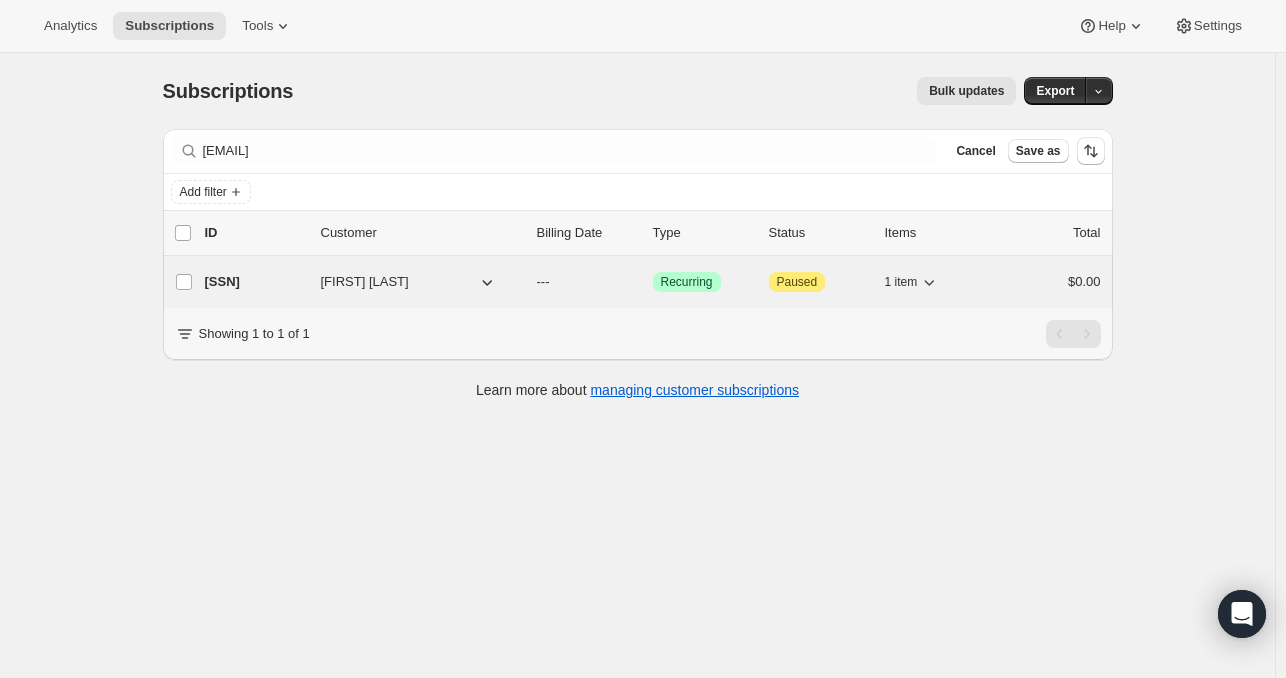 click on "[NUMBER]" at bounding box center [255, 282] 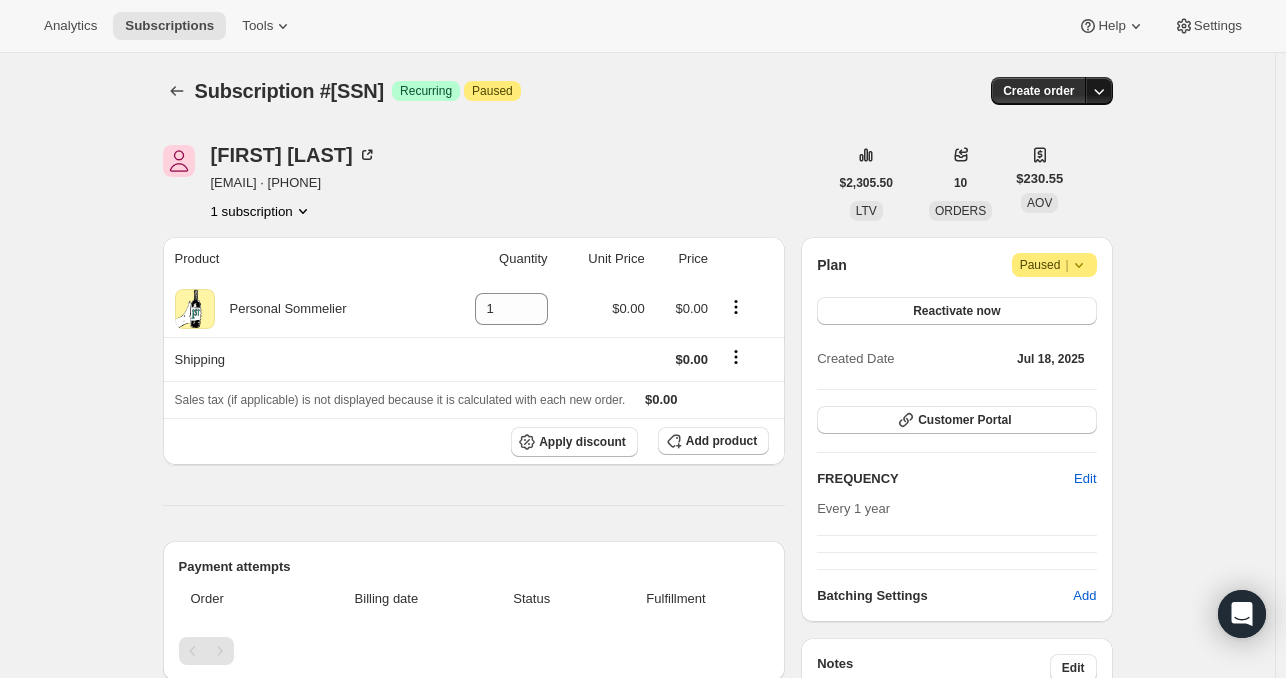 click 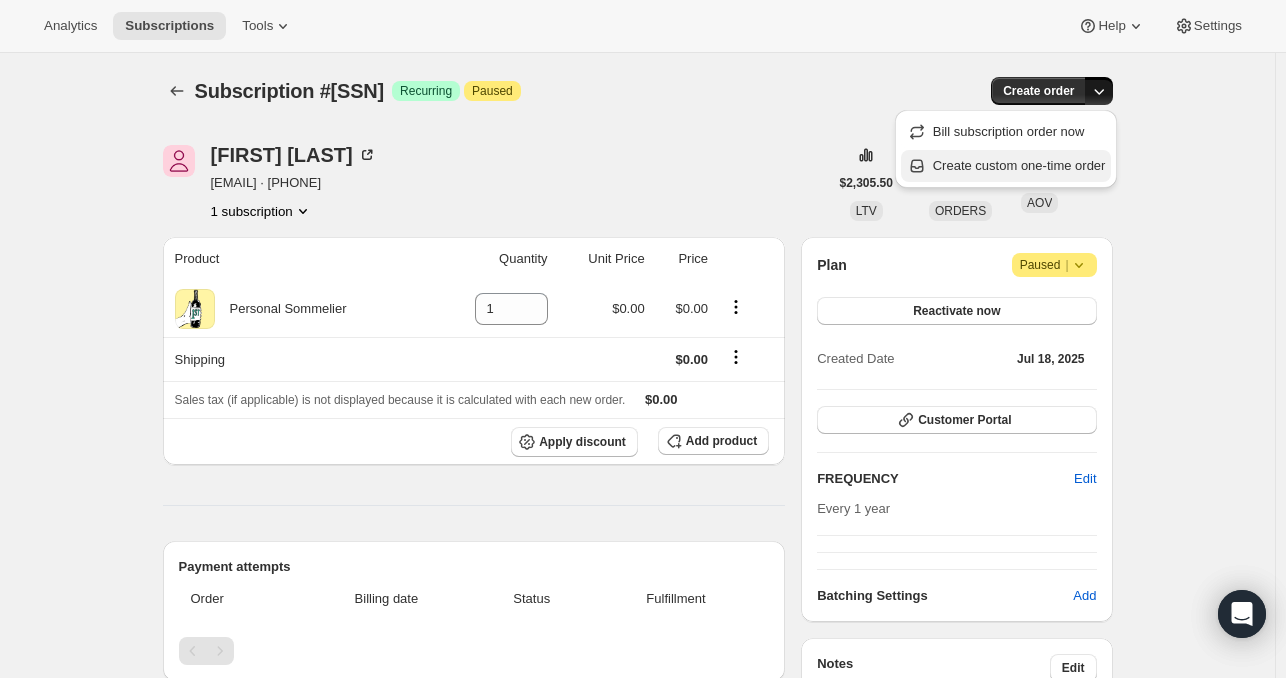 click on "Create custom one-time order" at bounding box center (1019, 165) 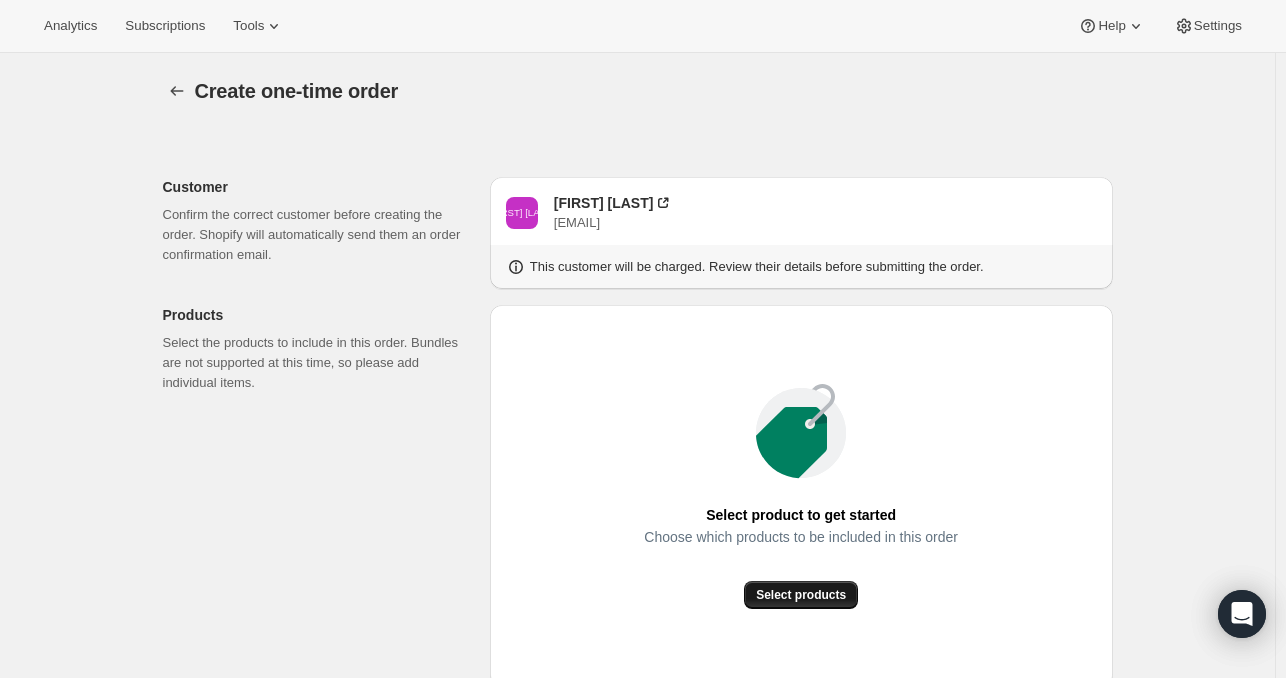 click on "Select products" at bounding box center [801, 595] 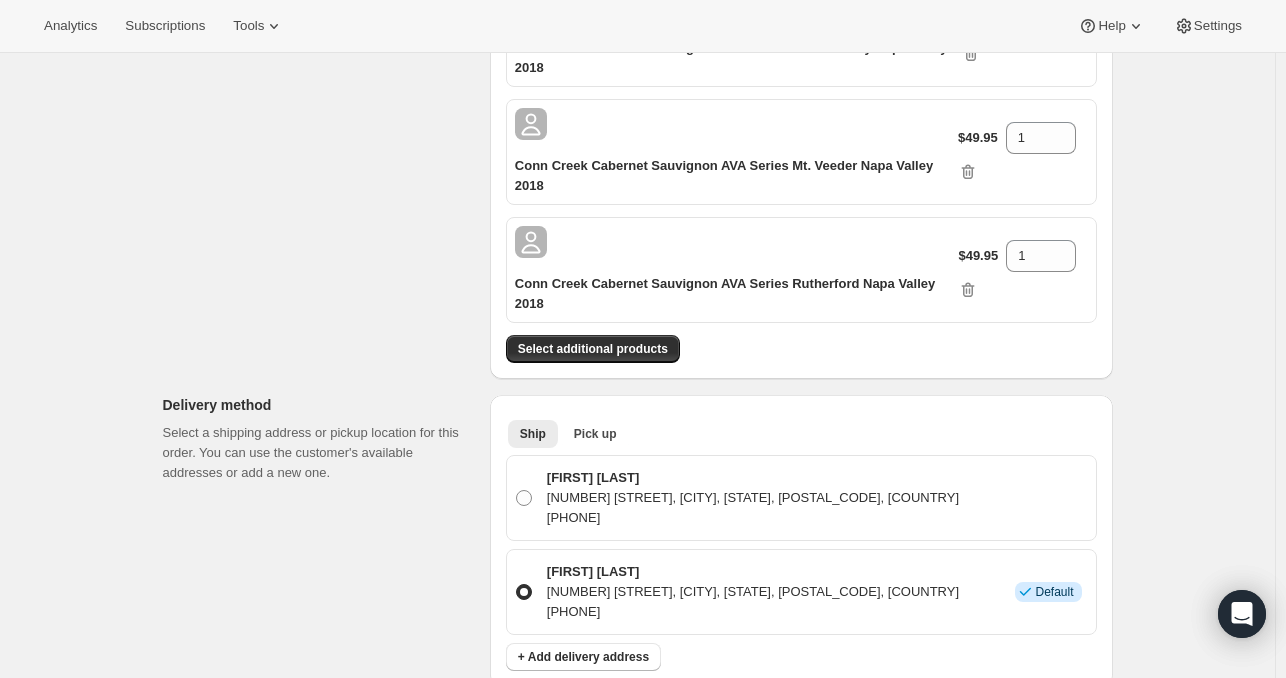 scroll, scrollTop: 376, scrollLeft: 0, axis: vertical 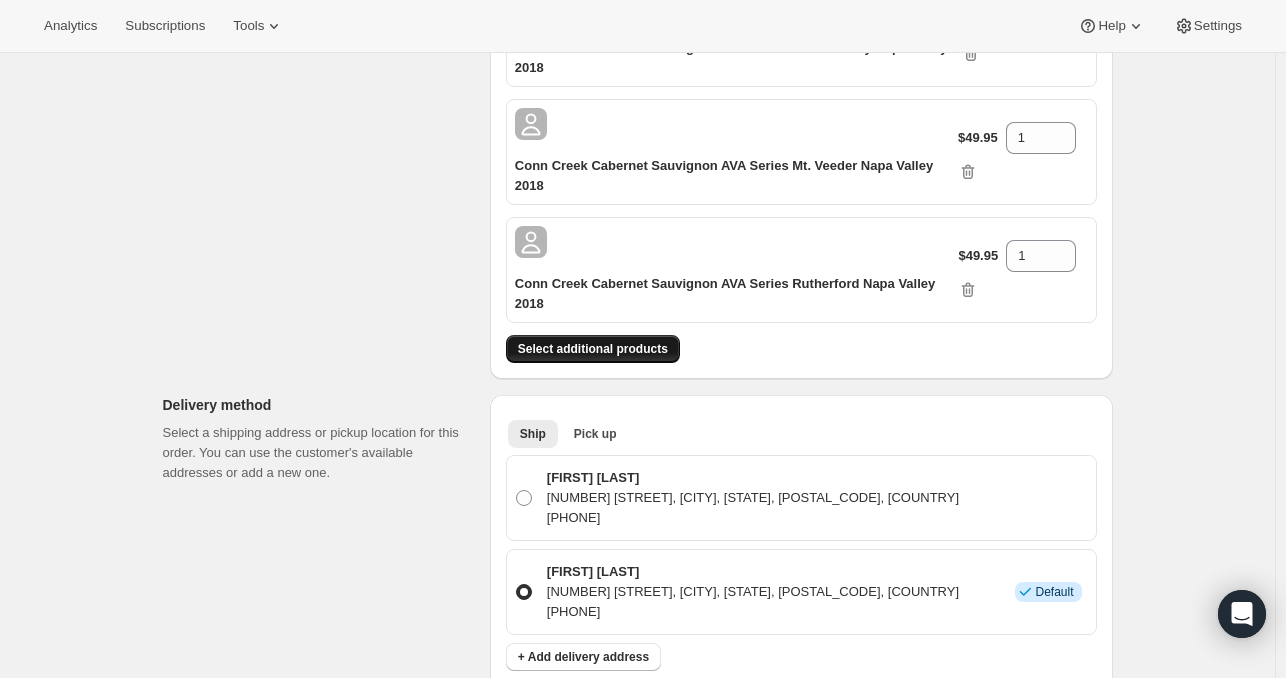 click on "Select additional products" at bounding box center (593, 349) 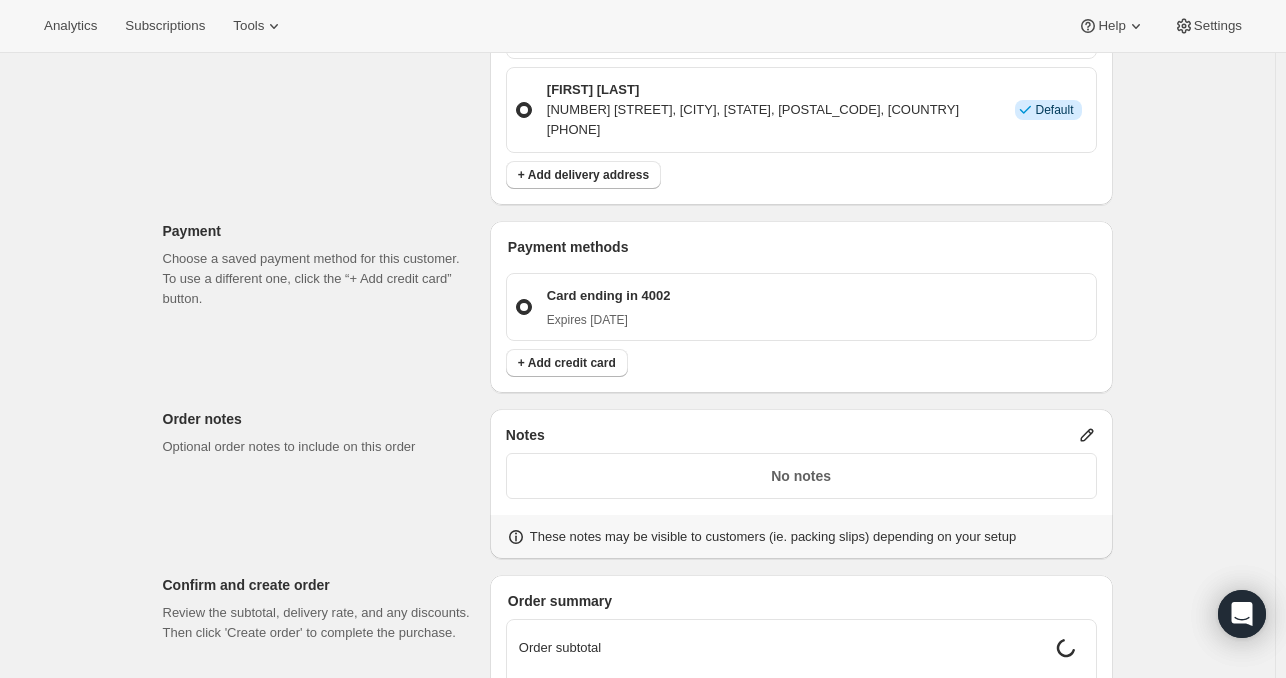 scroll, scrollTop: 1000, scrollLeft: 0, axis: vertical 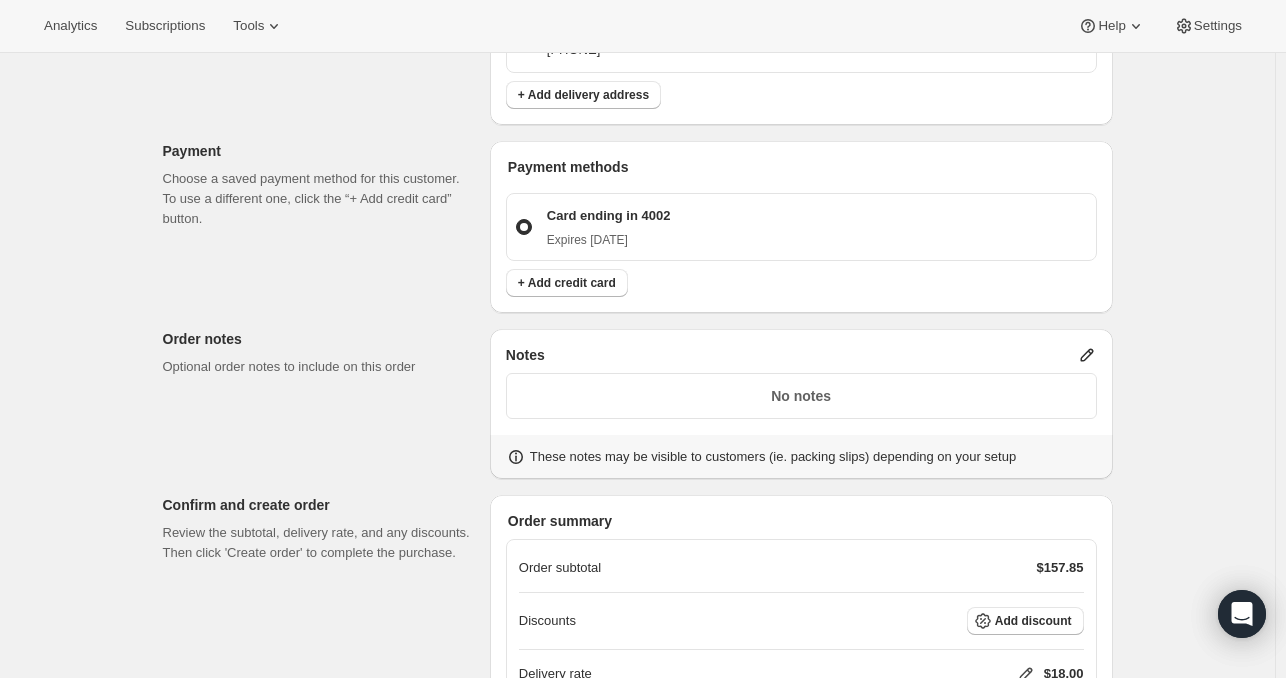 click 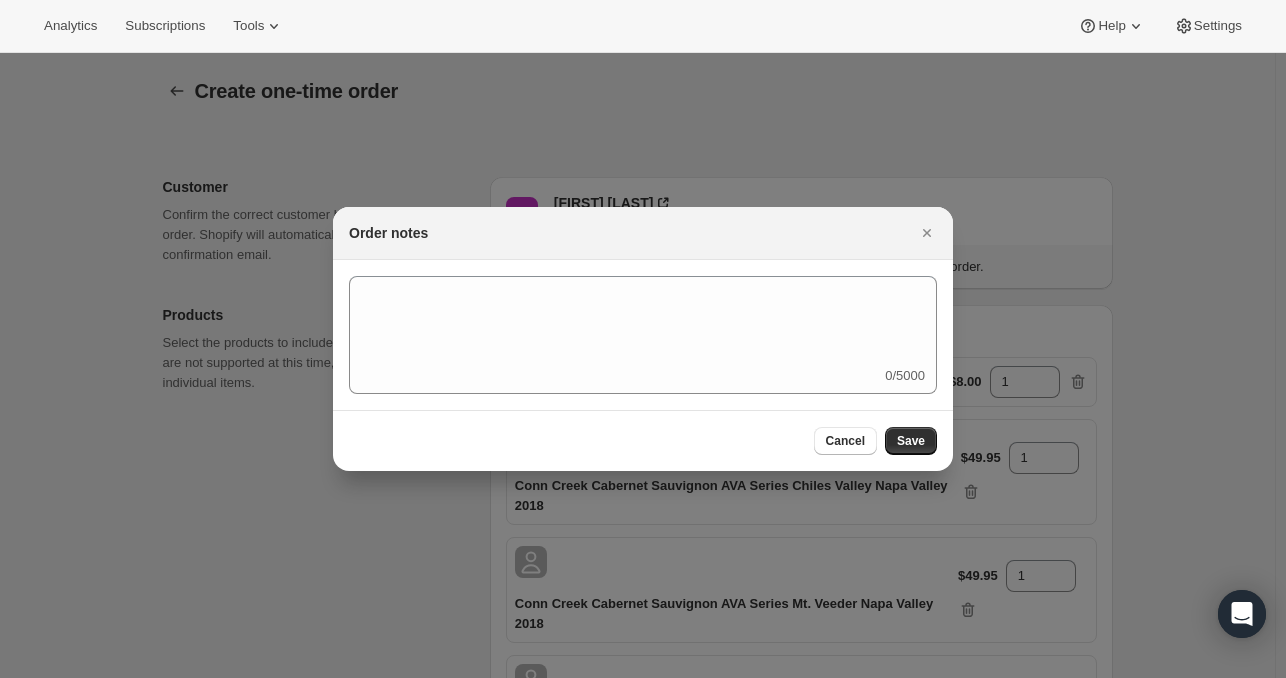 scroll, scrollTop: 1000, scrollLeft: 0, axis: vertical 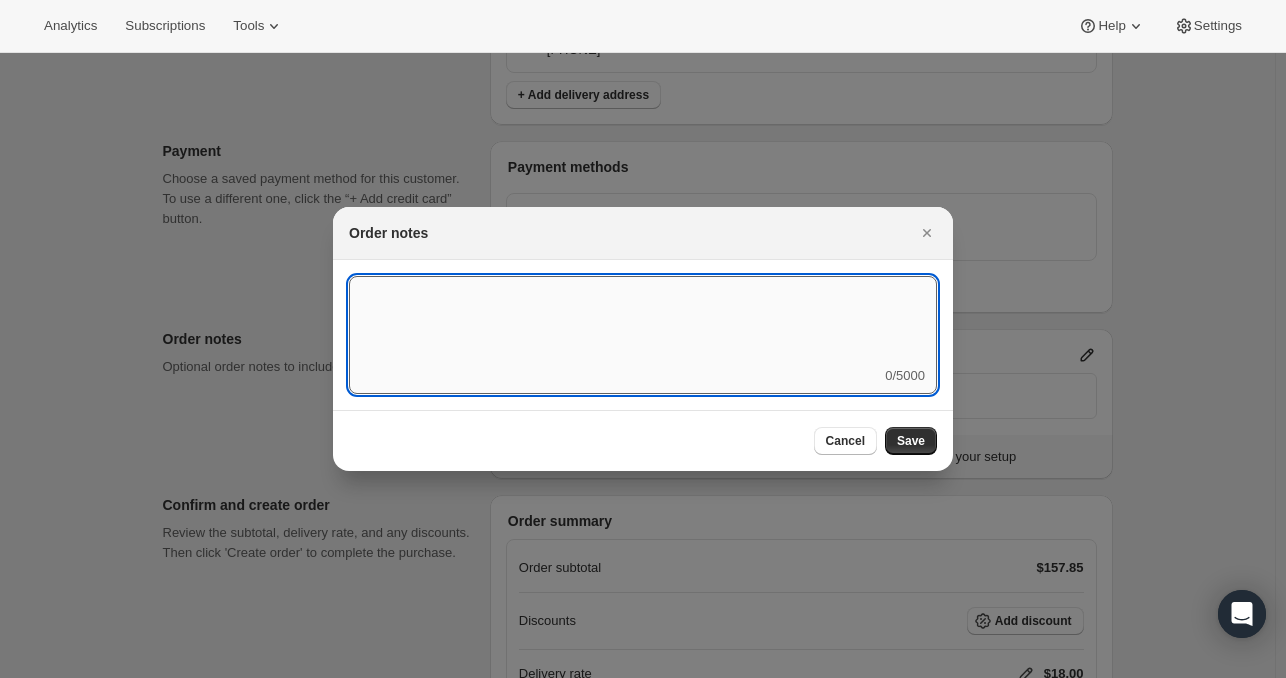 click at bounding box center (643, 321) 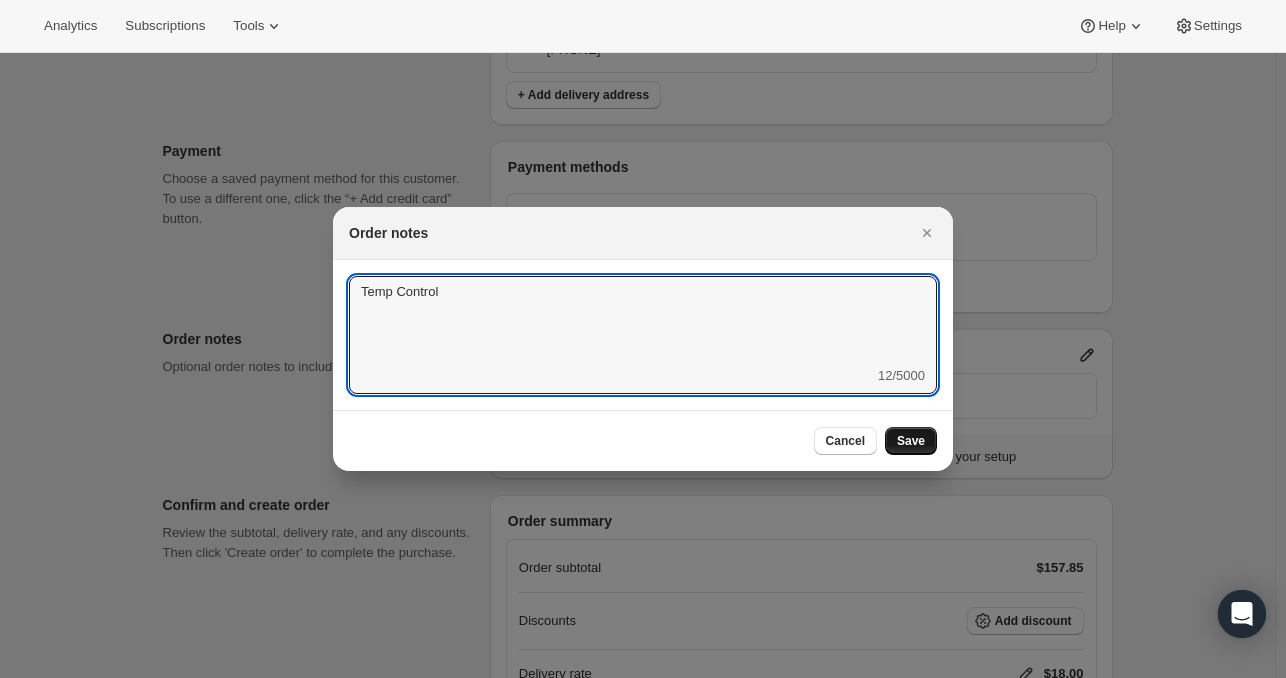 type on "Temp Control" 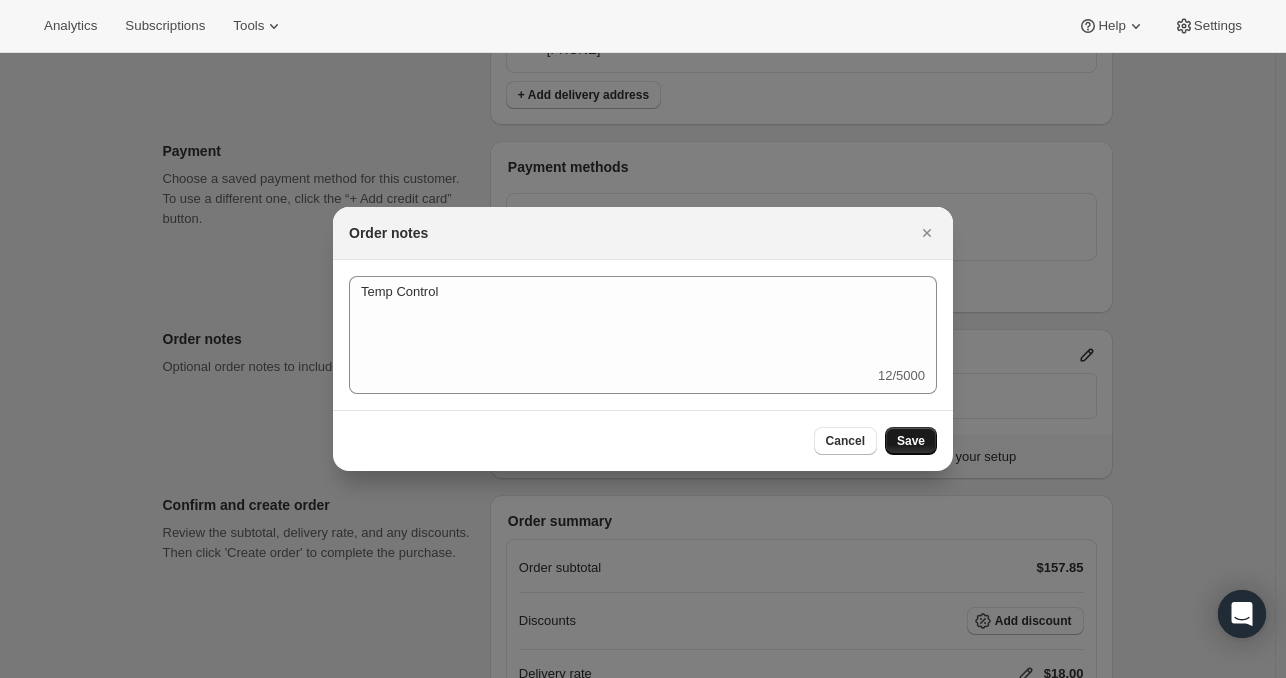 click on "Save" at bounding box center [911, 441] 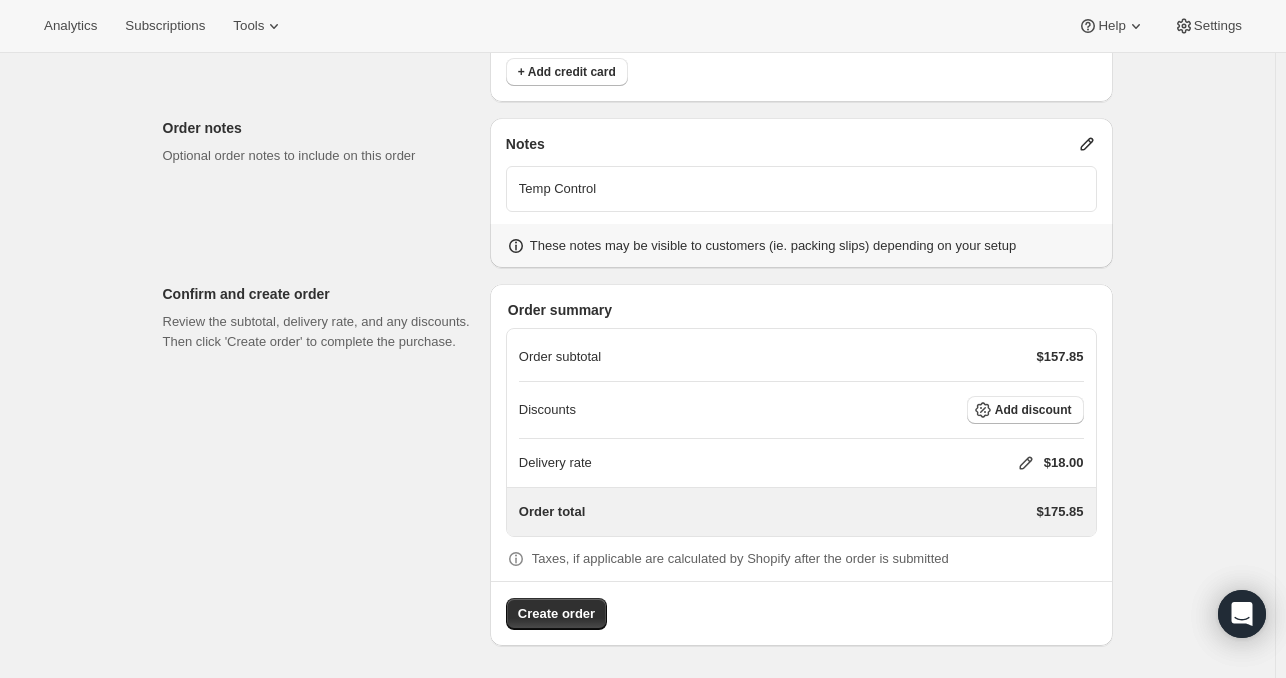 scroll, scrollTop: 1206, scrollLeft: 0, axis: vertical 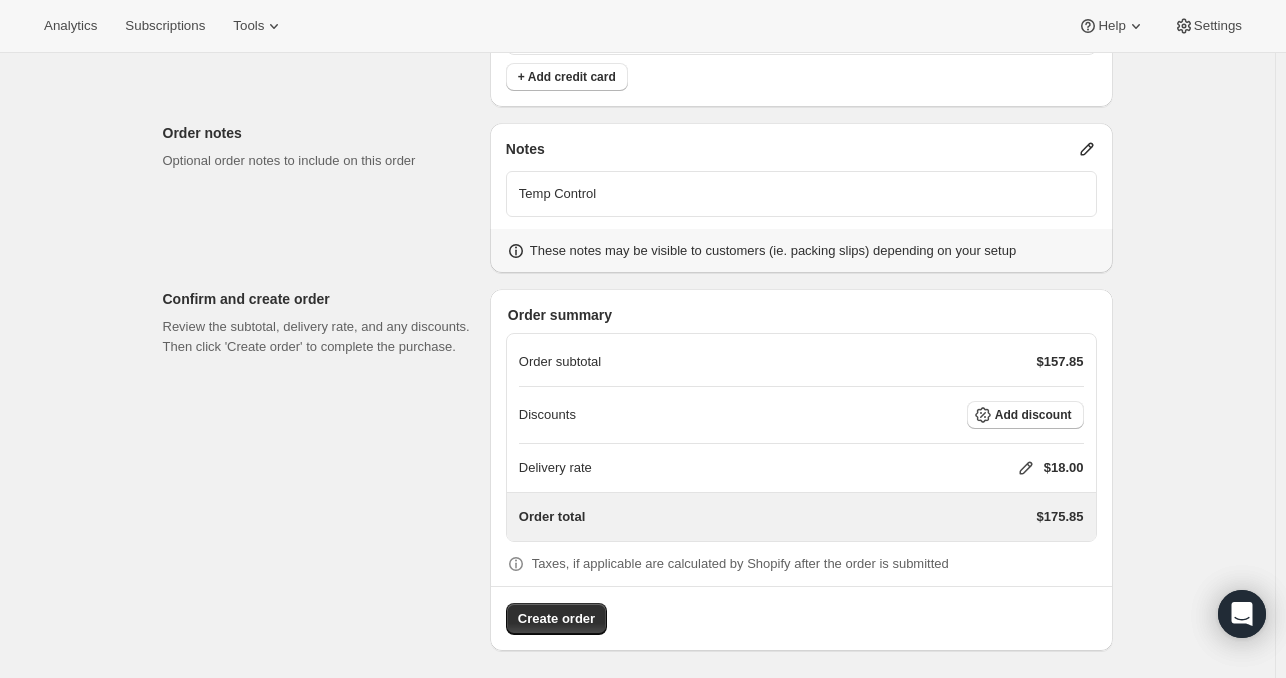 click 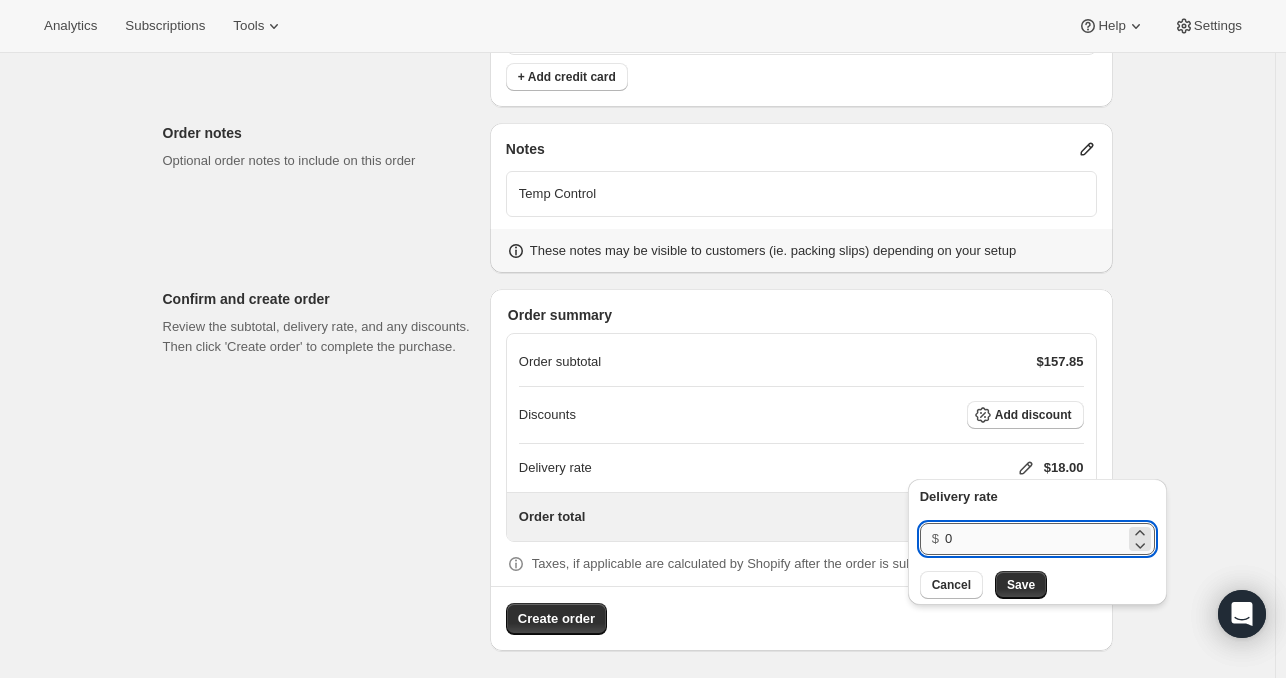 click on "0" at bounding box center [1035, 539] 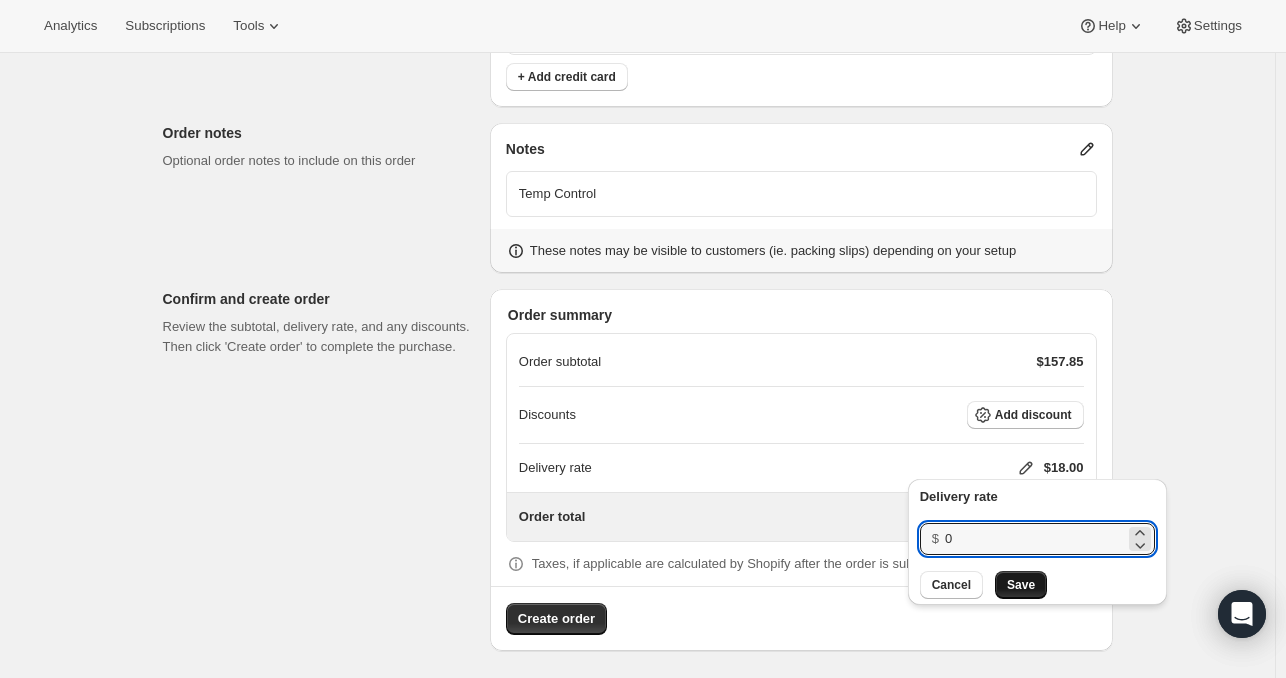 click on "Save" at bounding box center (1021, 585) 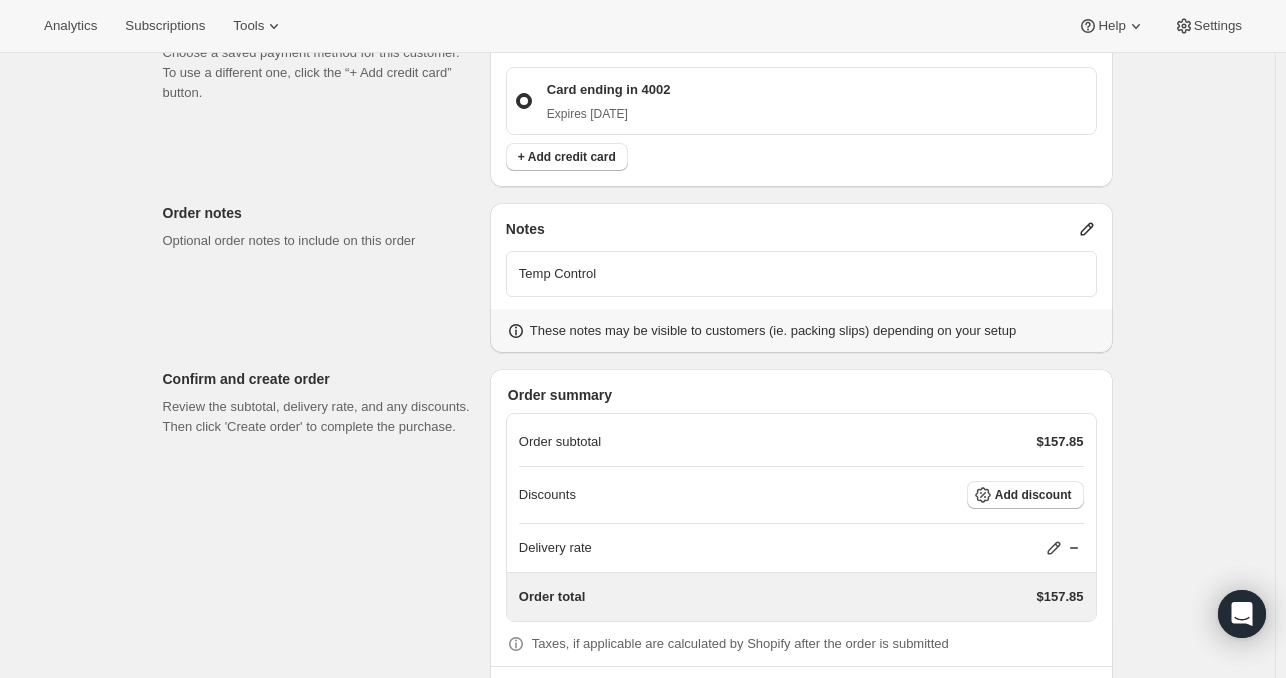 scroll, scrollTop: 1206, scrollLeft: 0, axis: vertical 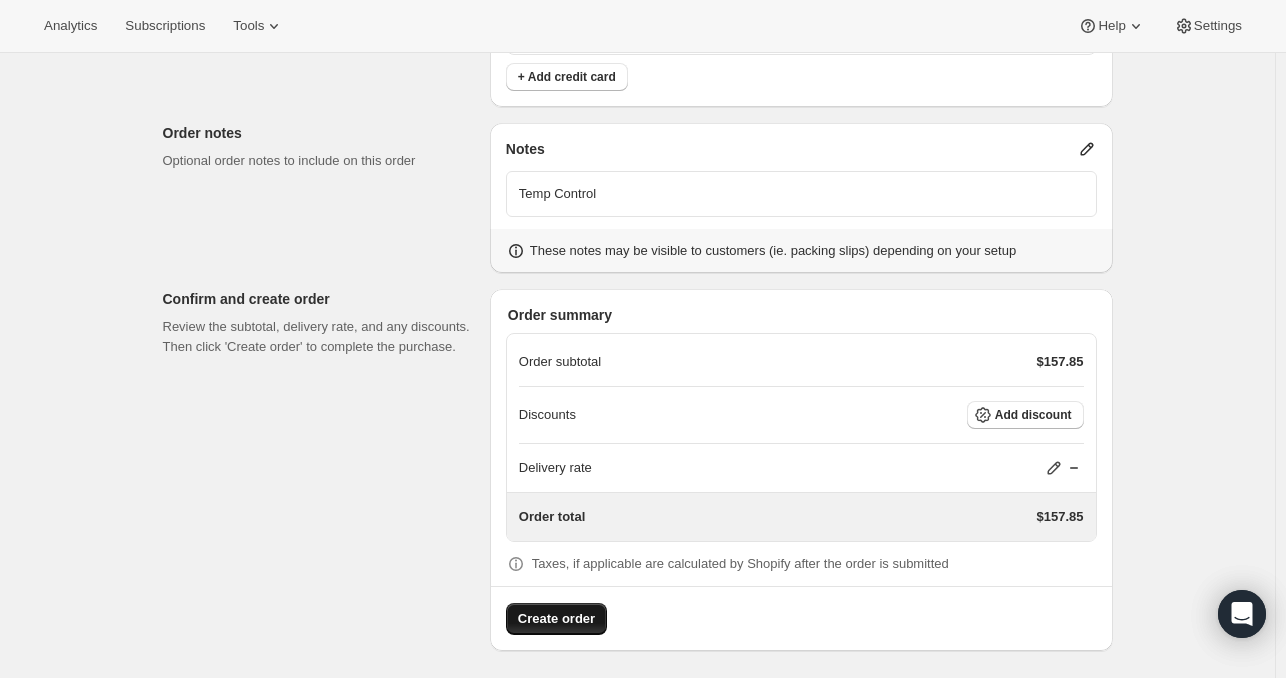 click on "Create order" at bounding box center (556, 619) 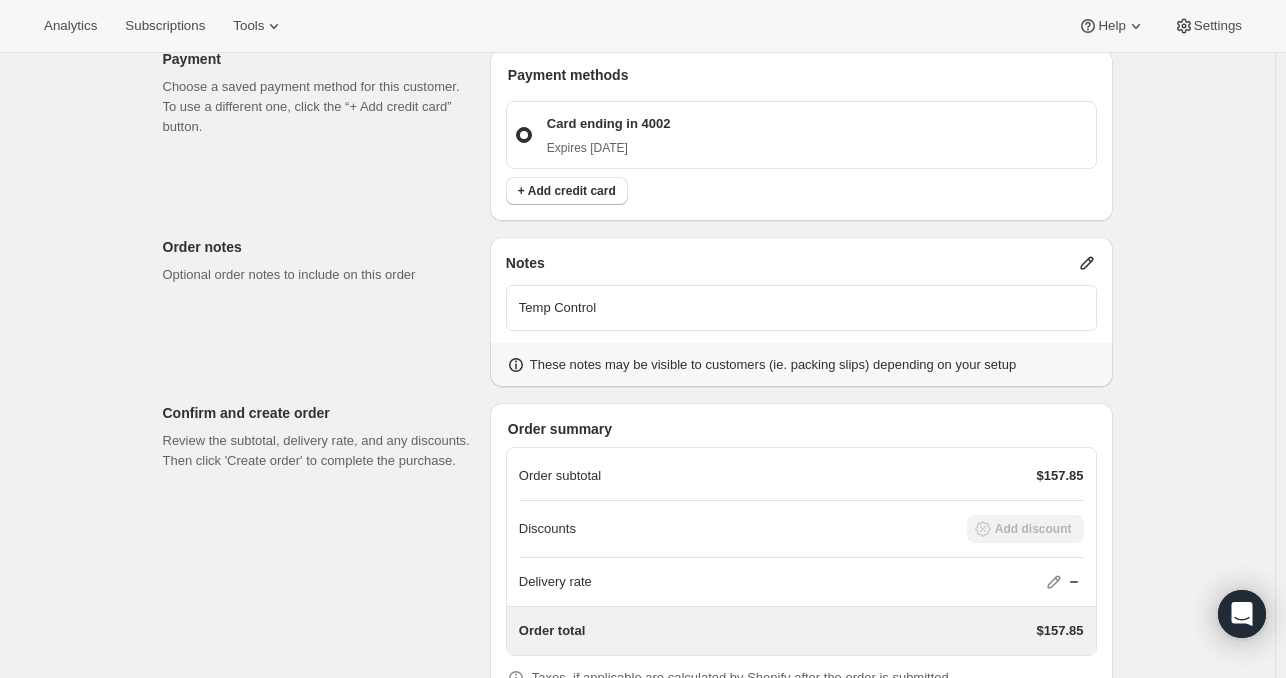 scroll, scrollTop: 0, scrollLeft: 0, axis: both 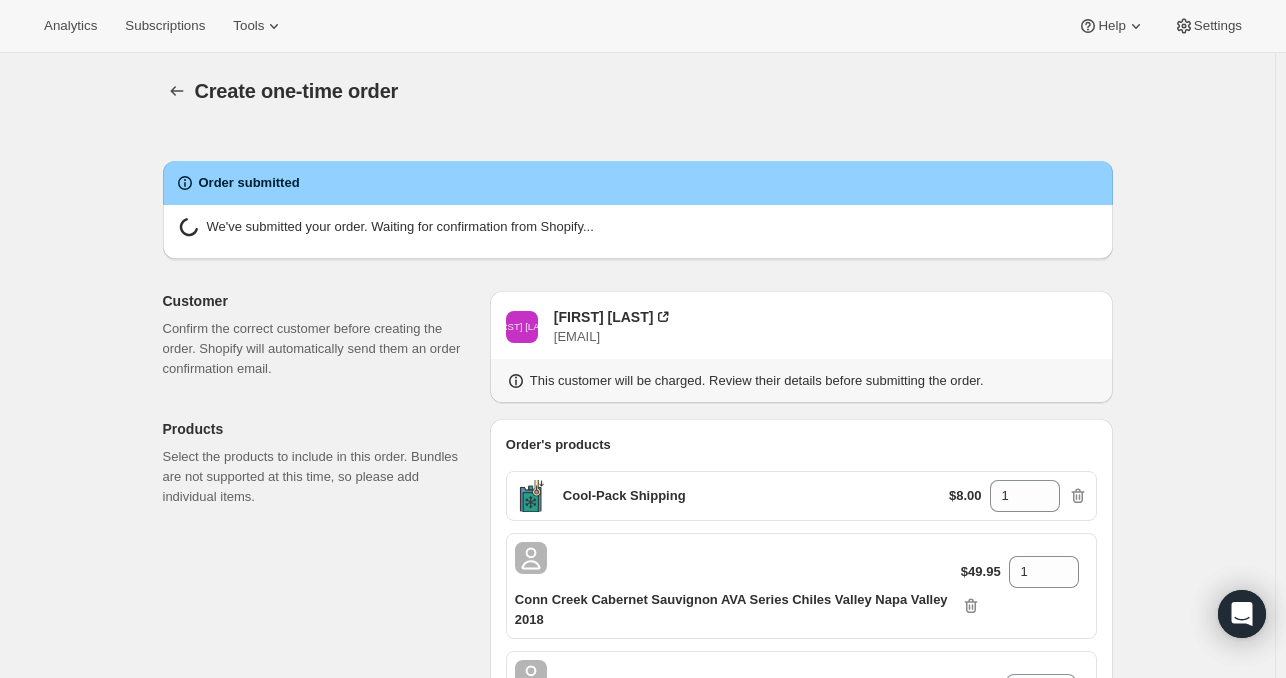 radio on "true" 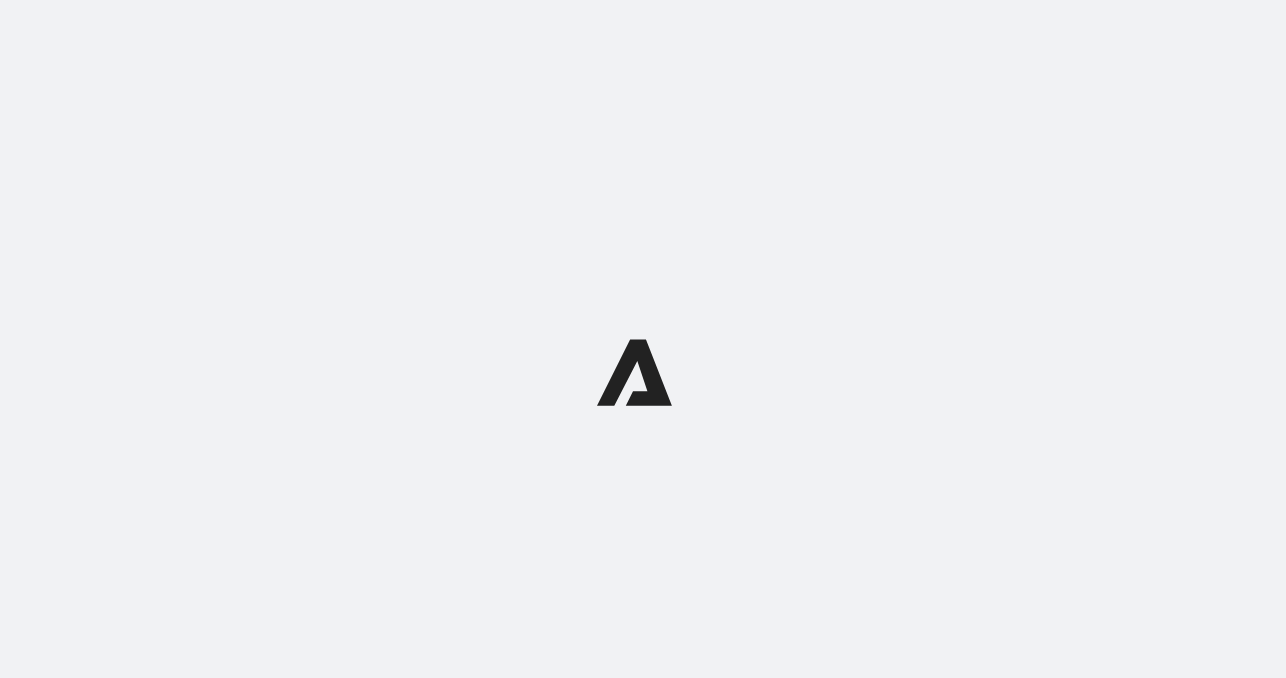 scroll, scrollTop: 0, scrollLeft: 0, axis: both 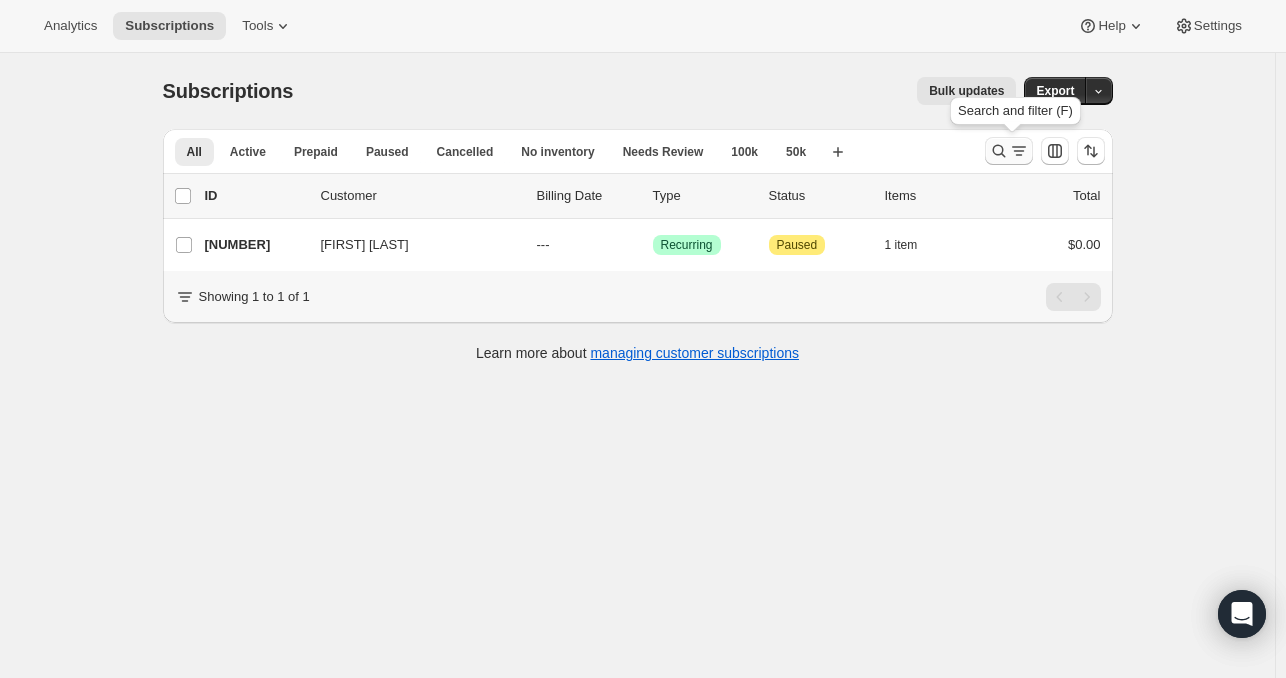 click 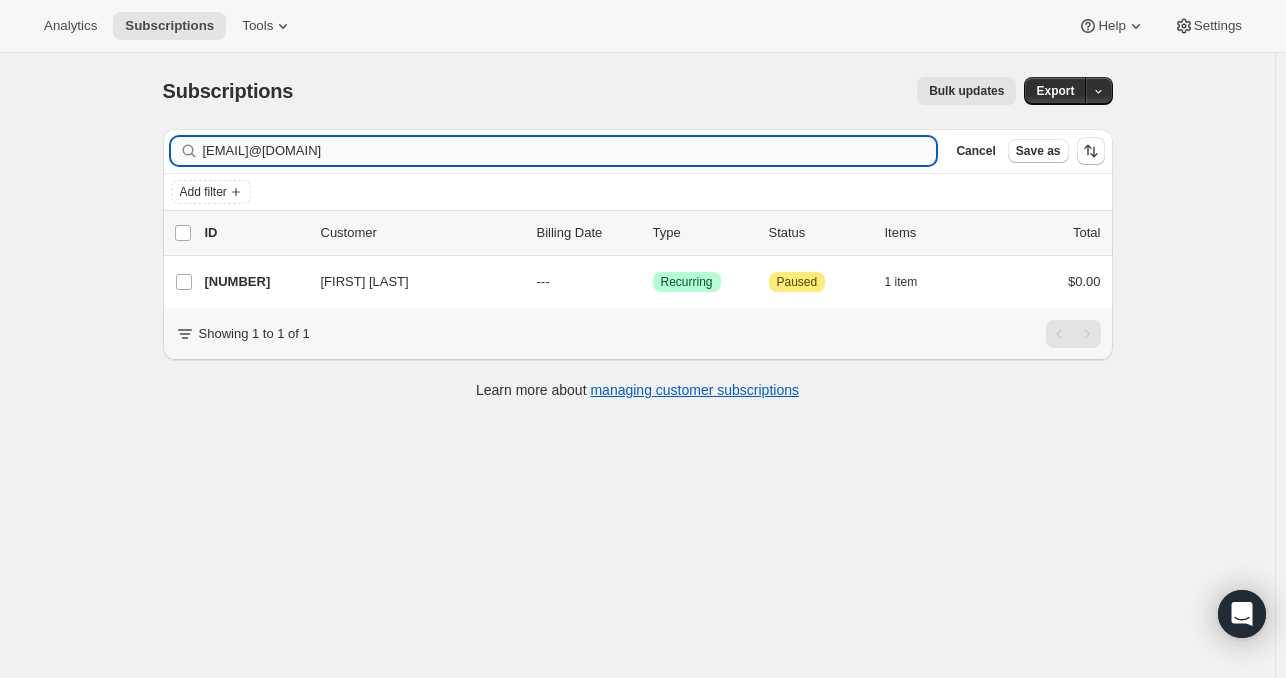 click on "[EMAIL]@[DOMAIN]" at bounding box center (570, 151) 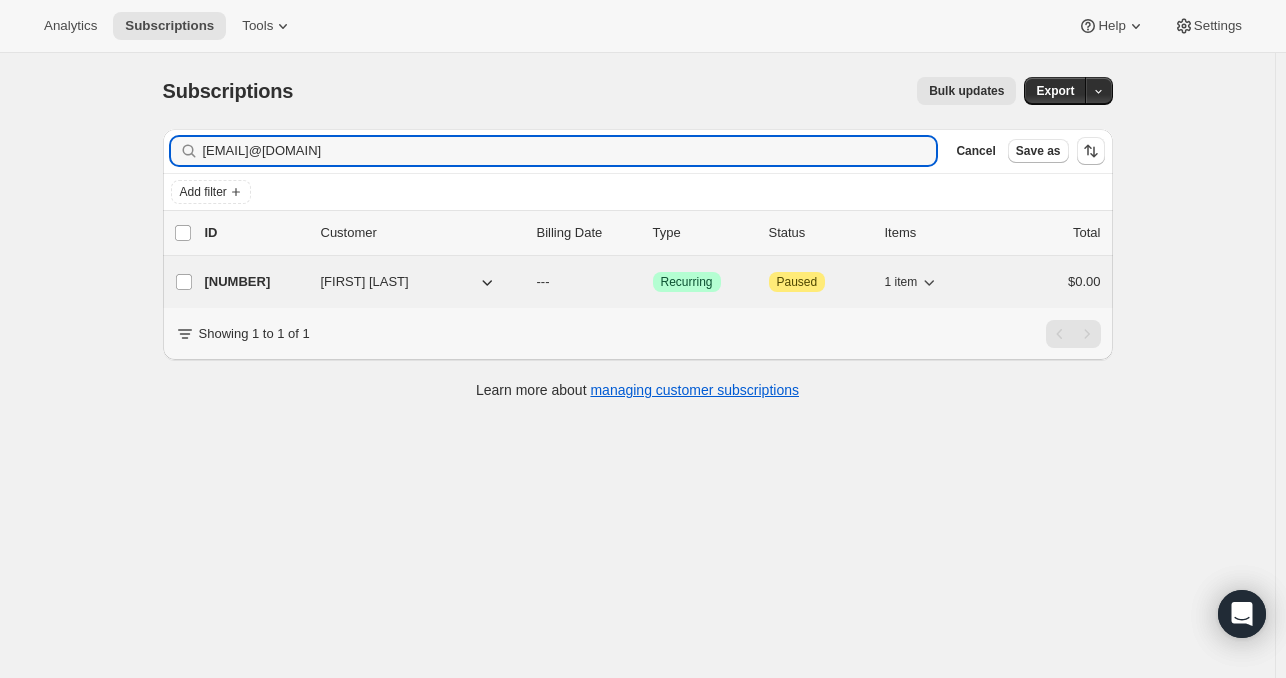type on "[EMAIL]@[DOMAIN]" 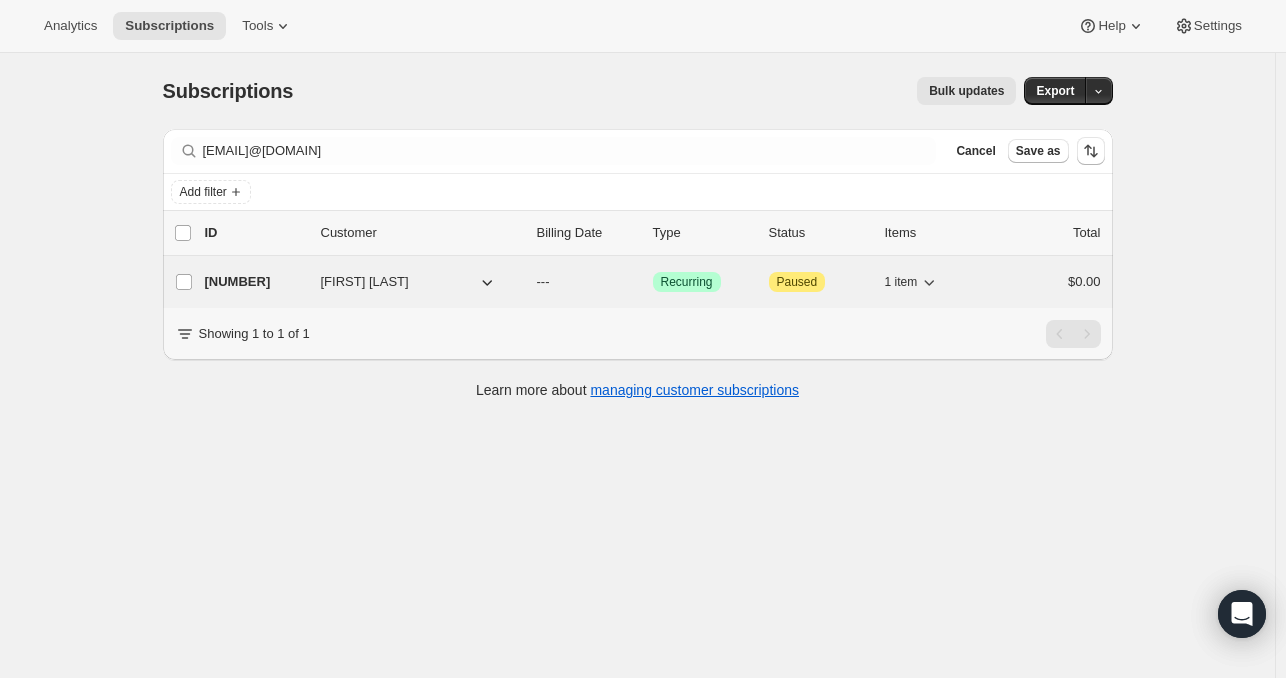 click on "[NUMBER]" at bounding box center [255, 282] 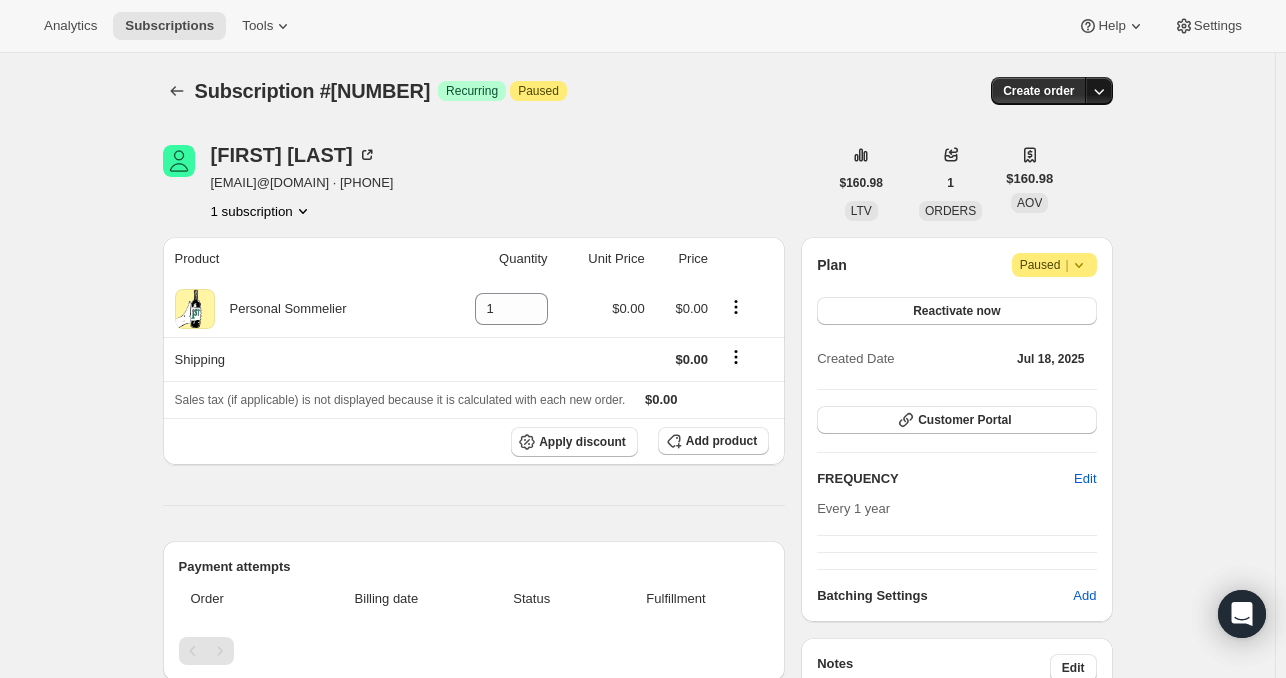 click at bounding box center [1099, 91] 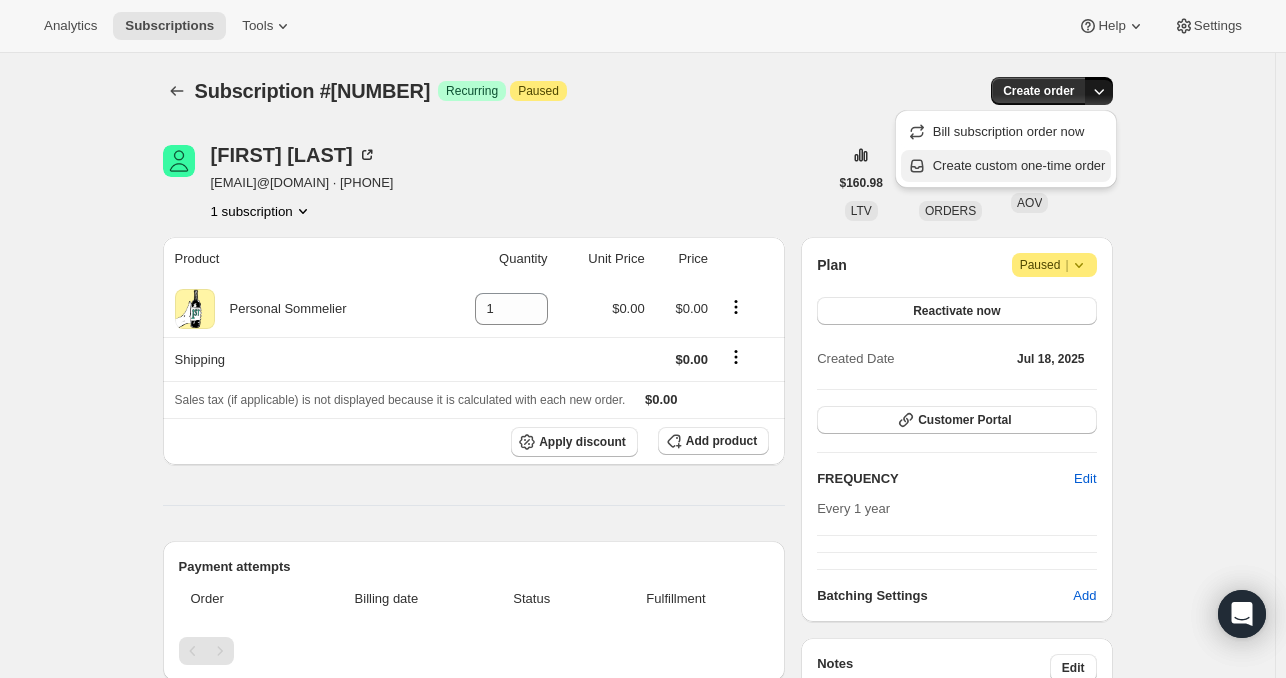 click on "Create custom one-time order" at bounding box center [1019, 165] 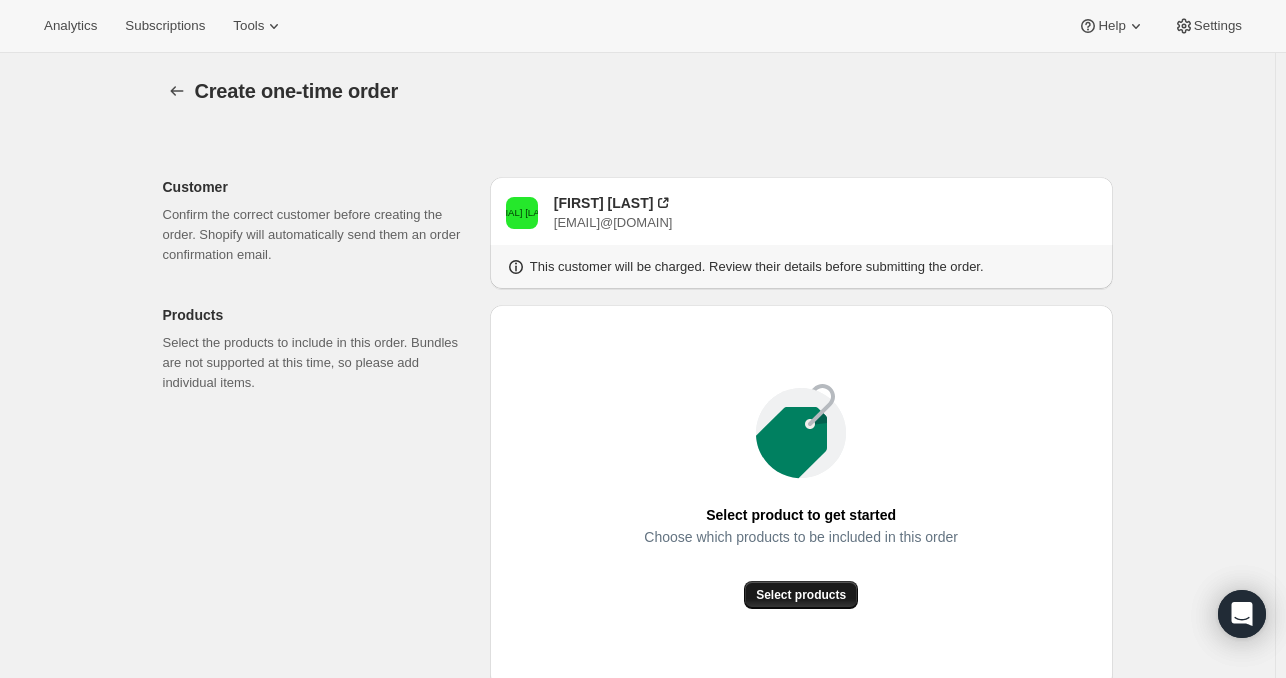 click on "Select products" at bounding box center (801, 595) 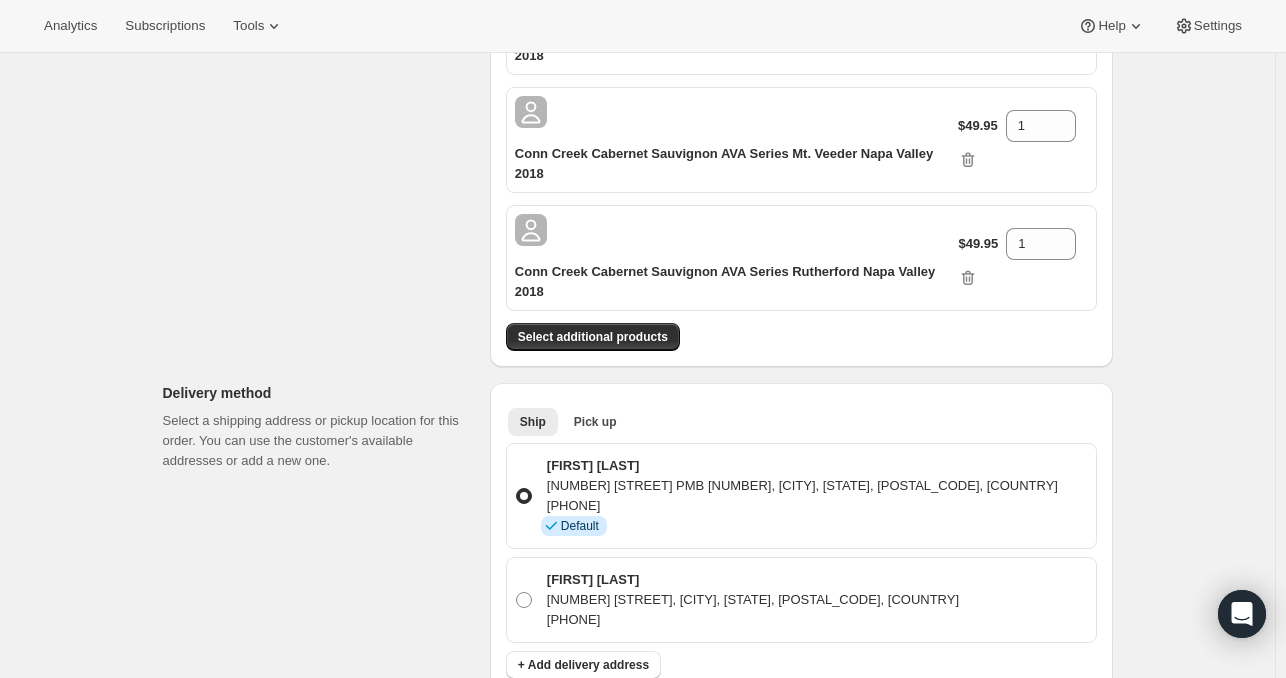 scroll, scrollTop: 388, scrollLeft: 0, axis: vertical 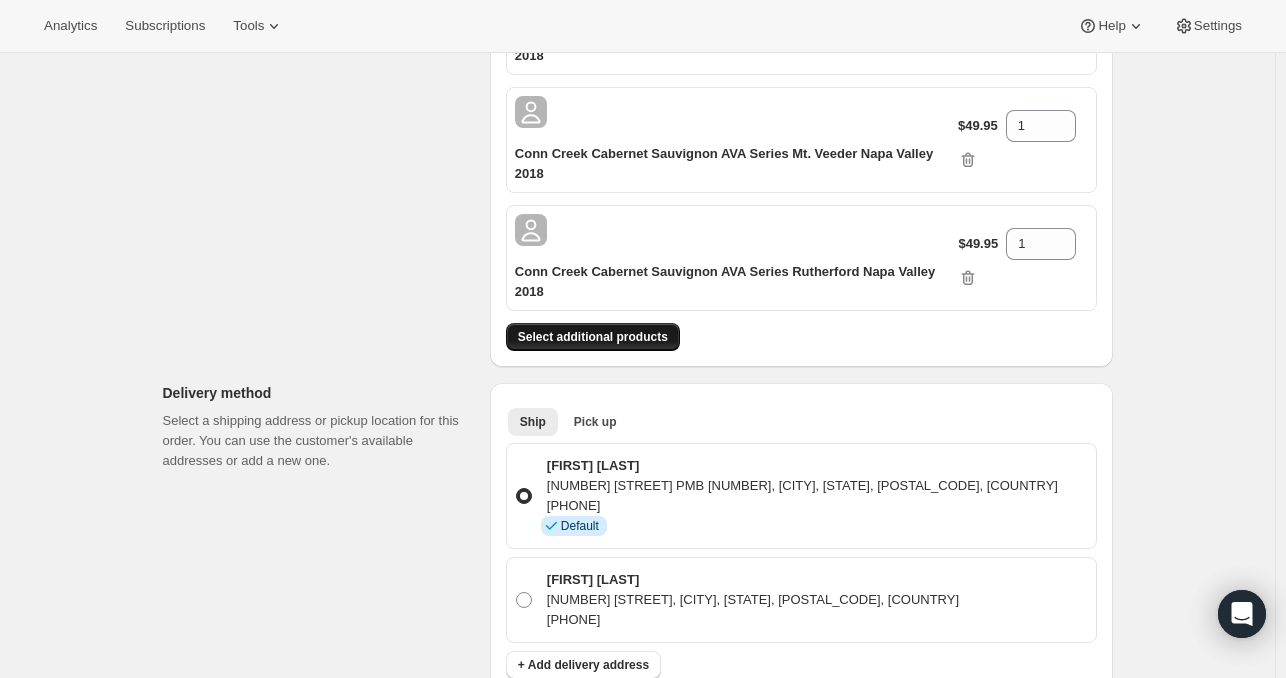 click on "Select additional products" at bounding box center [593, 337] 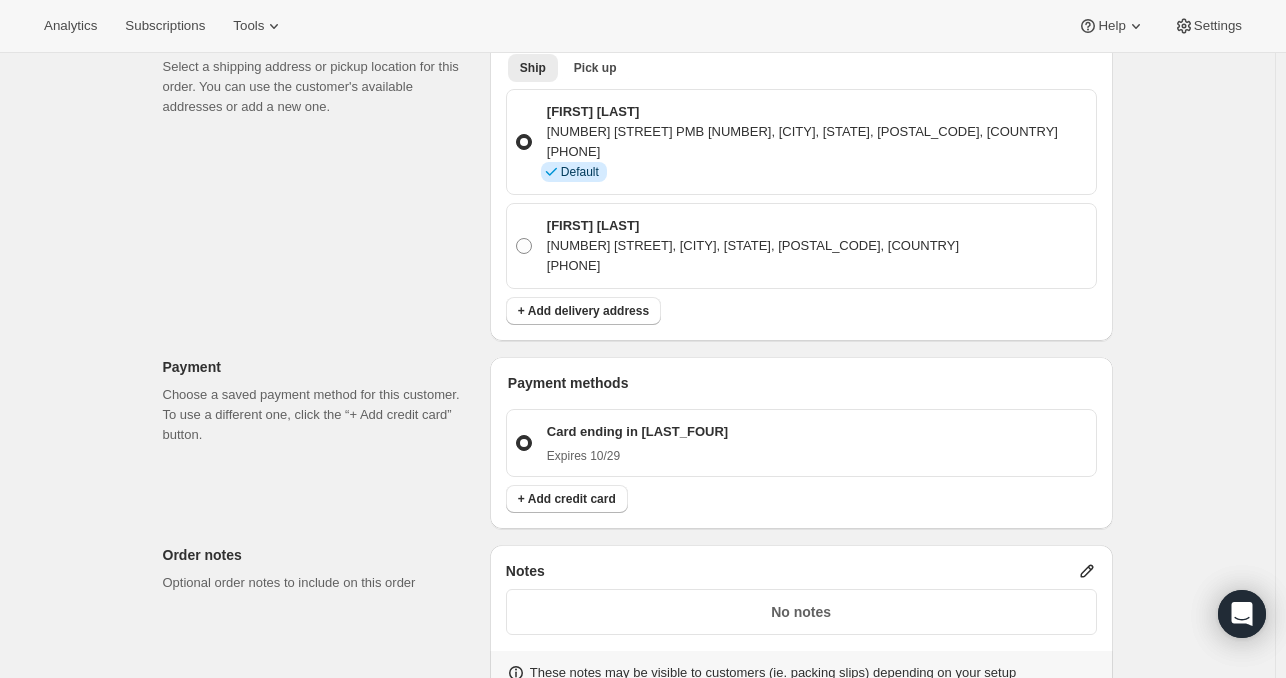 scroll, scrollTop: 972, scrollLeft: 0, axis: vertical 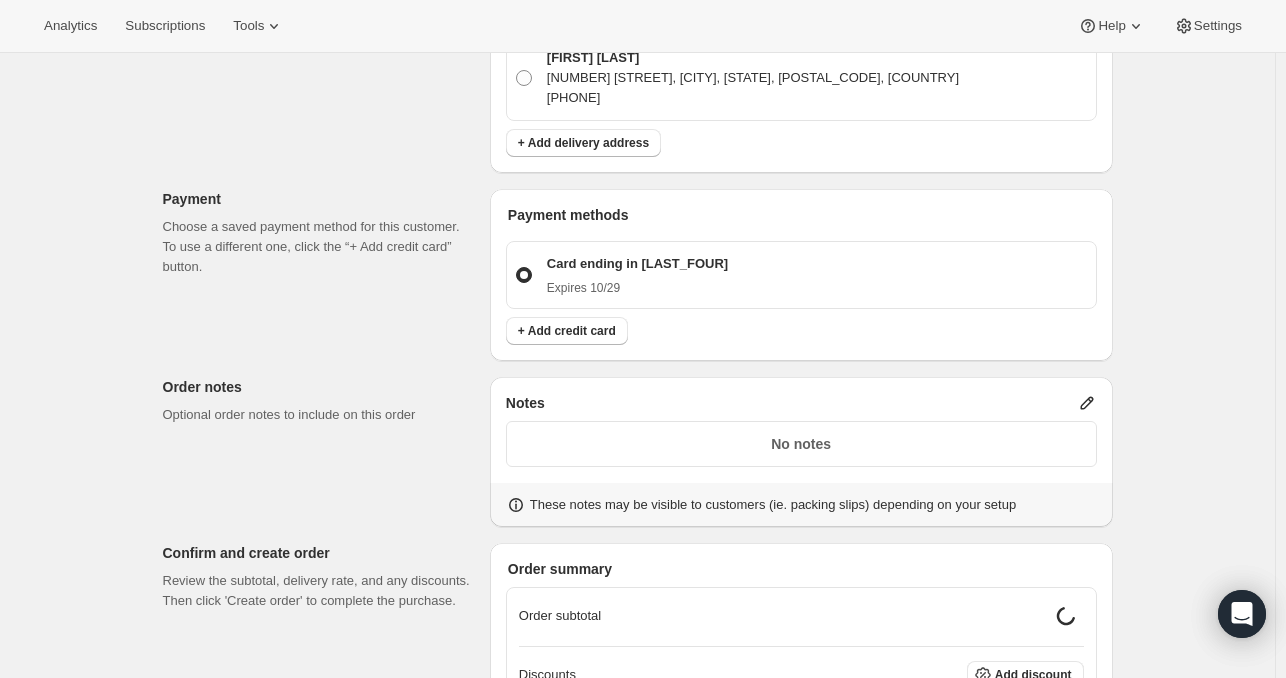 click on "No notes" at bounding box center [801, 444] 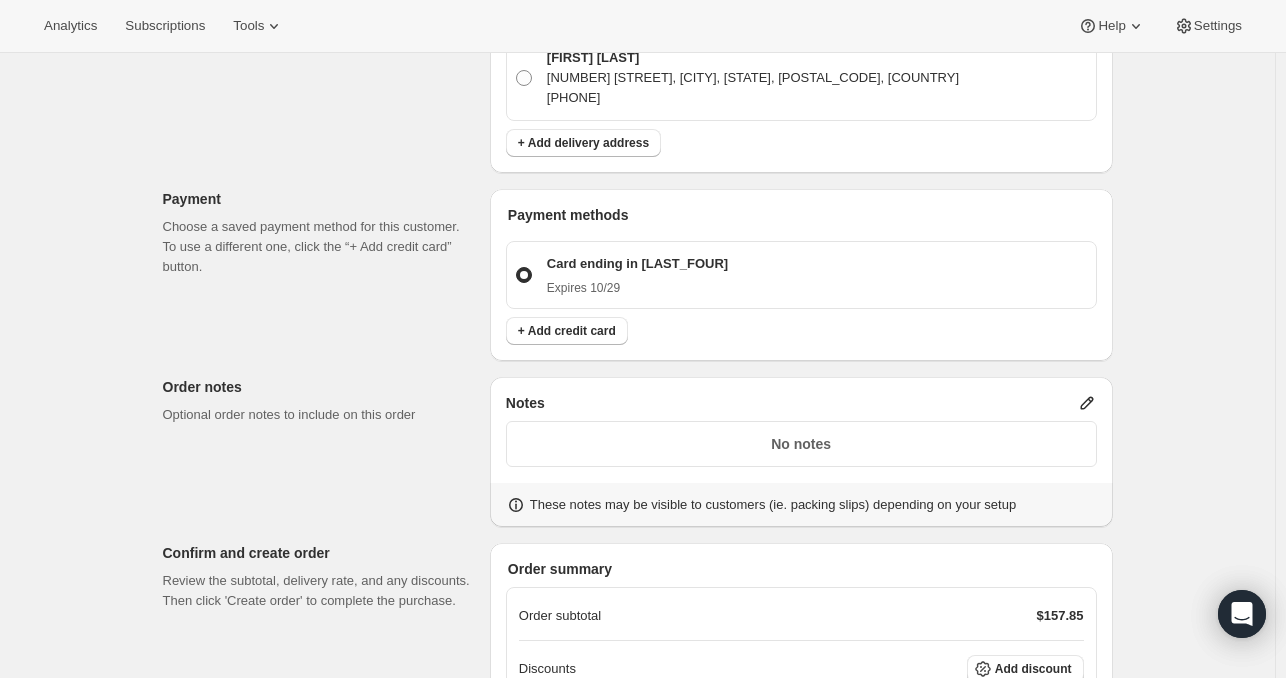 click 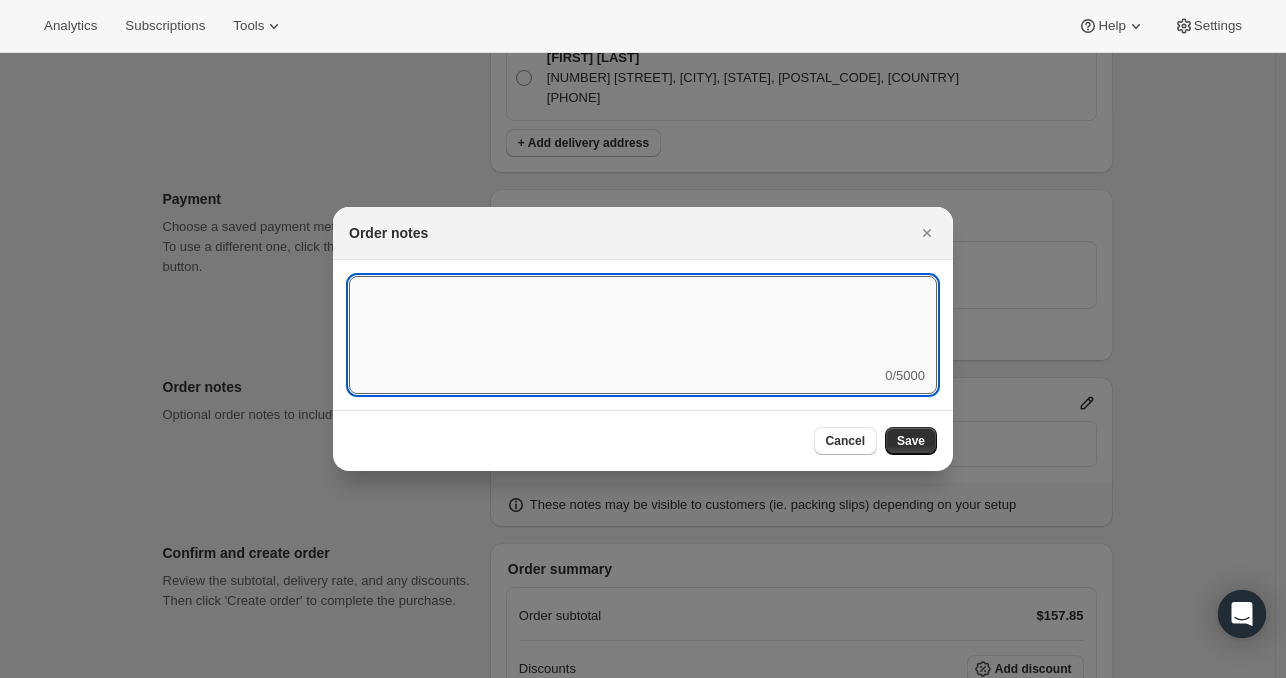 click at bounding box center [643, 321] 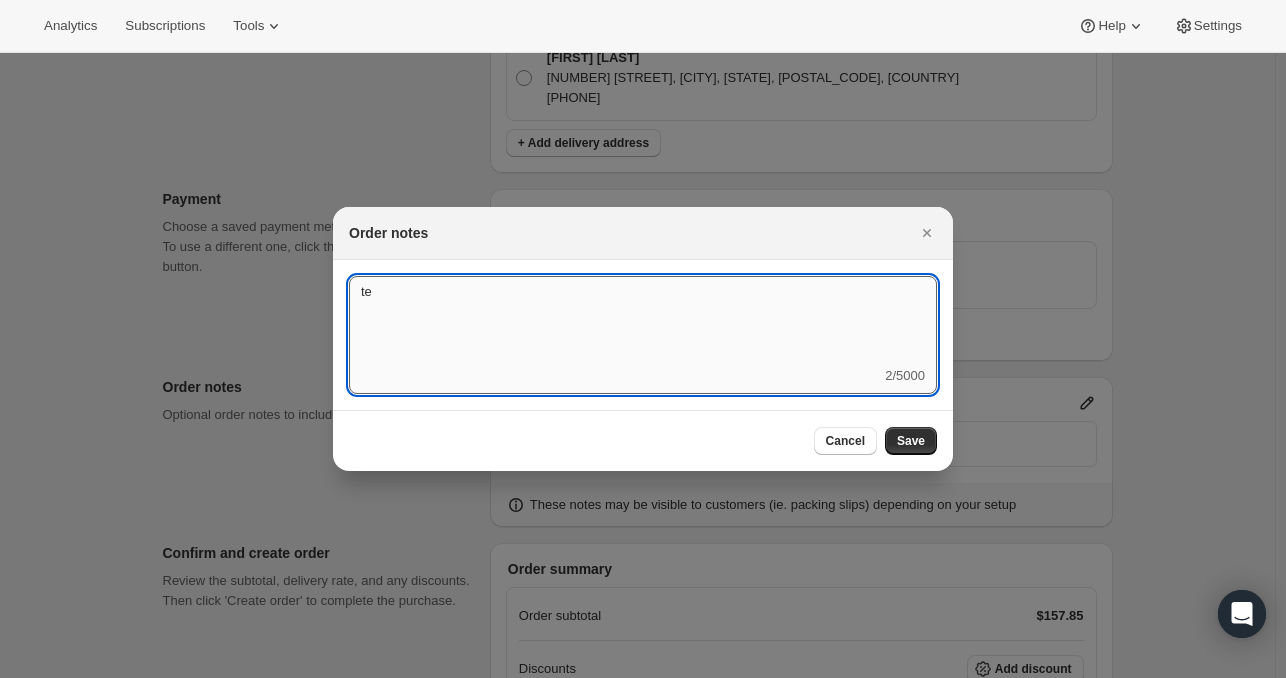 type on "t" 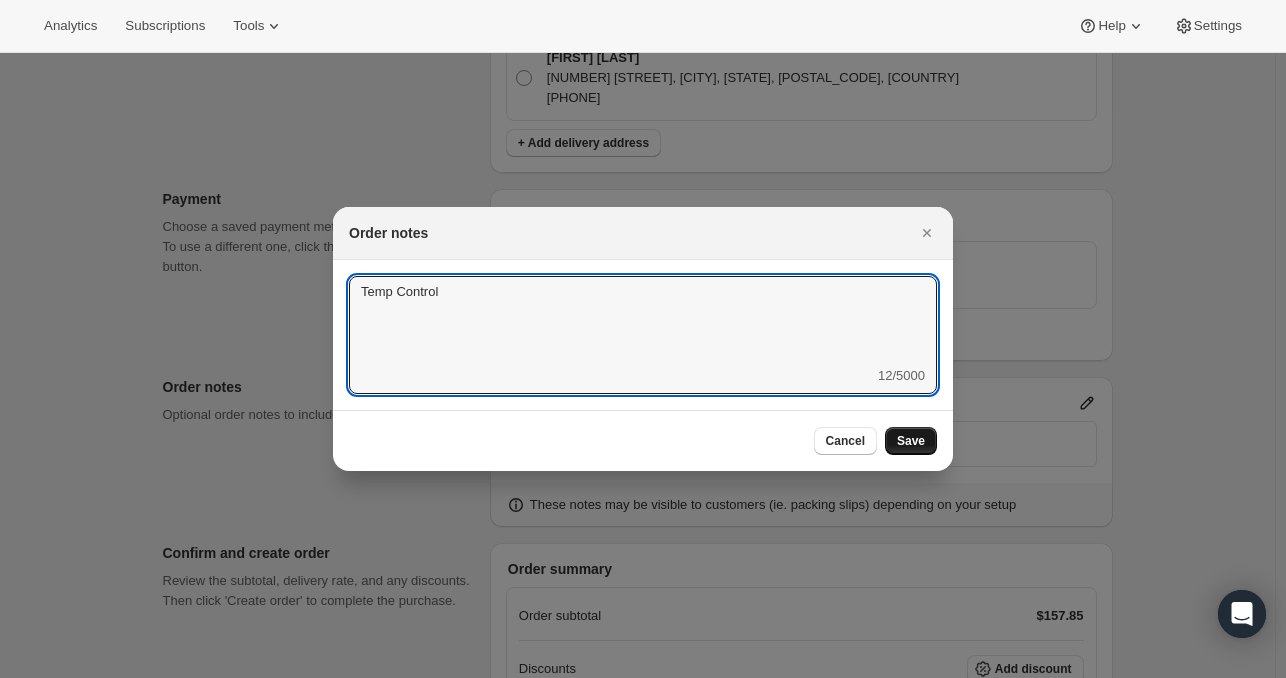 type on "Temp Control" 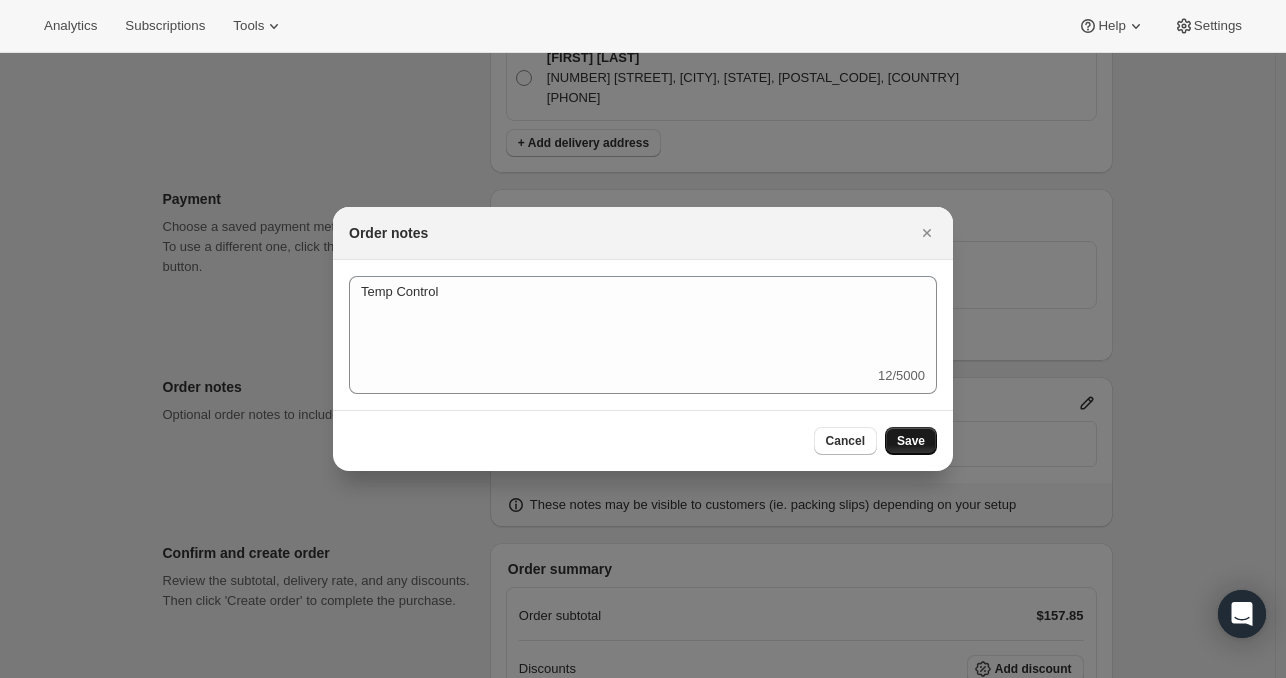 click on "Save" at bounding box center [911, 441] 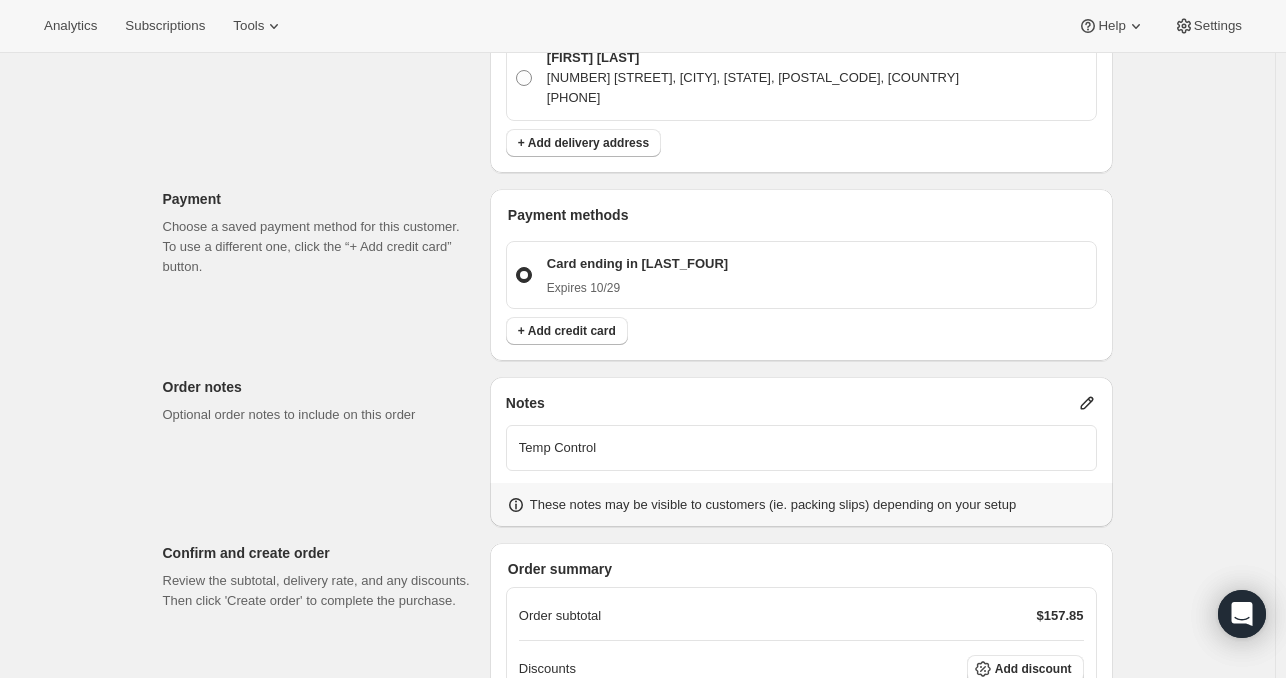 scroll, scrollTop: 1206, scrollLeft: 0, axis: vertical 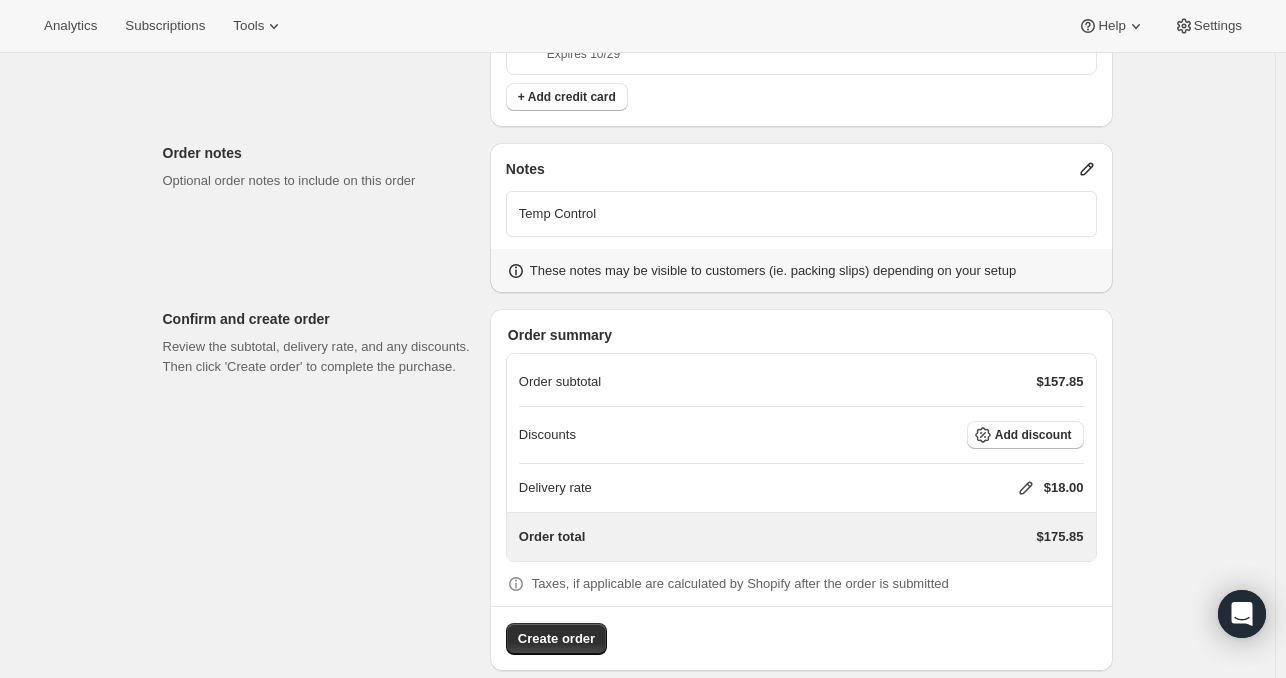 click 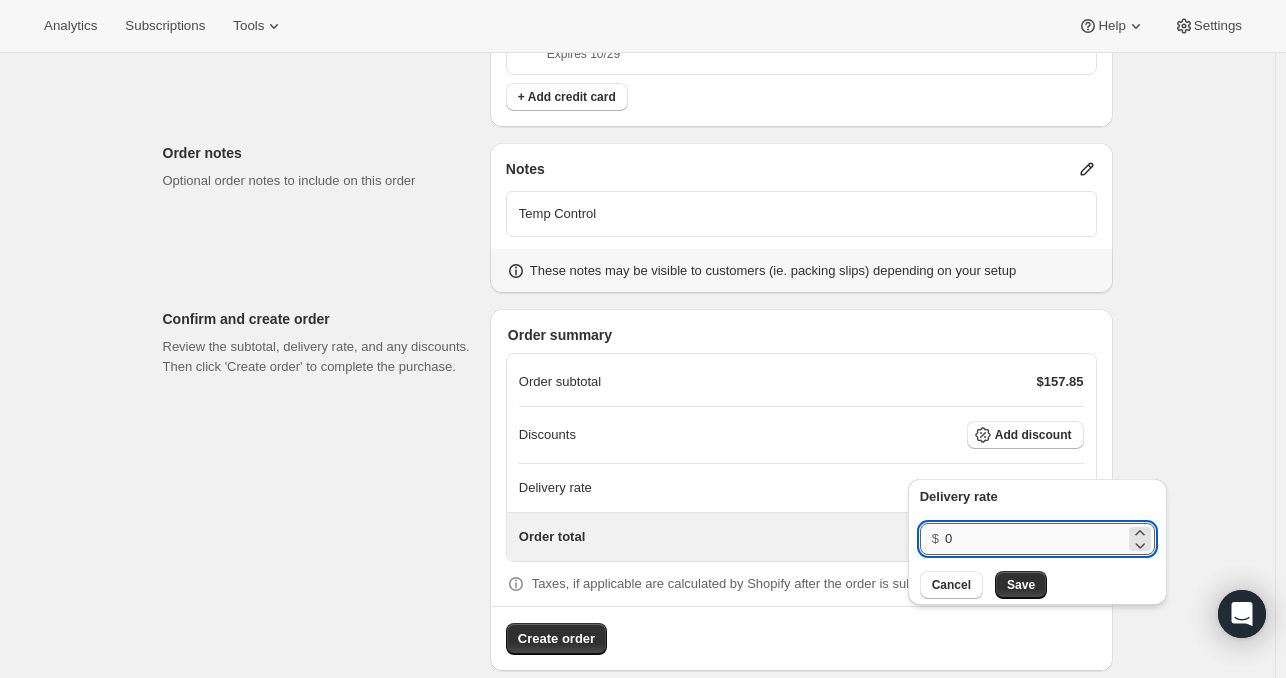 click on "0" at bounding box center [1035, 539] 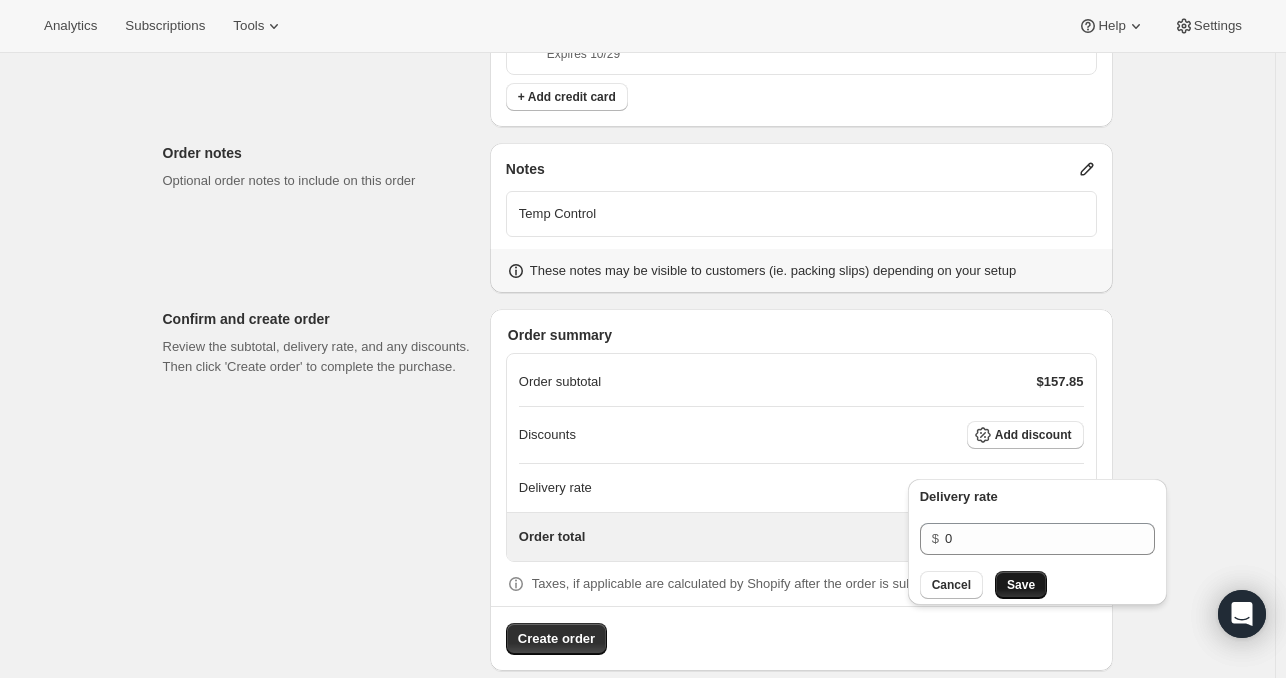 click on "Save" at bounding box center [1021, 585] 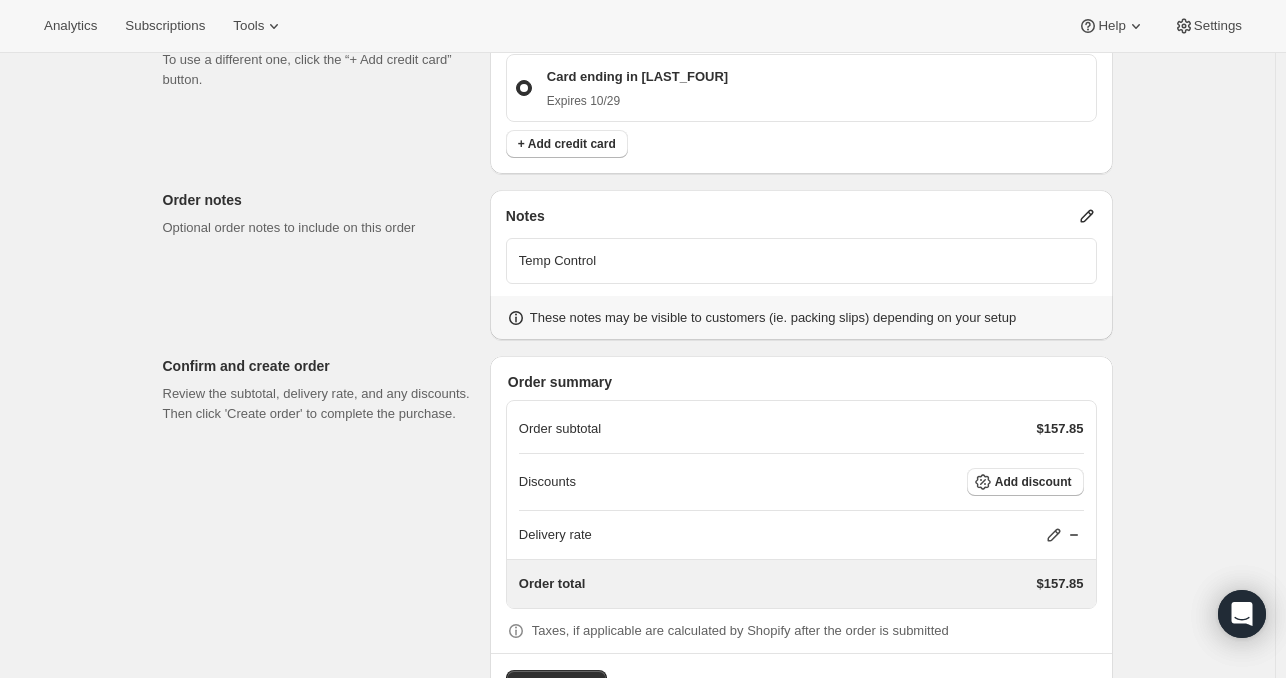 scroll, scrollTop: 1206, scrollLeft: 0, axis: vertical 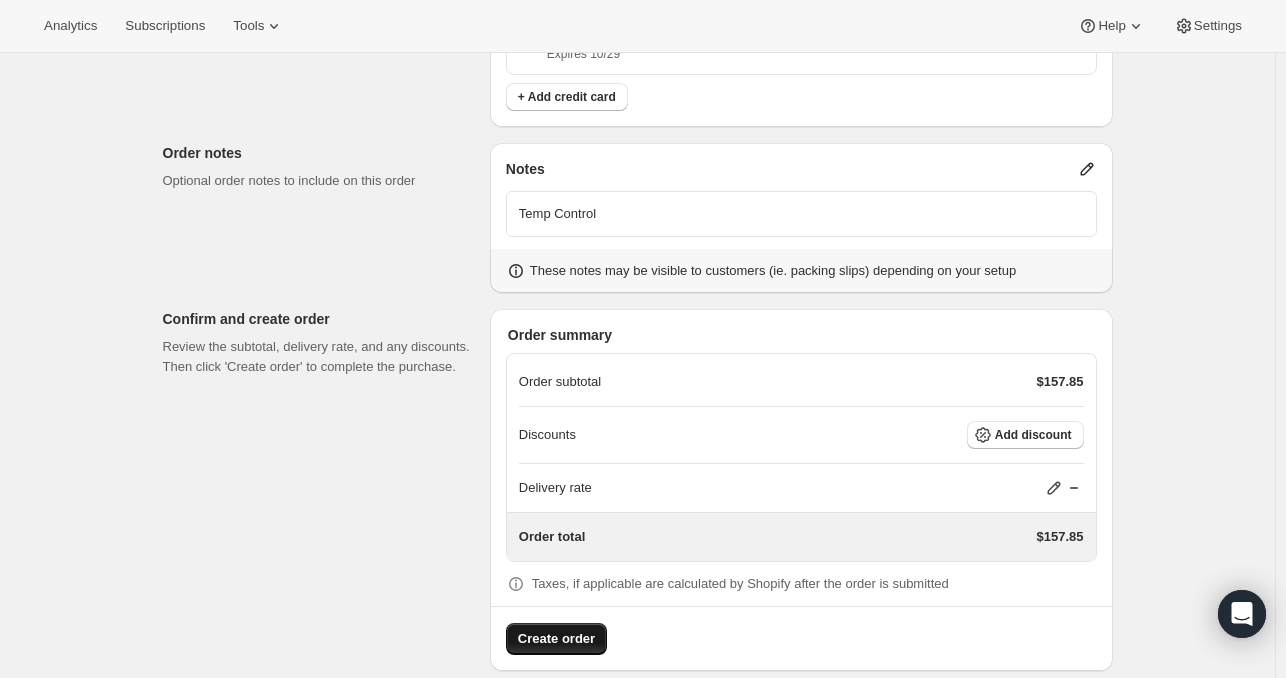 click on "Create order" at bounding box center [556, 639] 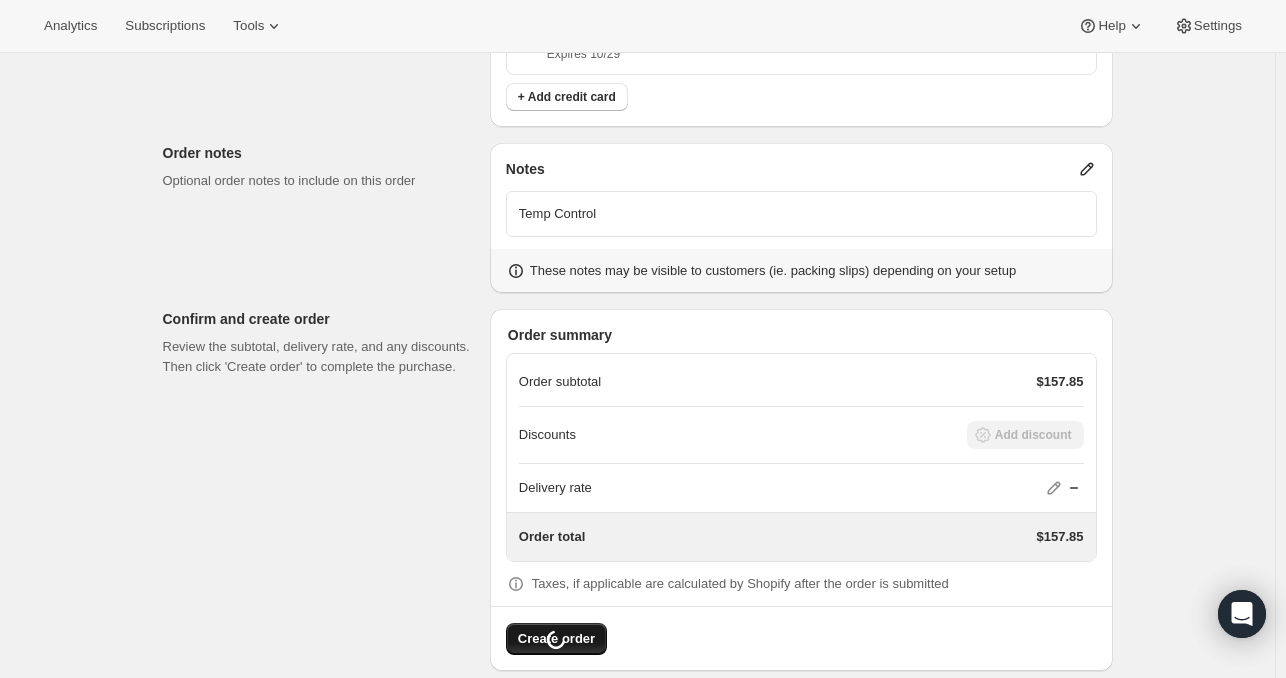 scroll, scrollTop: 0, scrollLeft: 0, axis: both 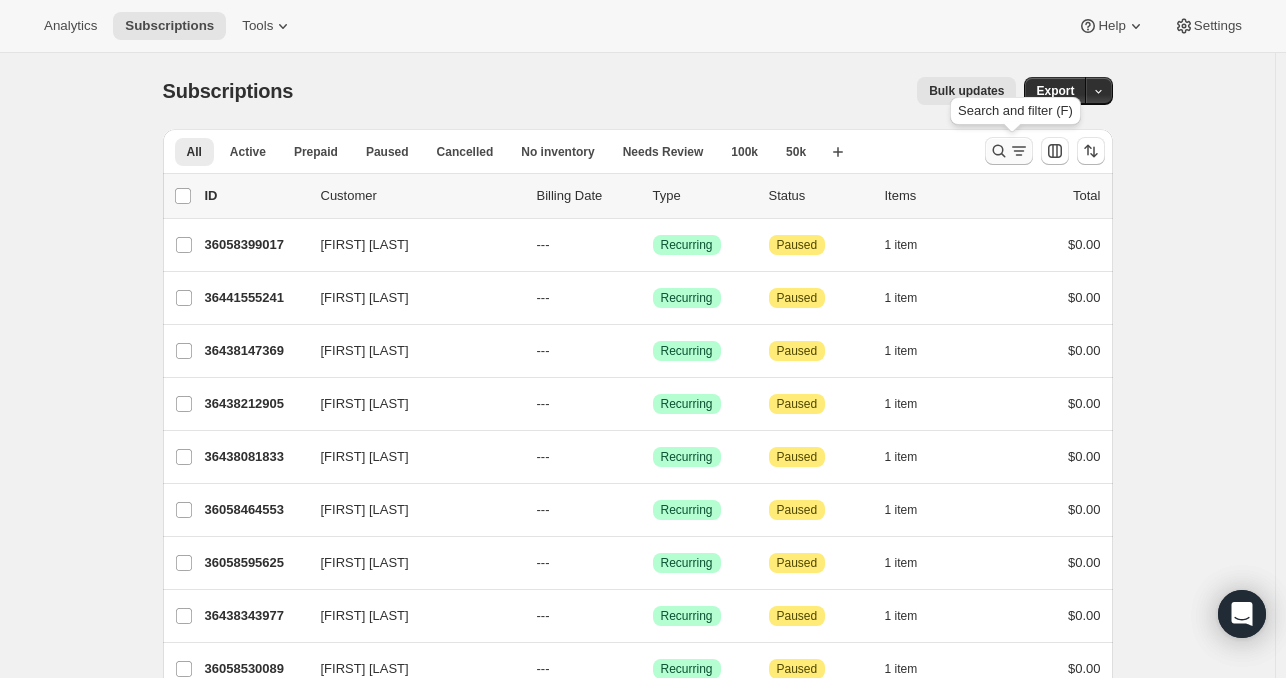 click 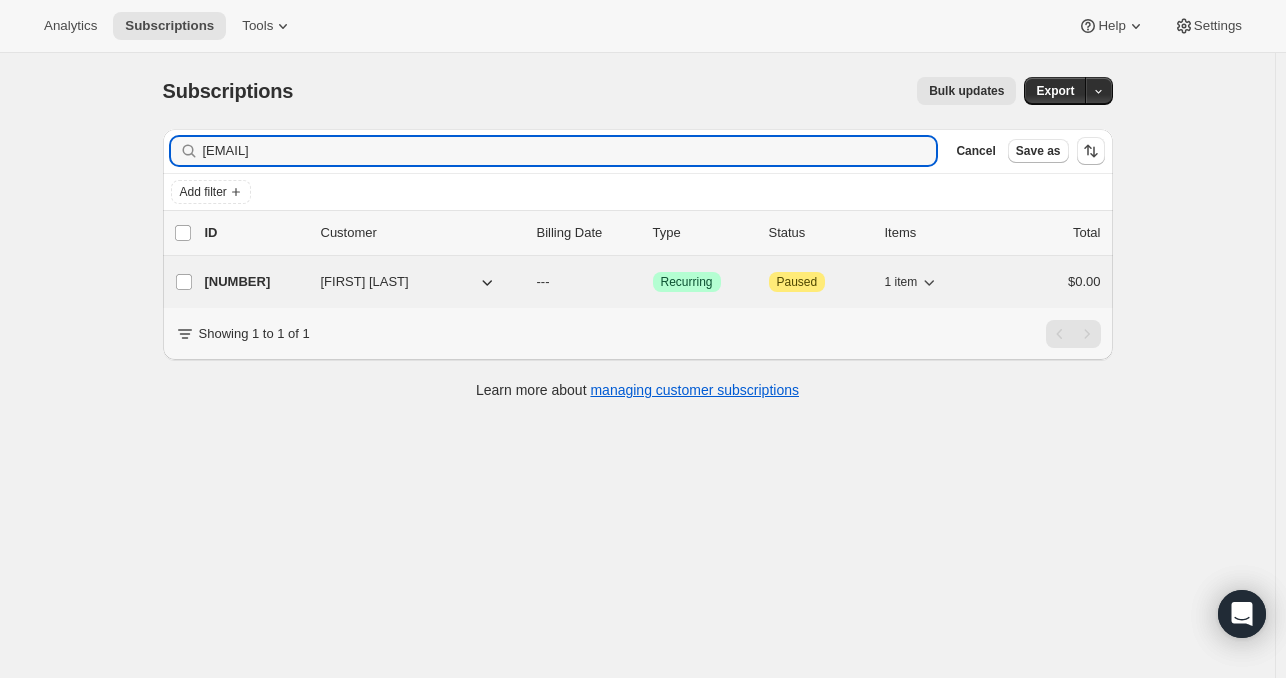 type on "[EMAIL]" 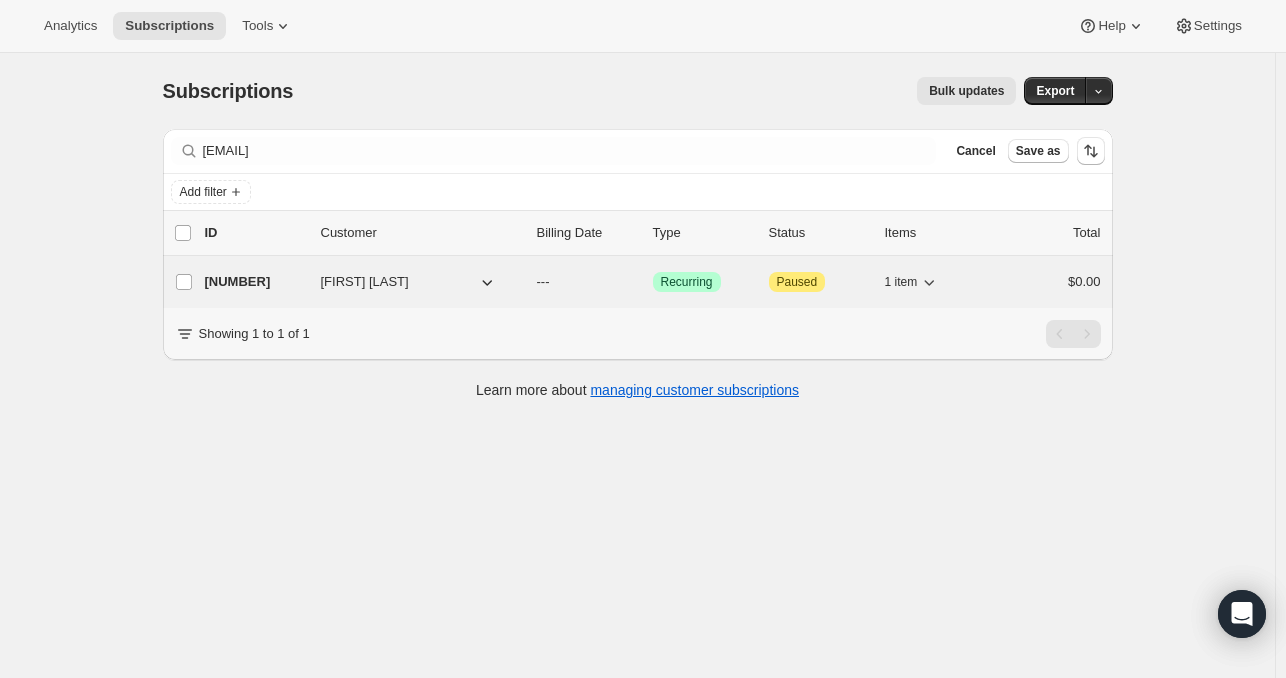click on "[NUMBER]" at bounding box center (255, 282) 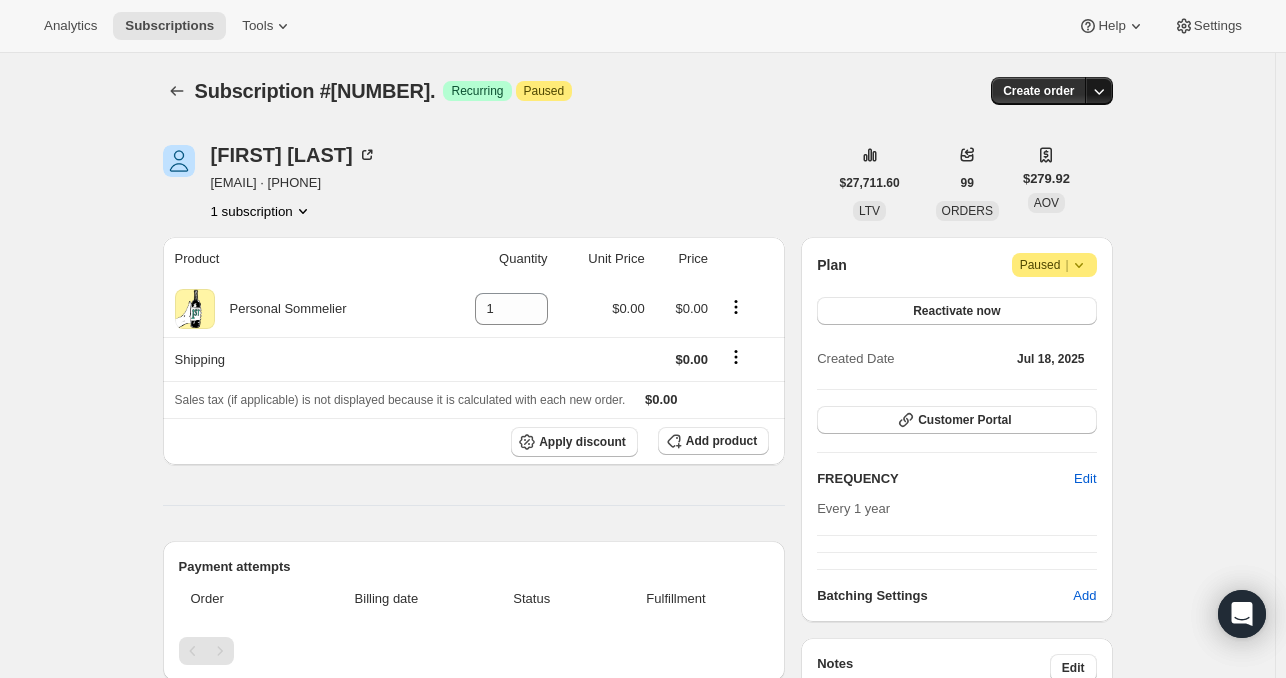 click 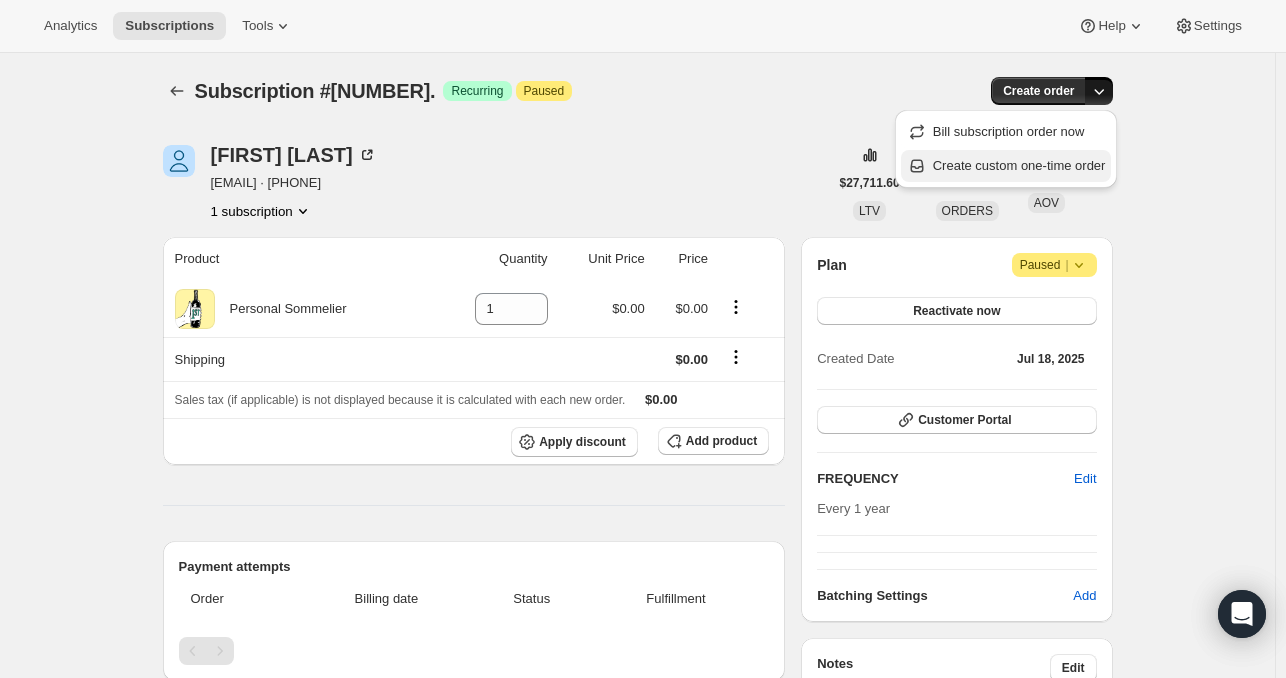 click on "Create custom one-time order" at bounding box center [1019, 165] 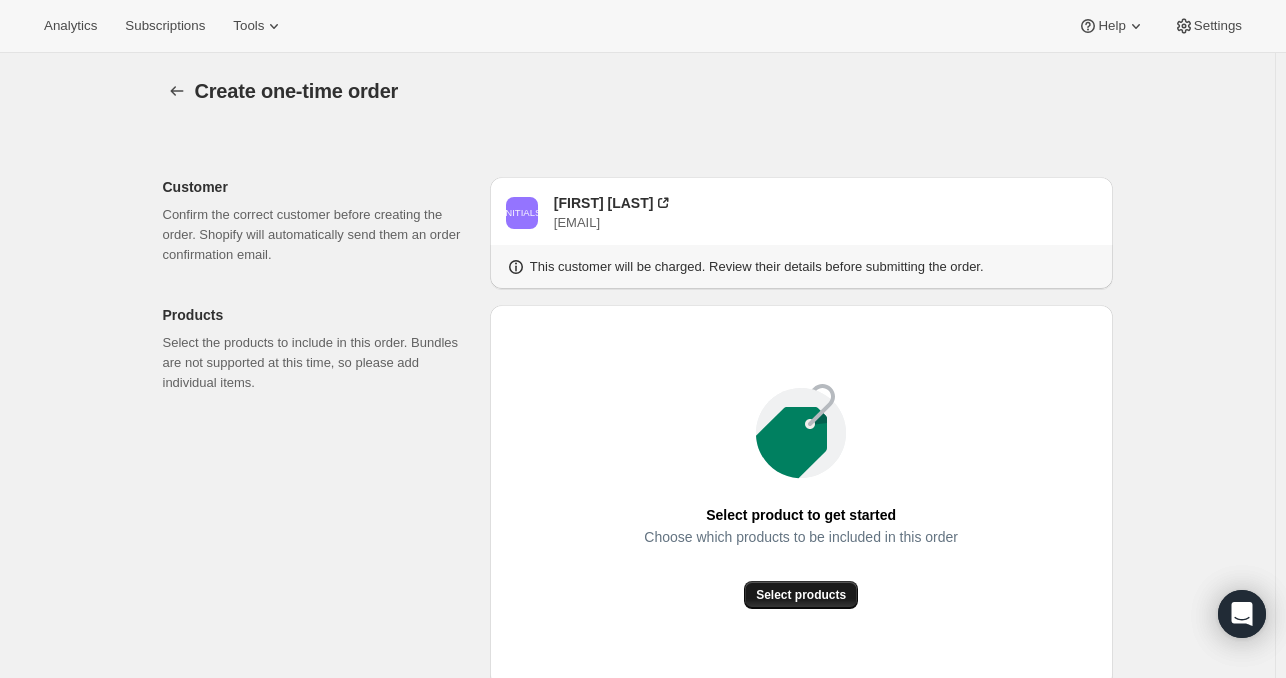 click on "Select products" at bounding box center [801, 595] 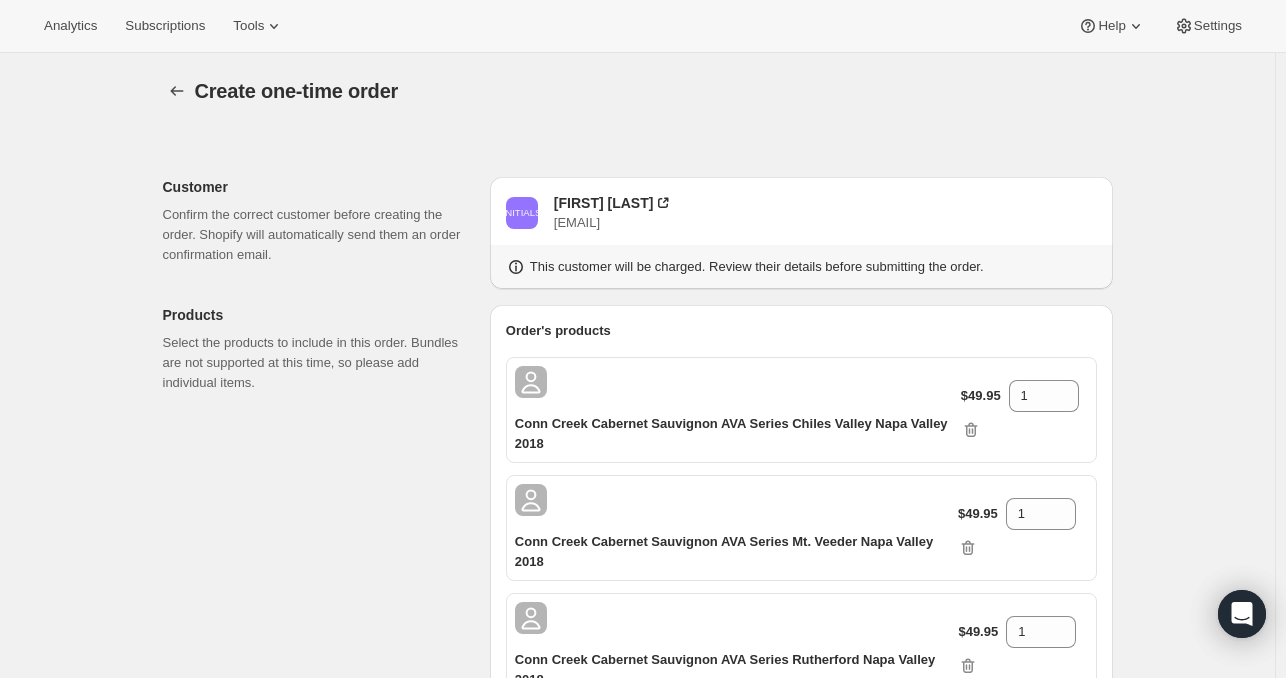 scroll, scrollTop: 328, scrollLeft: 0, axis: vertical 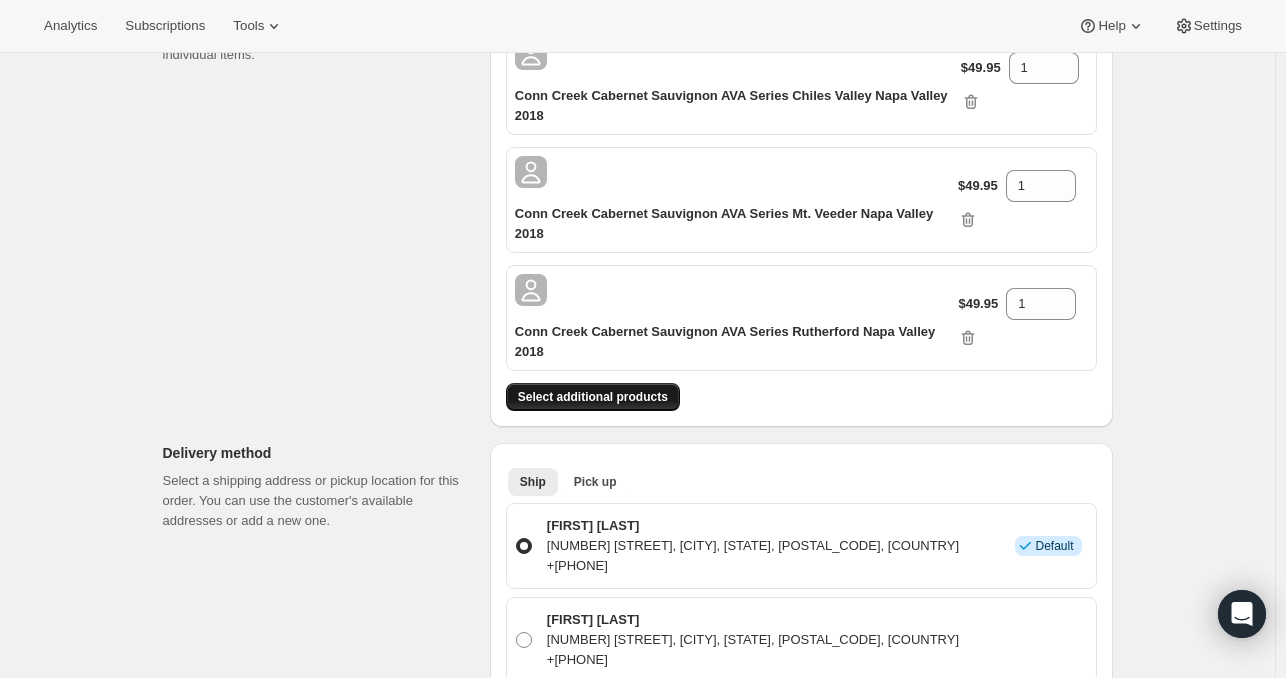 click on "Select additional products" at bounding box center [593, 397] 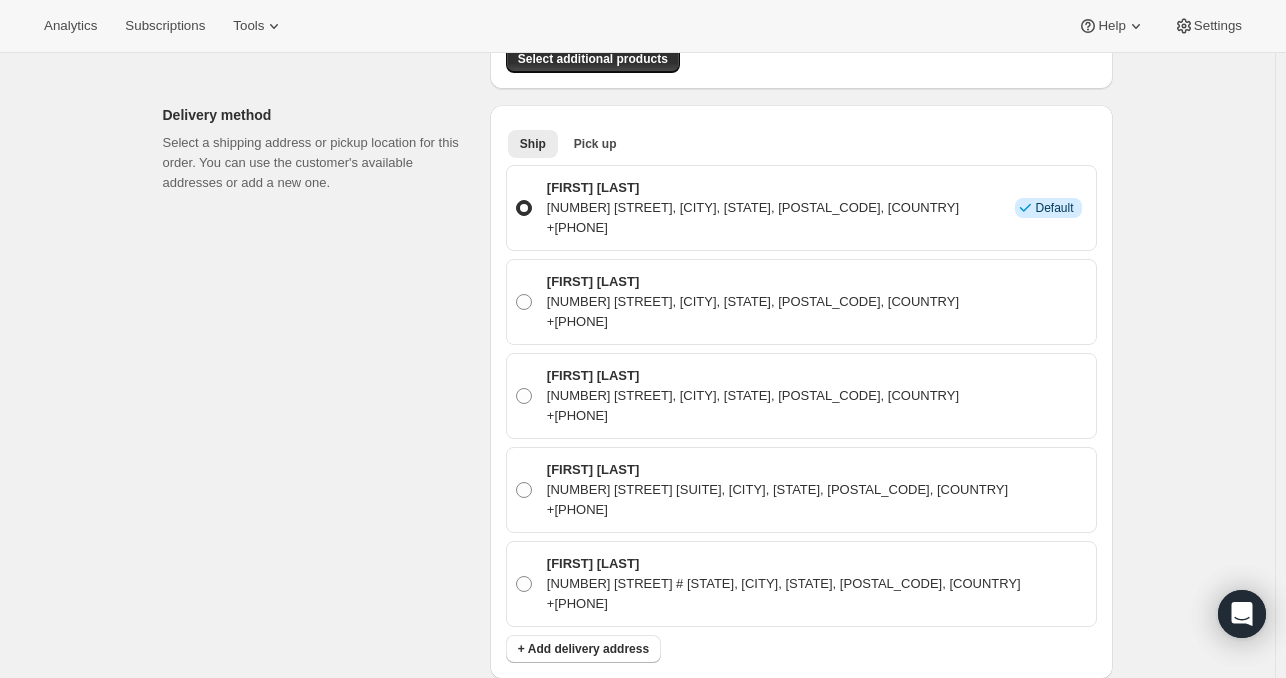 scroll, scrollTop: 1263, scrollLeft: 0, axis: vertical 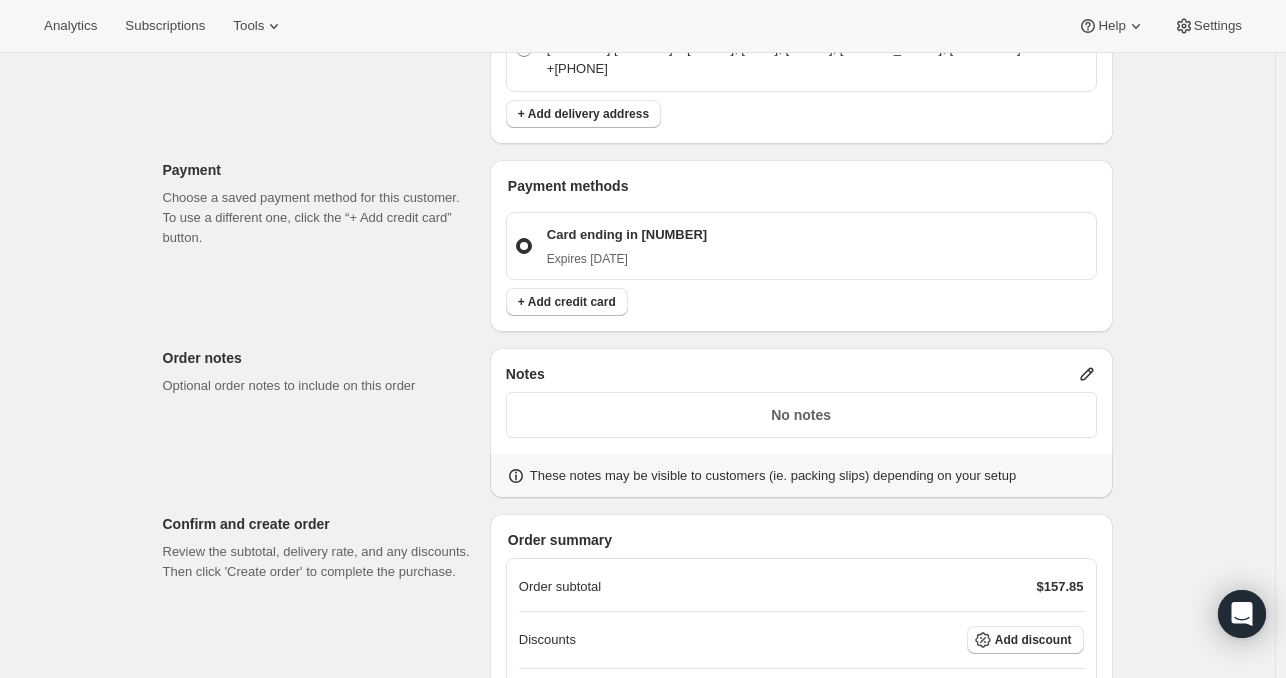 click 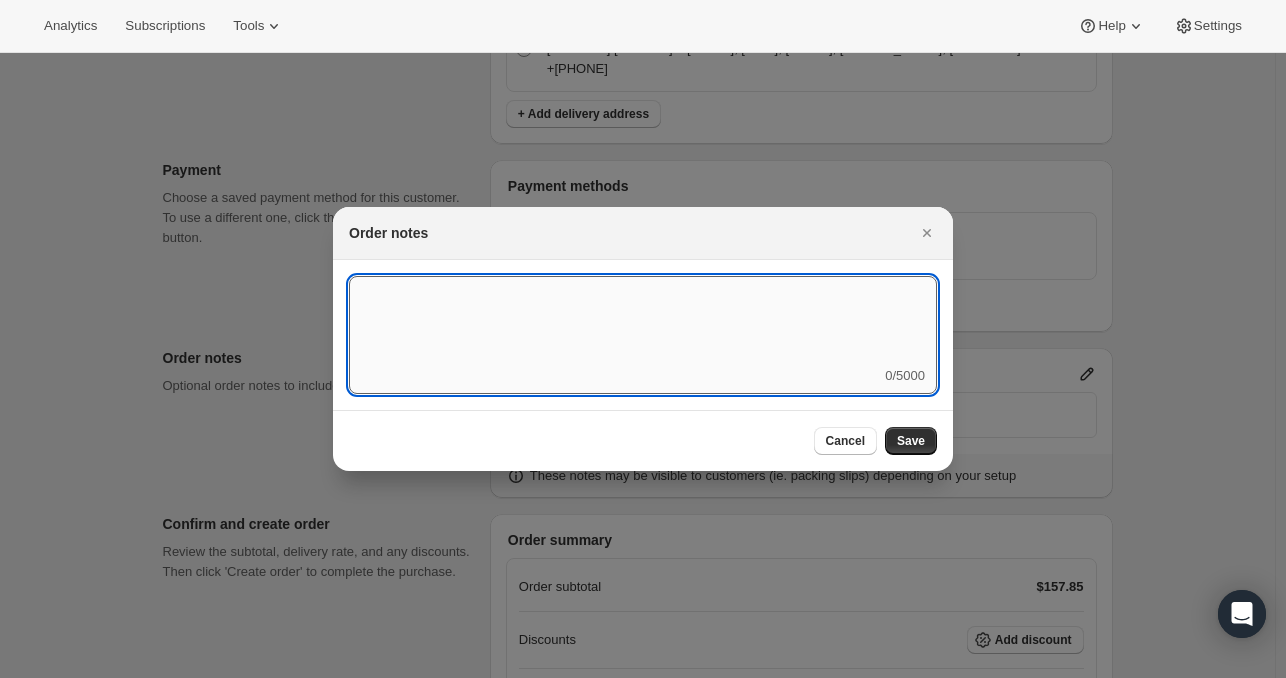 click at bounding box center (643, 321) 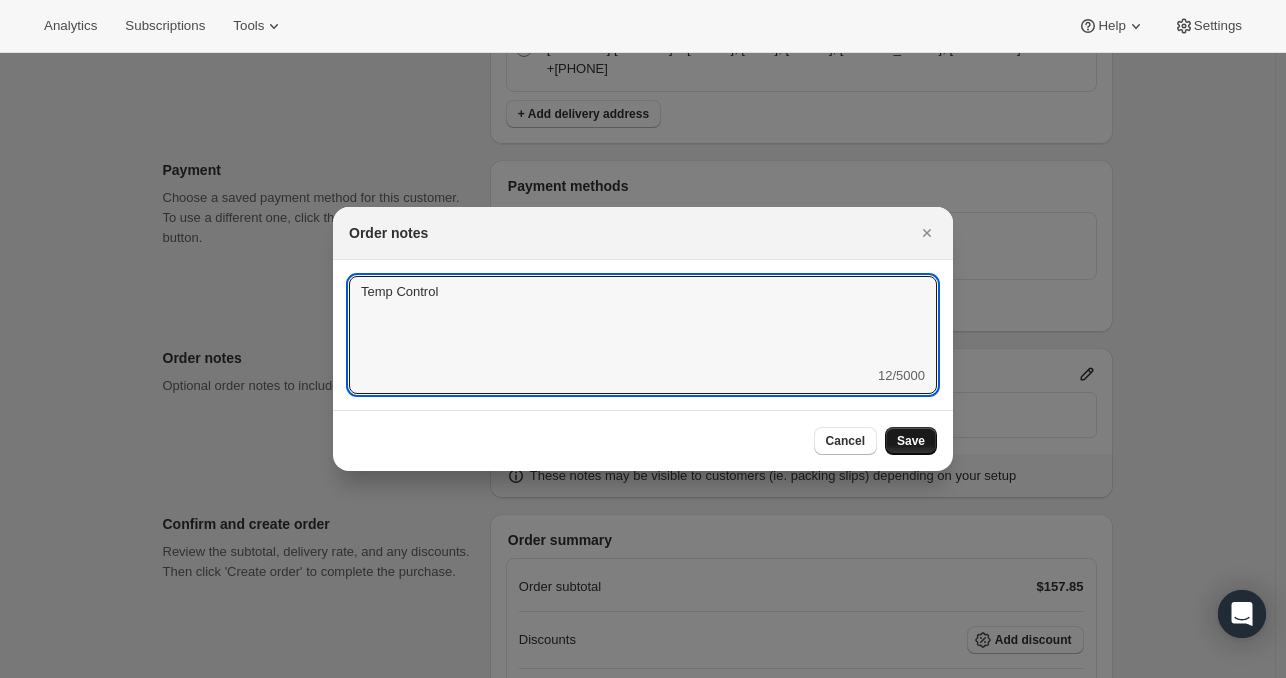 type on "Temp Control" 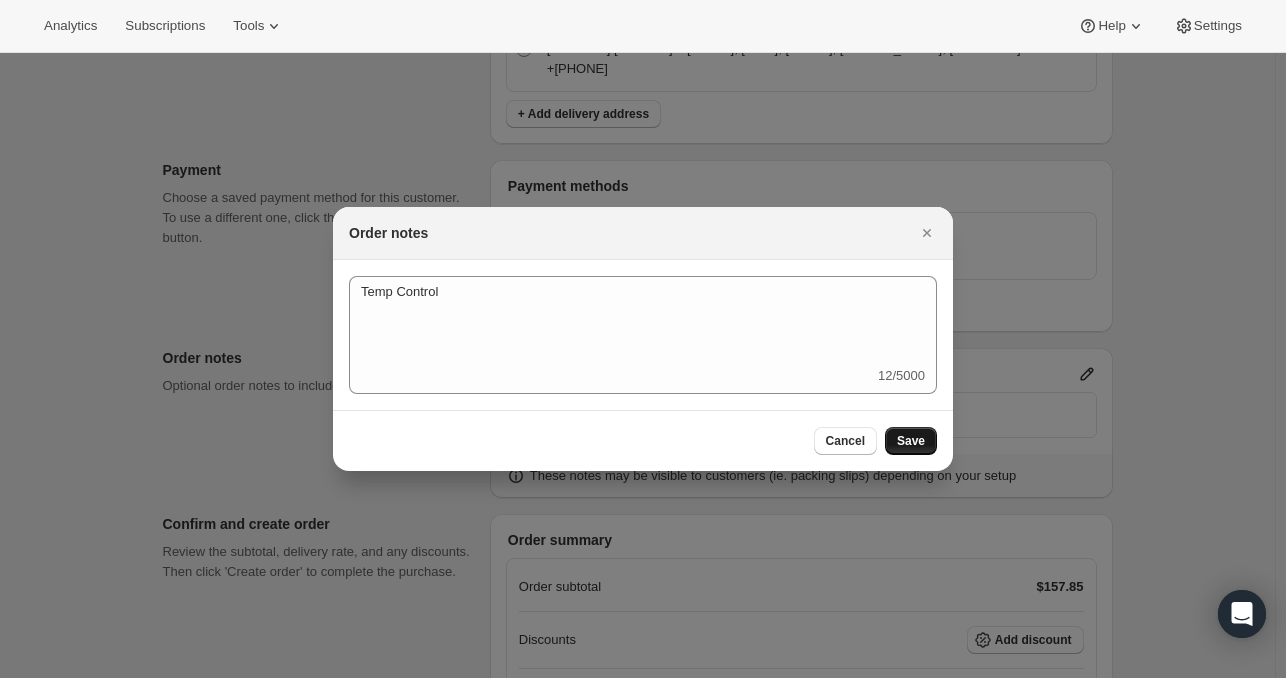 click on "Save" at bounding box center (911, 441) 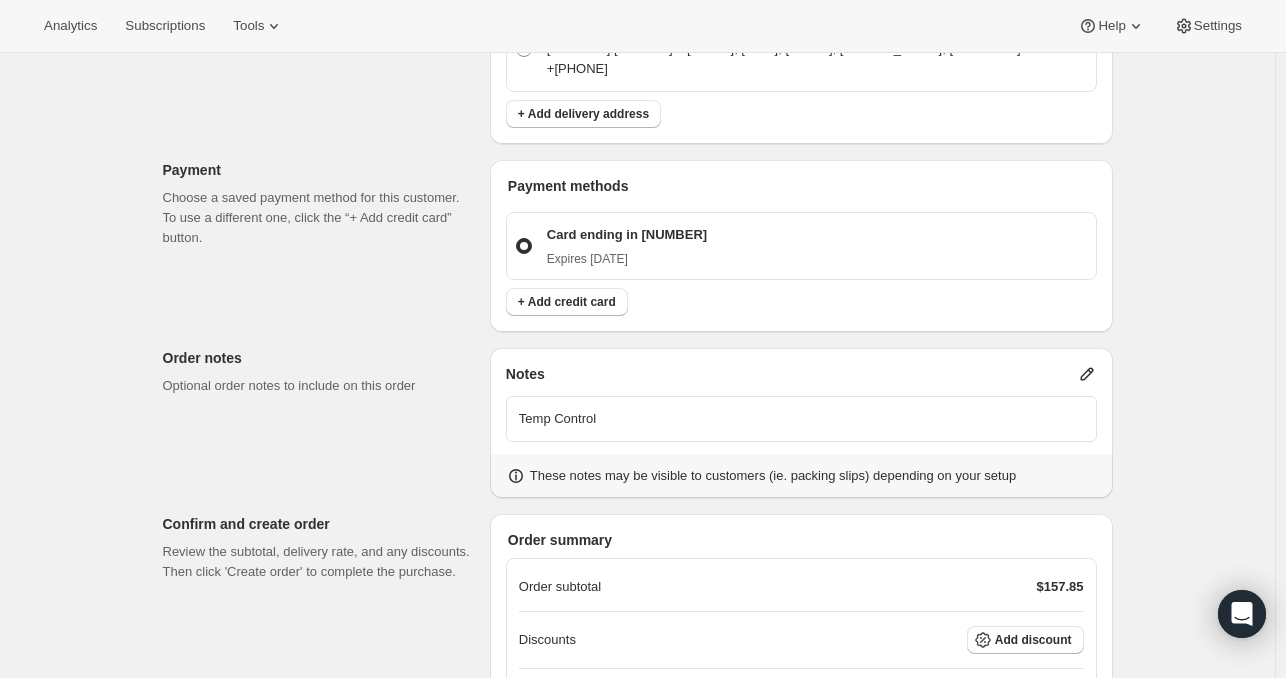 scroll, scrollTop: 1487, scrollLeft: 0, axis: vertical 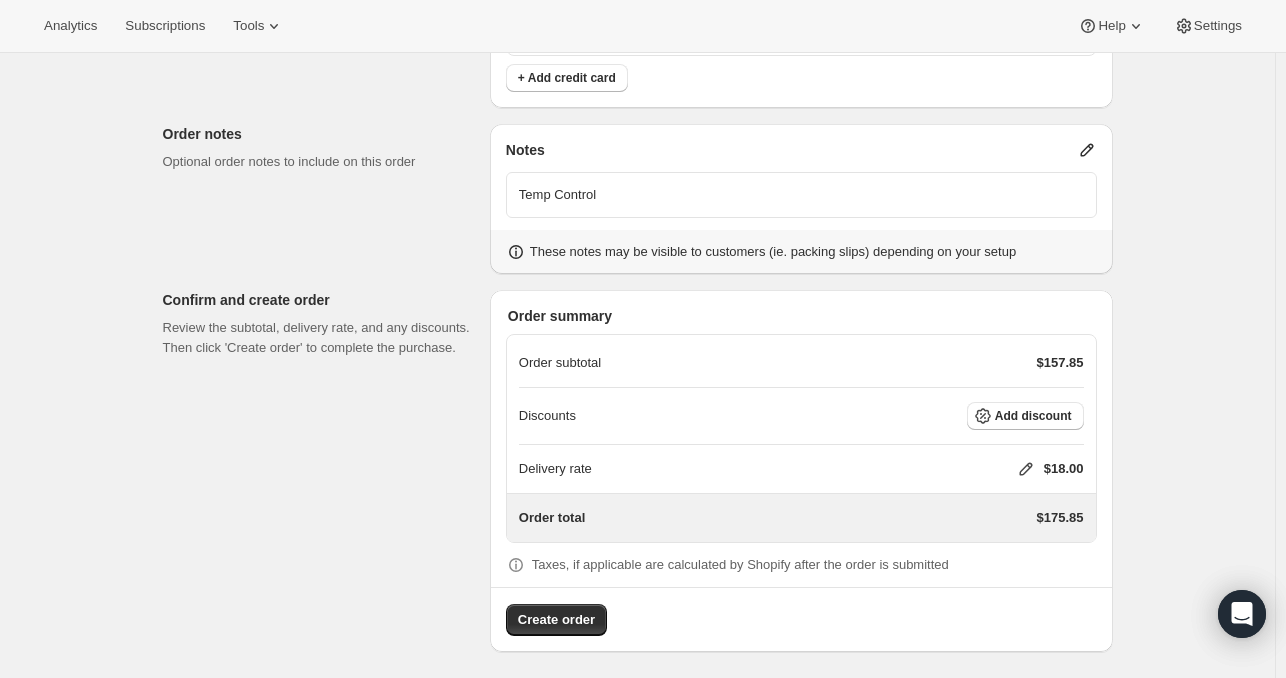 click 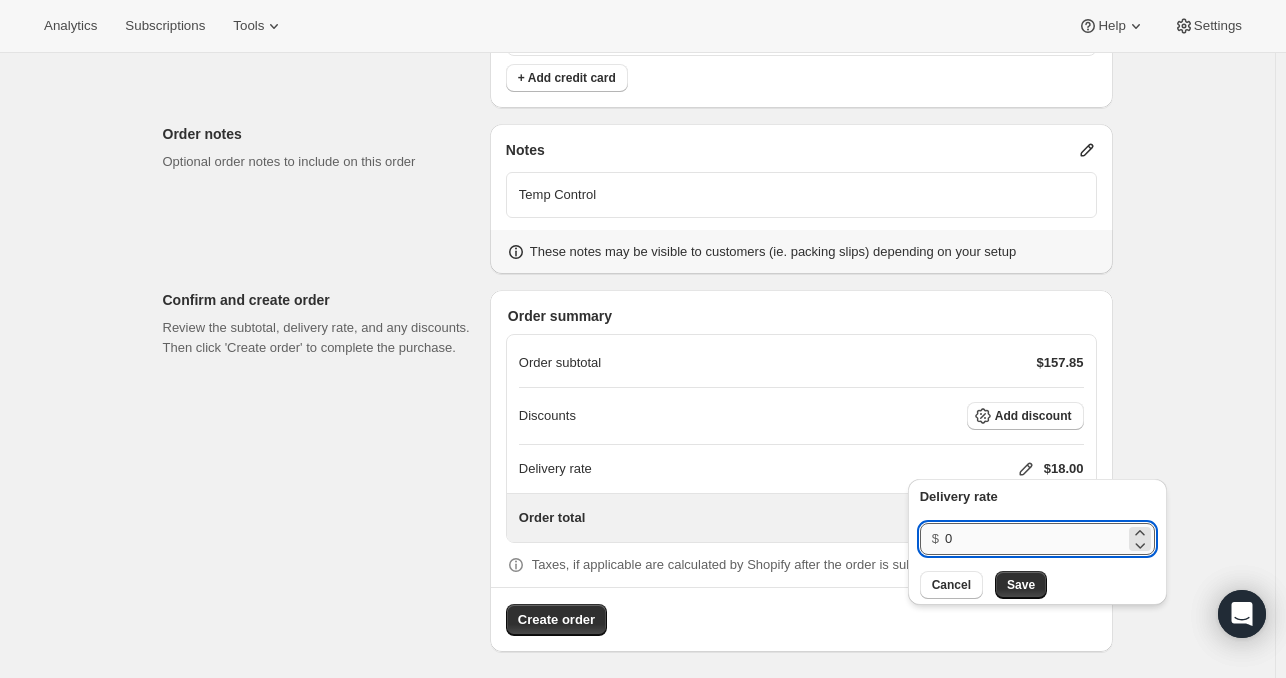 click on "0" at bounding box center [1035, 539] 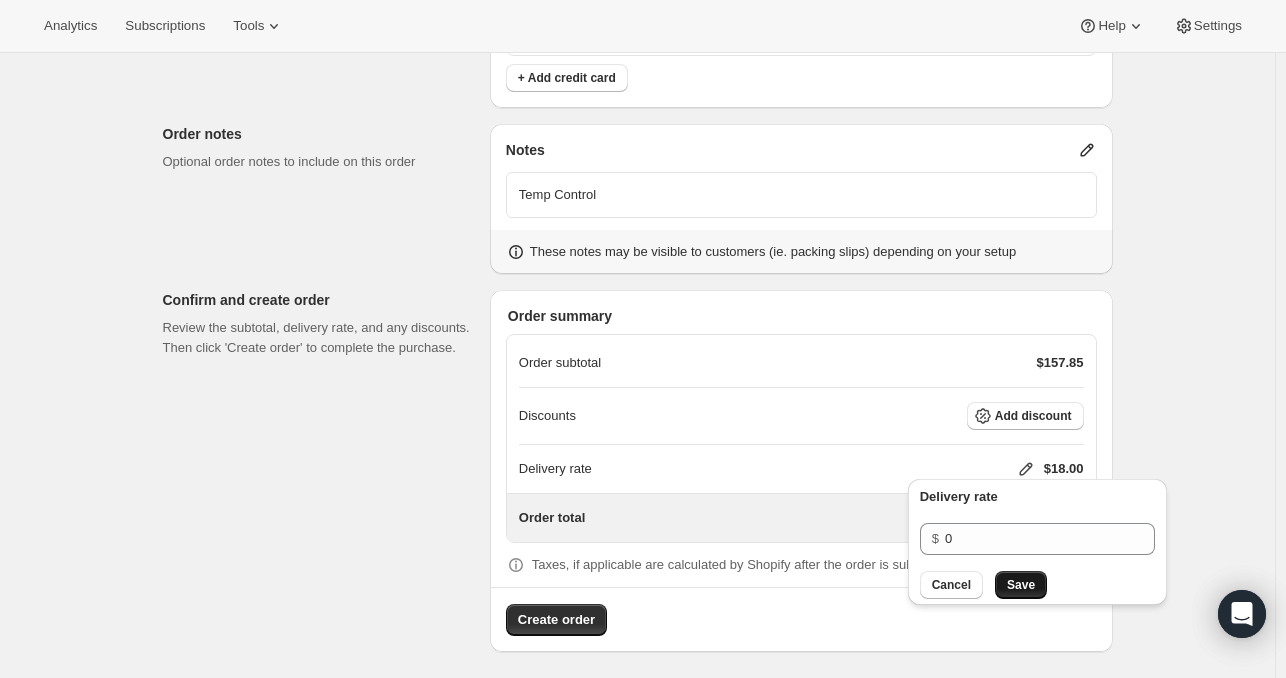 click on "Save" at bounding box center [1021, 585] 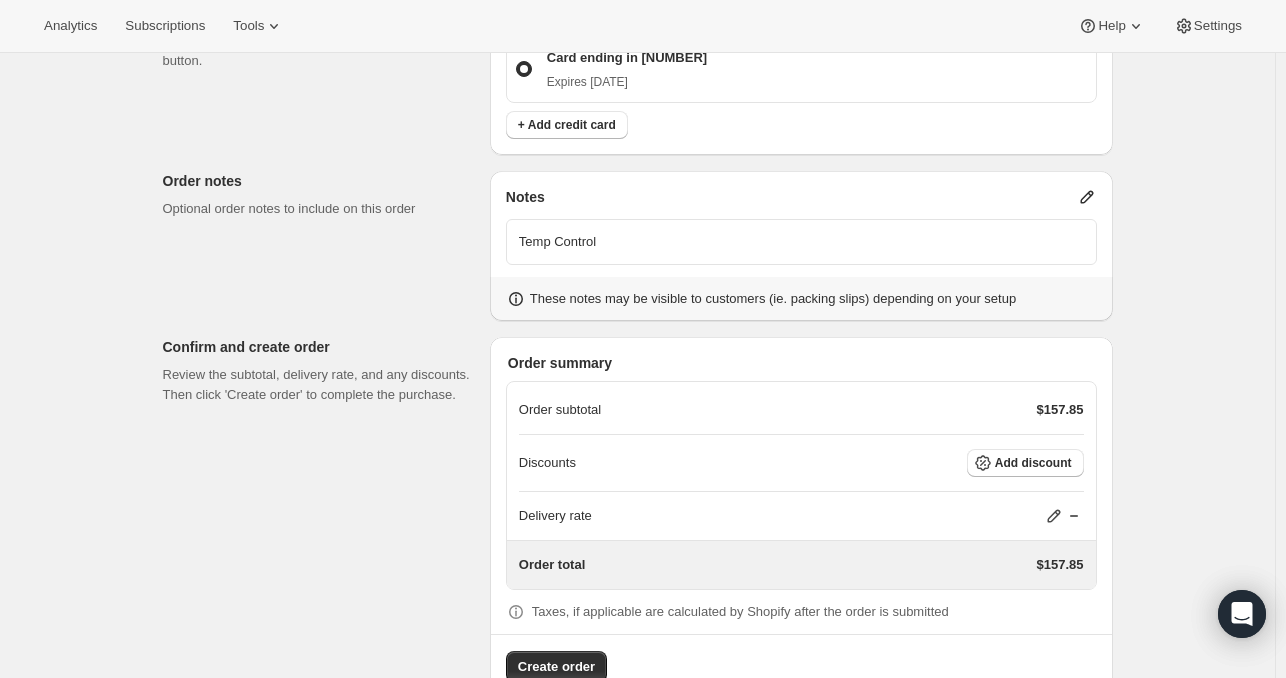 scroll, scrollTop: 1487, scrollLeft: 0, axis: vertical 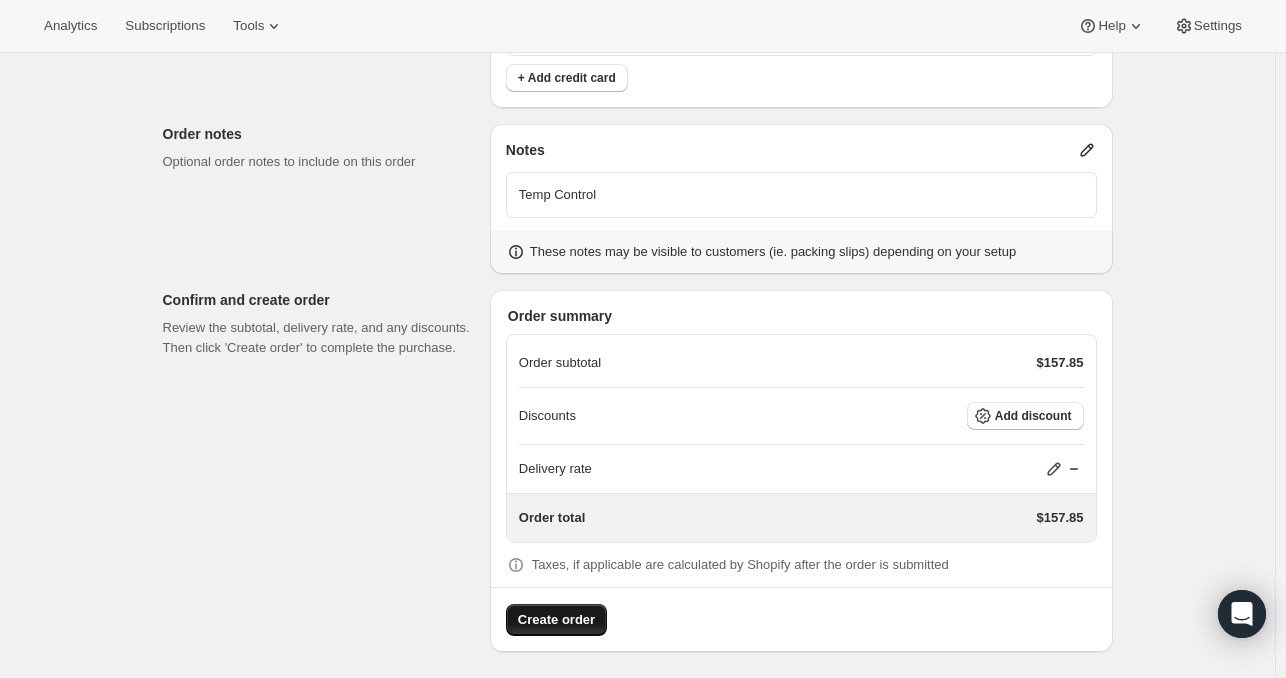 click on "Create order" at bounding box center (556, 620) 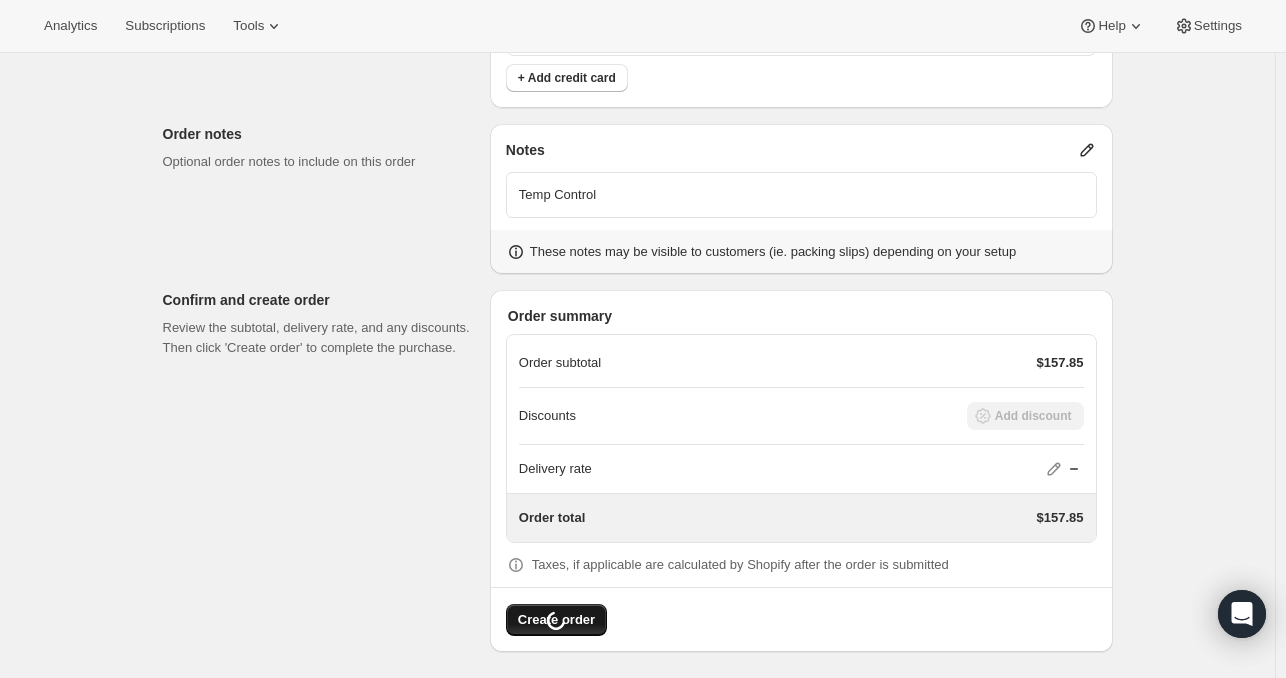 scroll, scrollTop: 0, scrollLeft: 0, axis: both 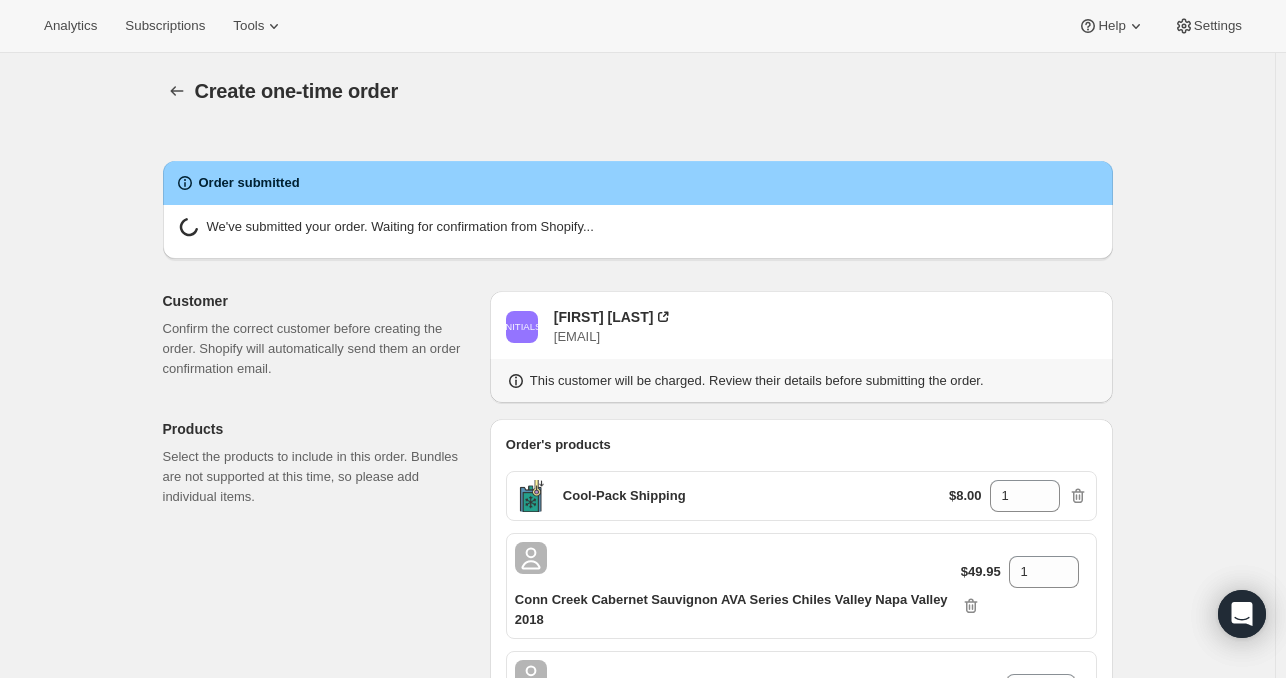 radio on "true" 